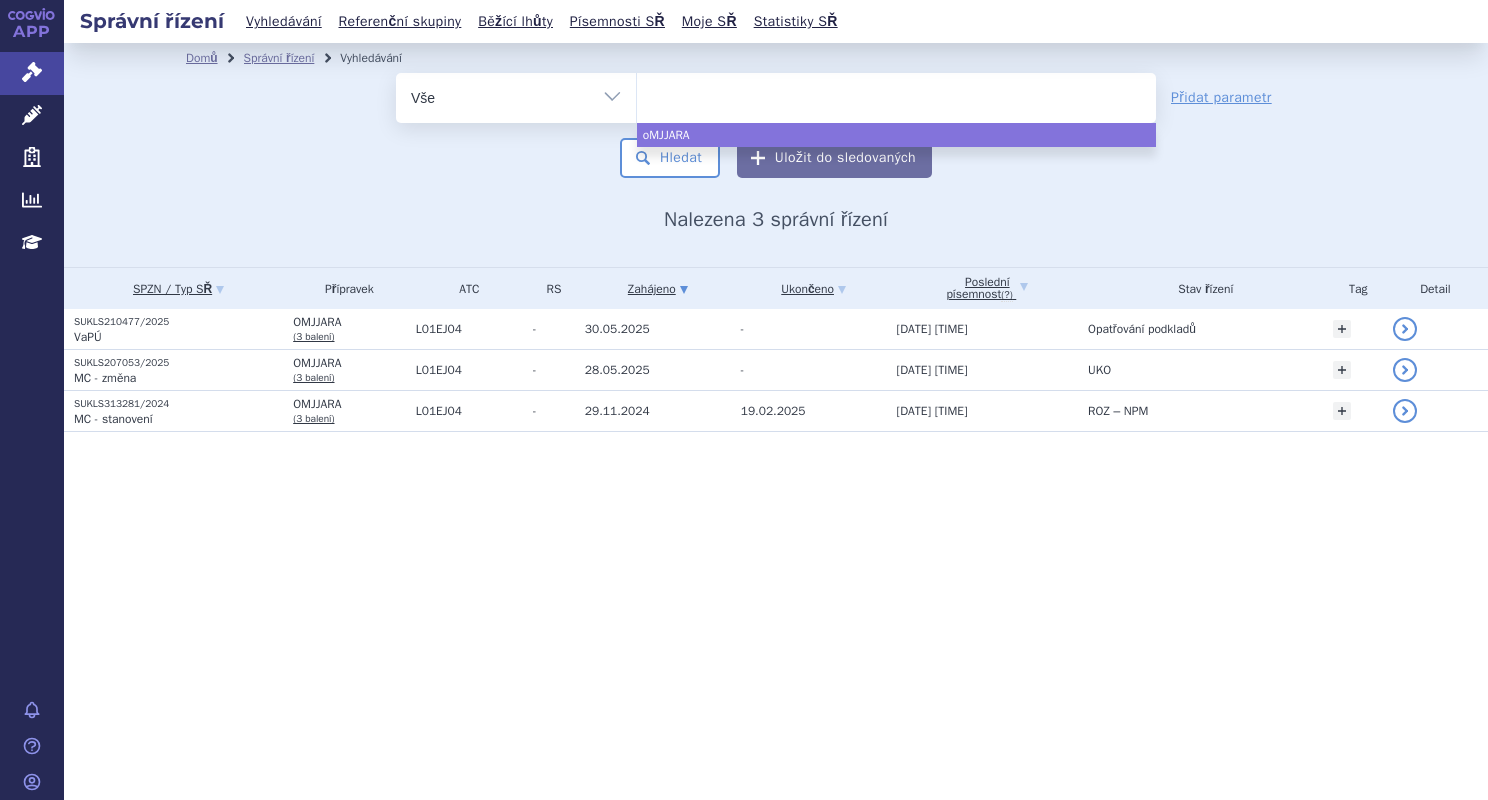 scroll, scrollTop: 0, scrollLeft: 0, axis: both 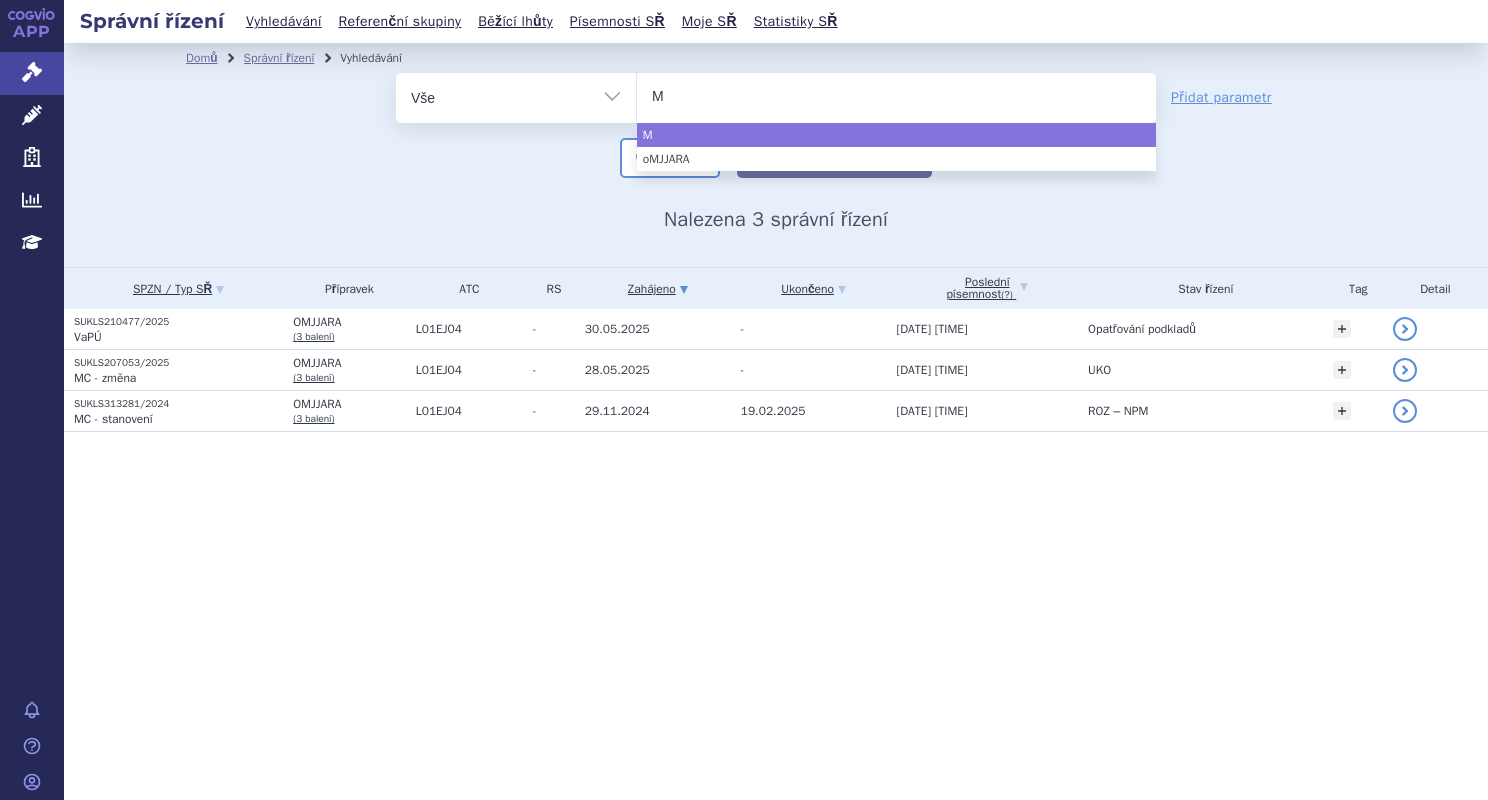 type on "Mi" 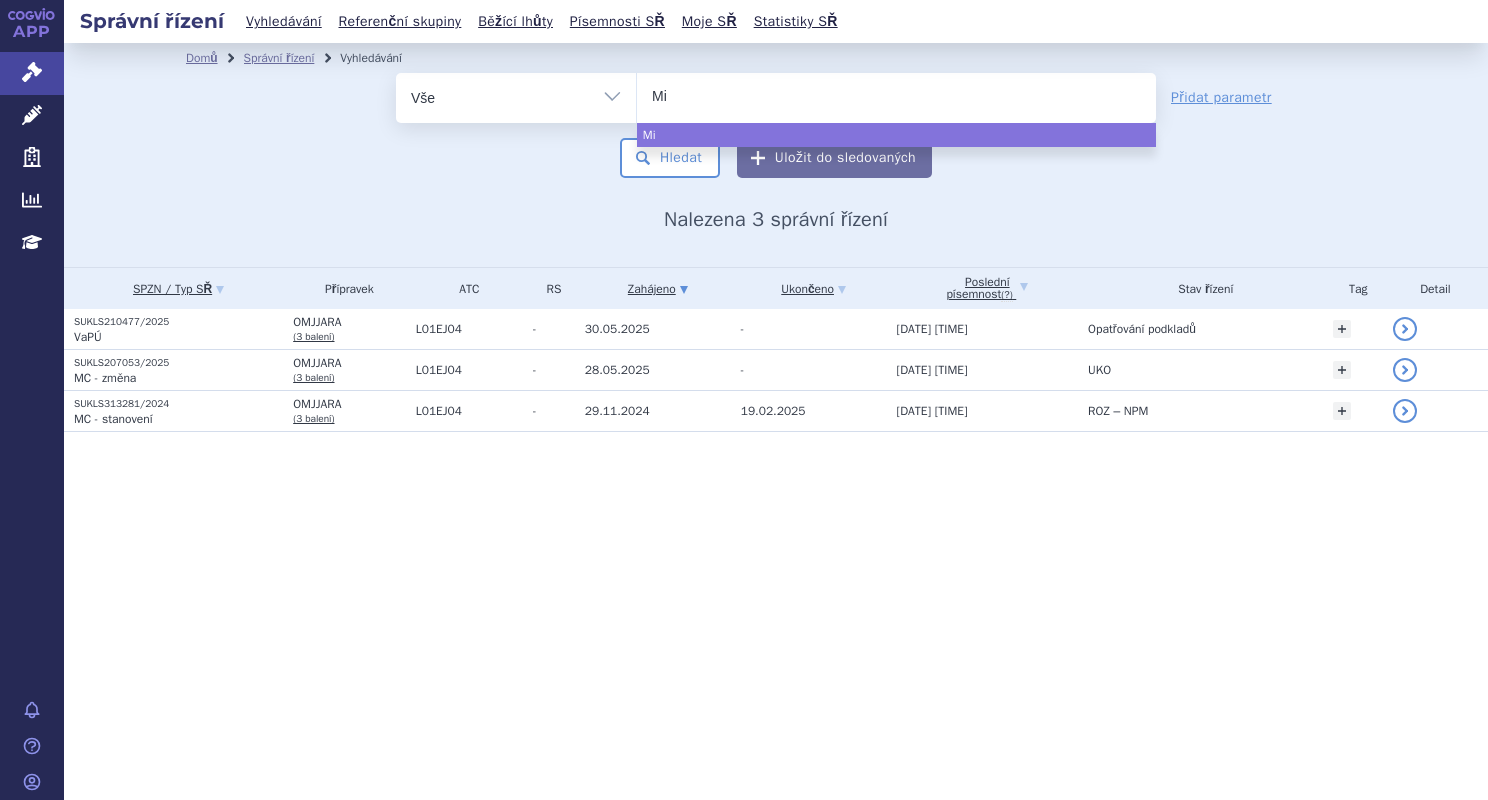 type on "Mic" 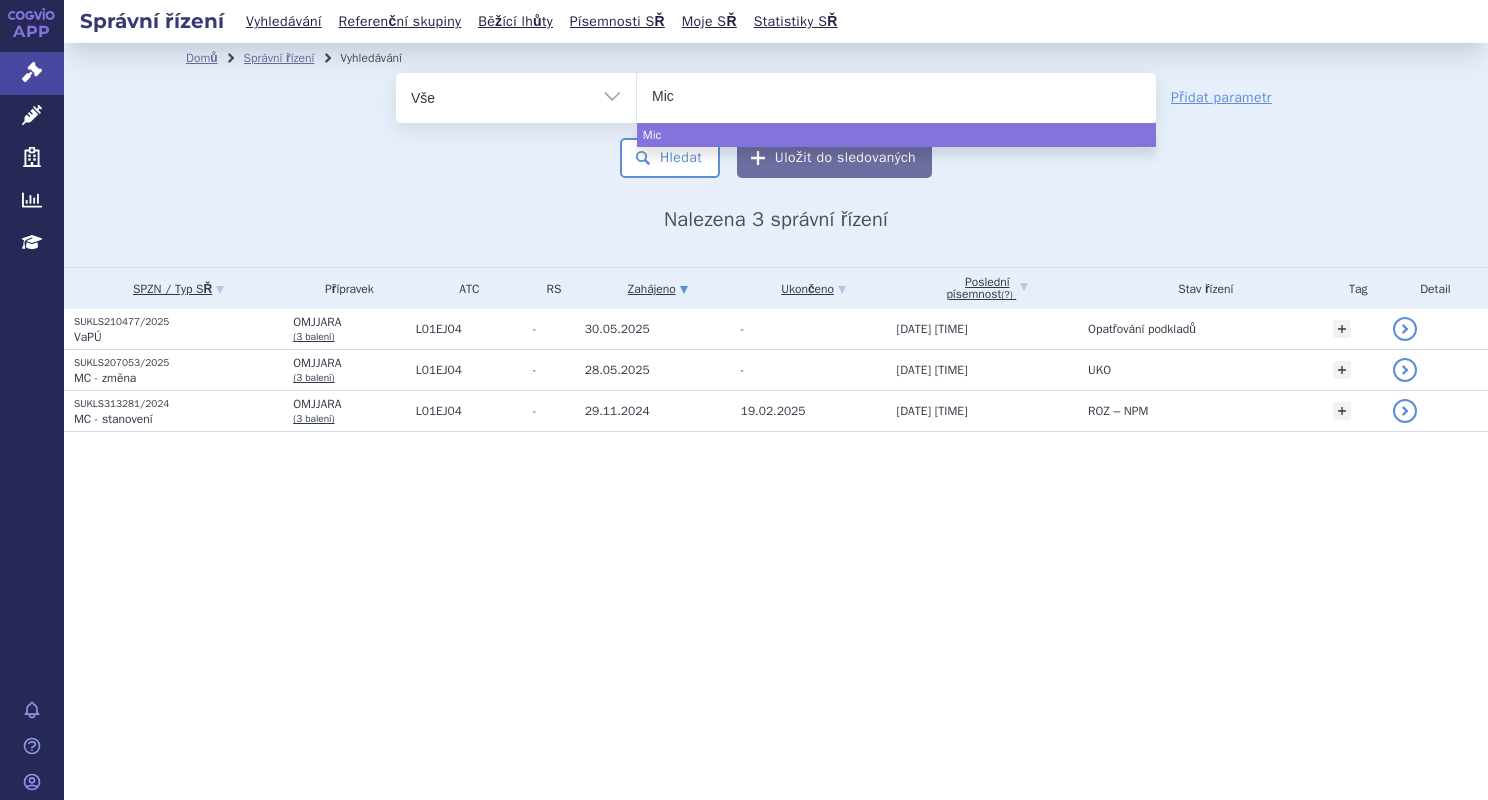 type on "Mi" 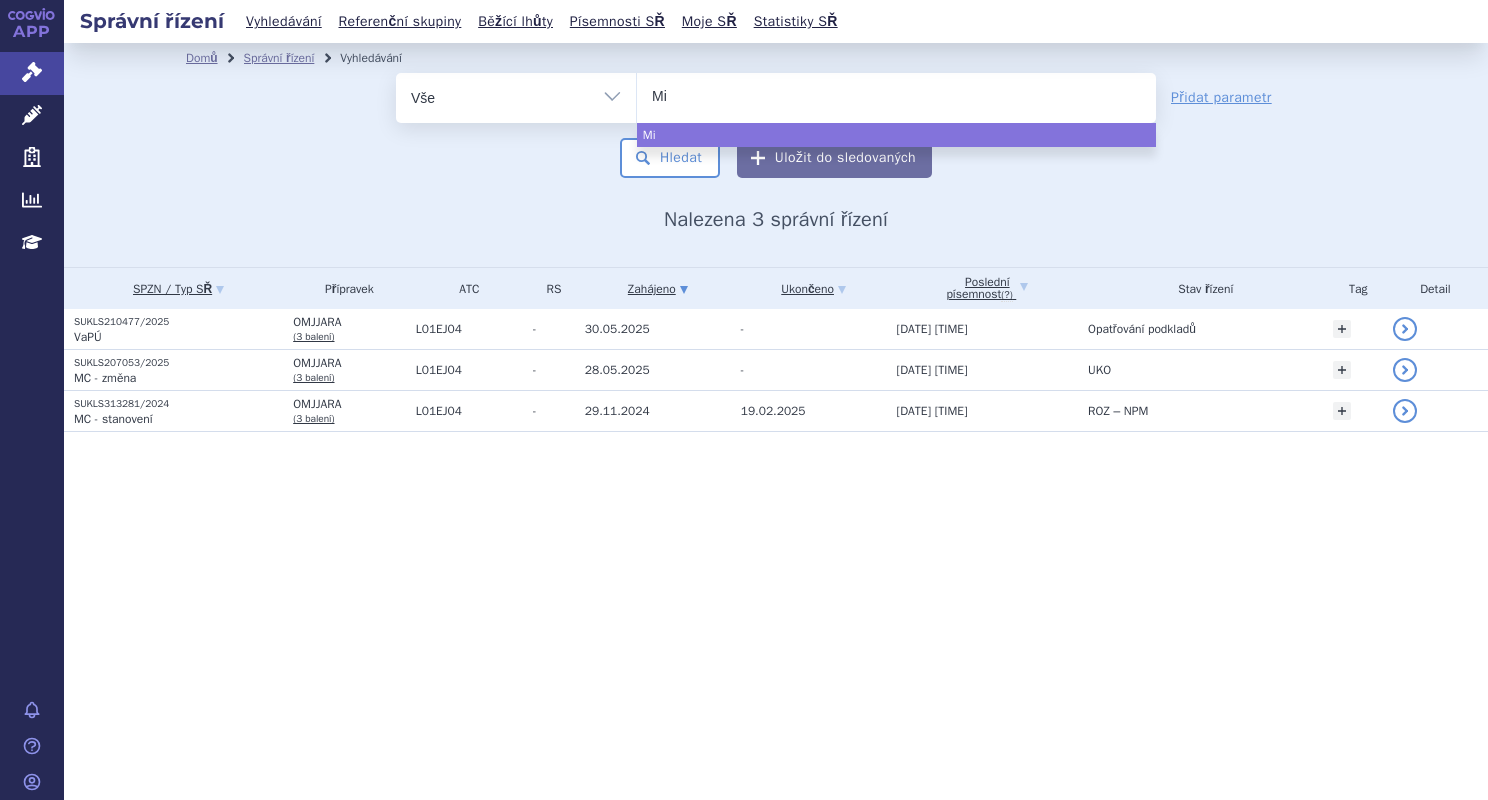 type on "M" 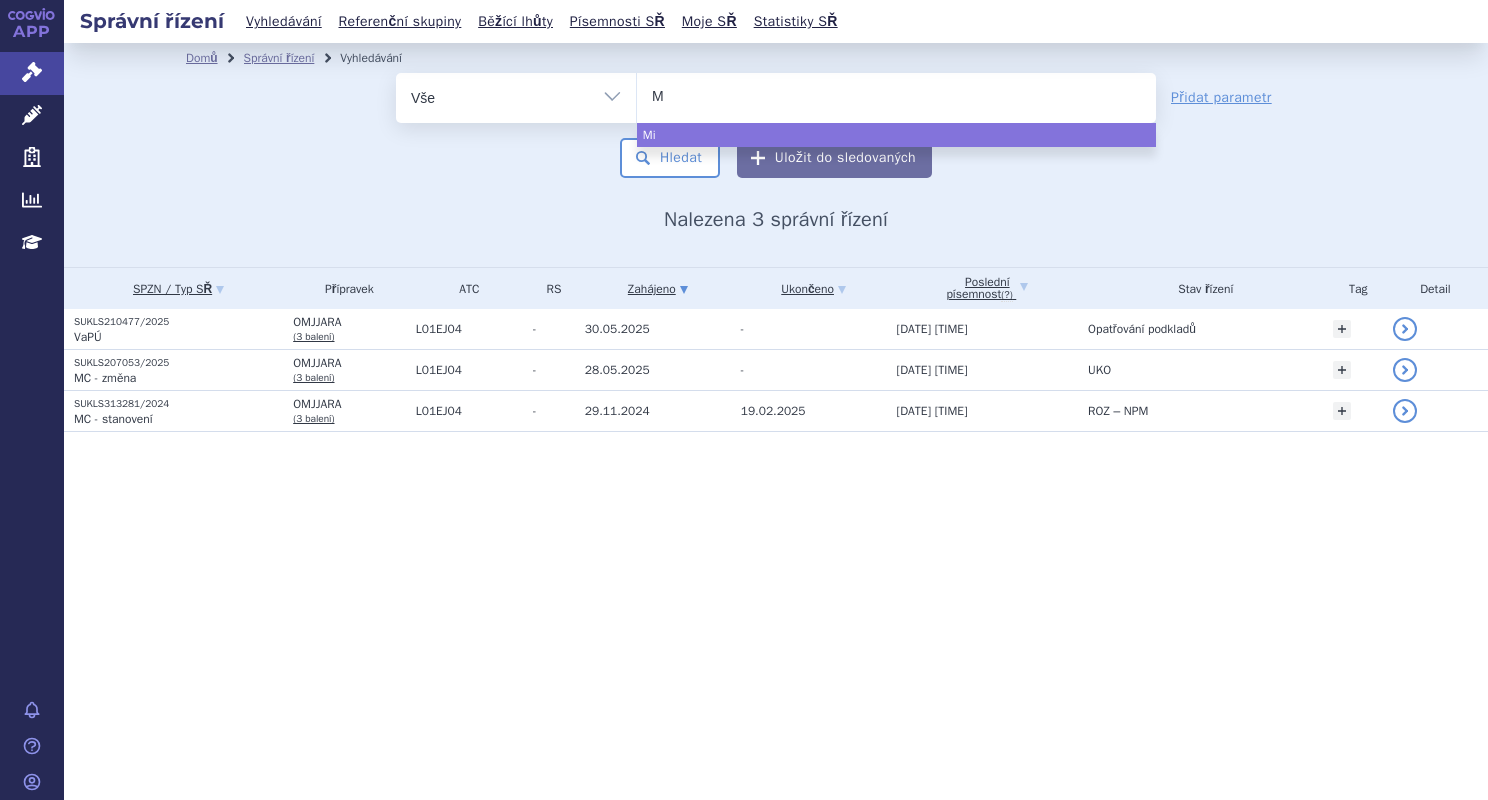 type 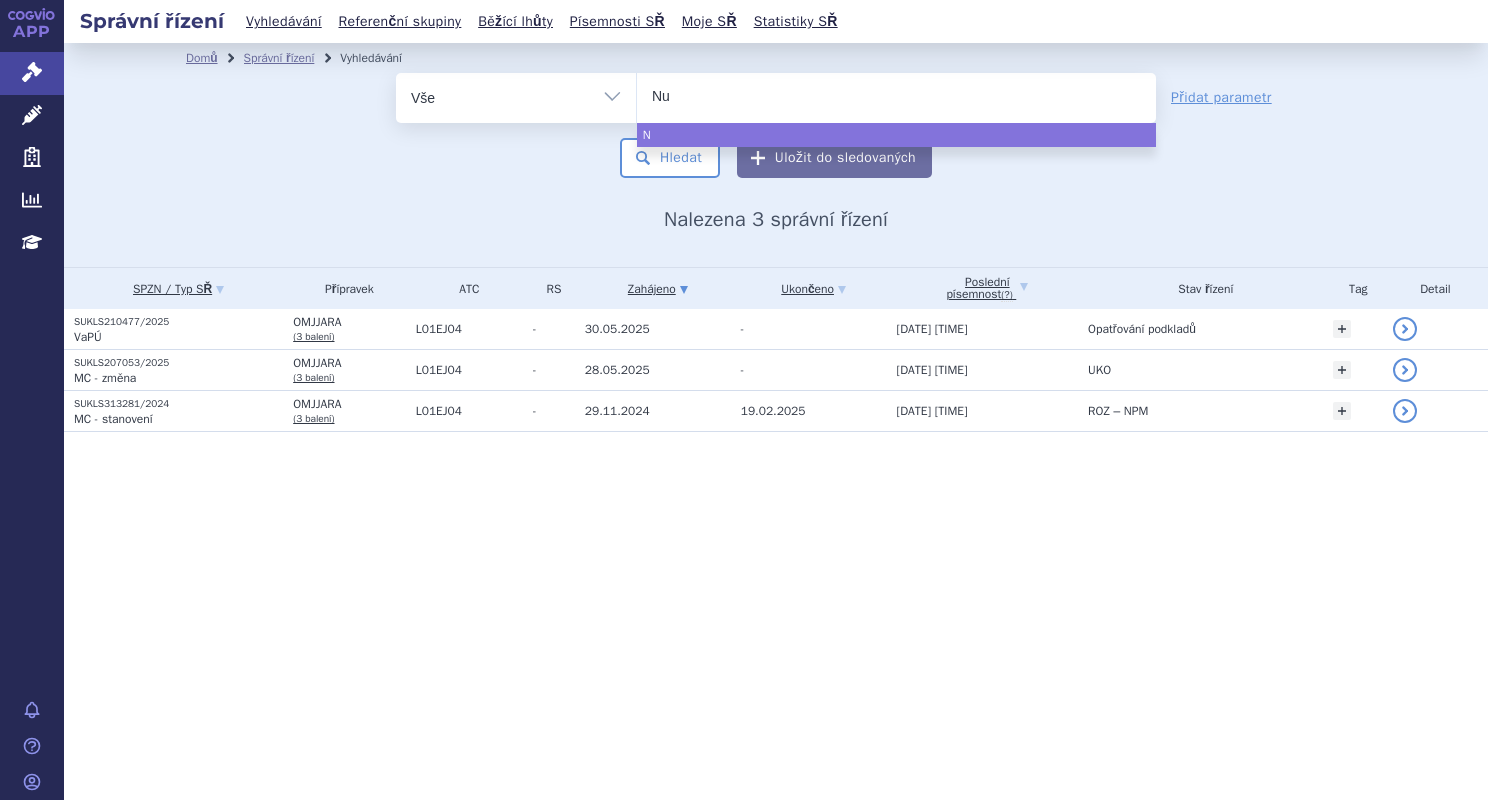 type on "Nuc" 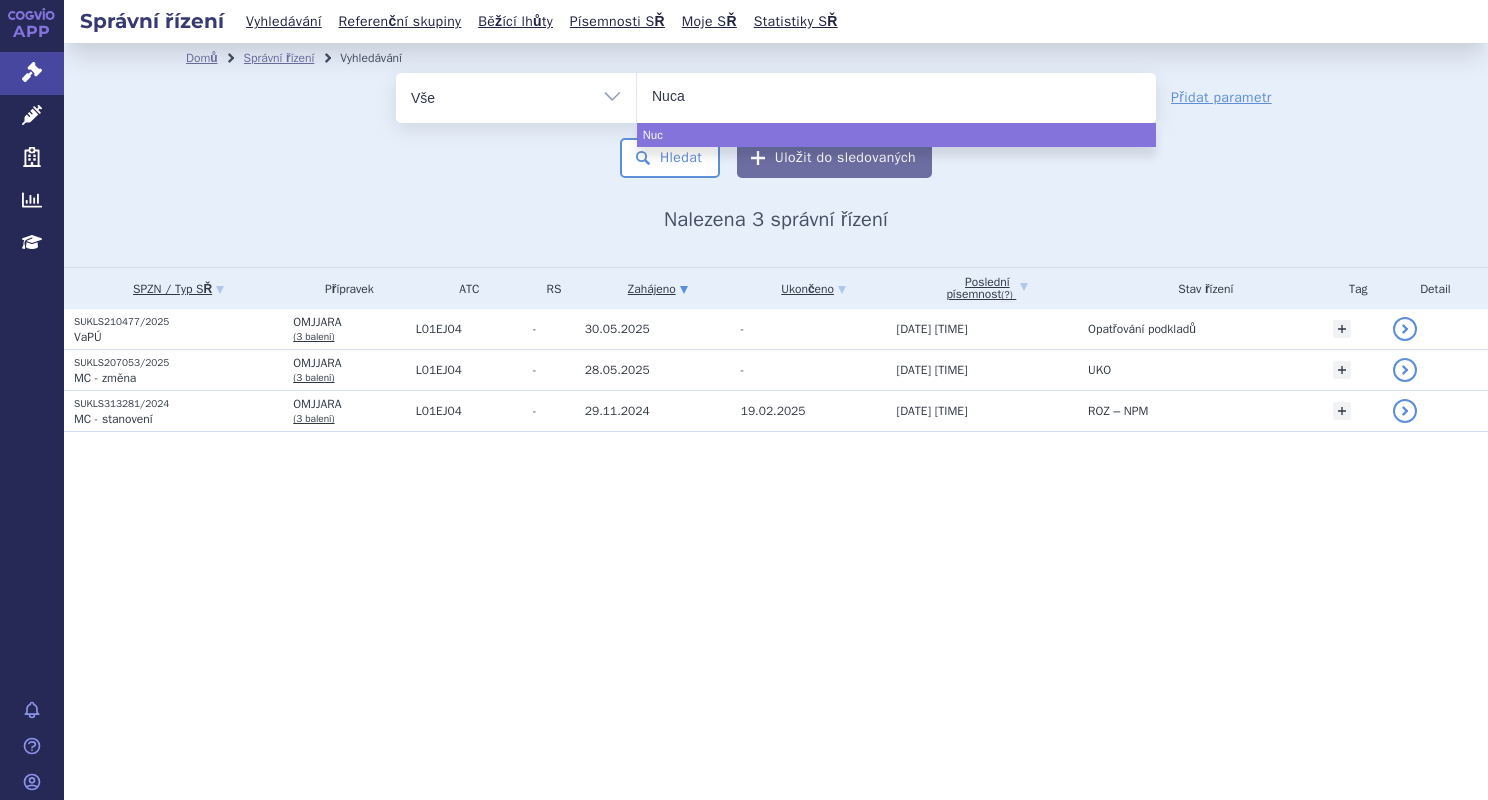 type on "Nucal" 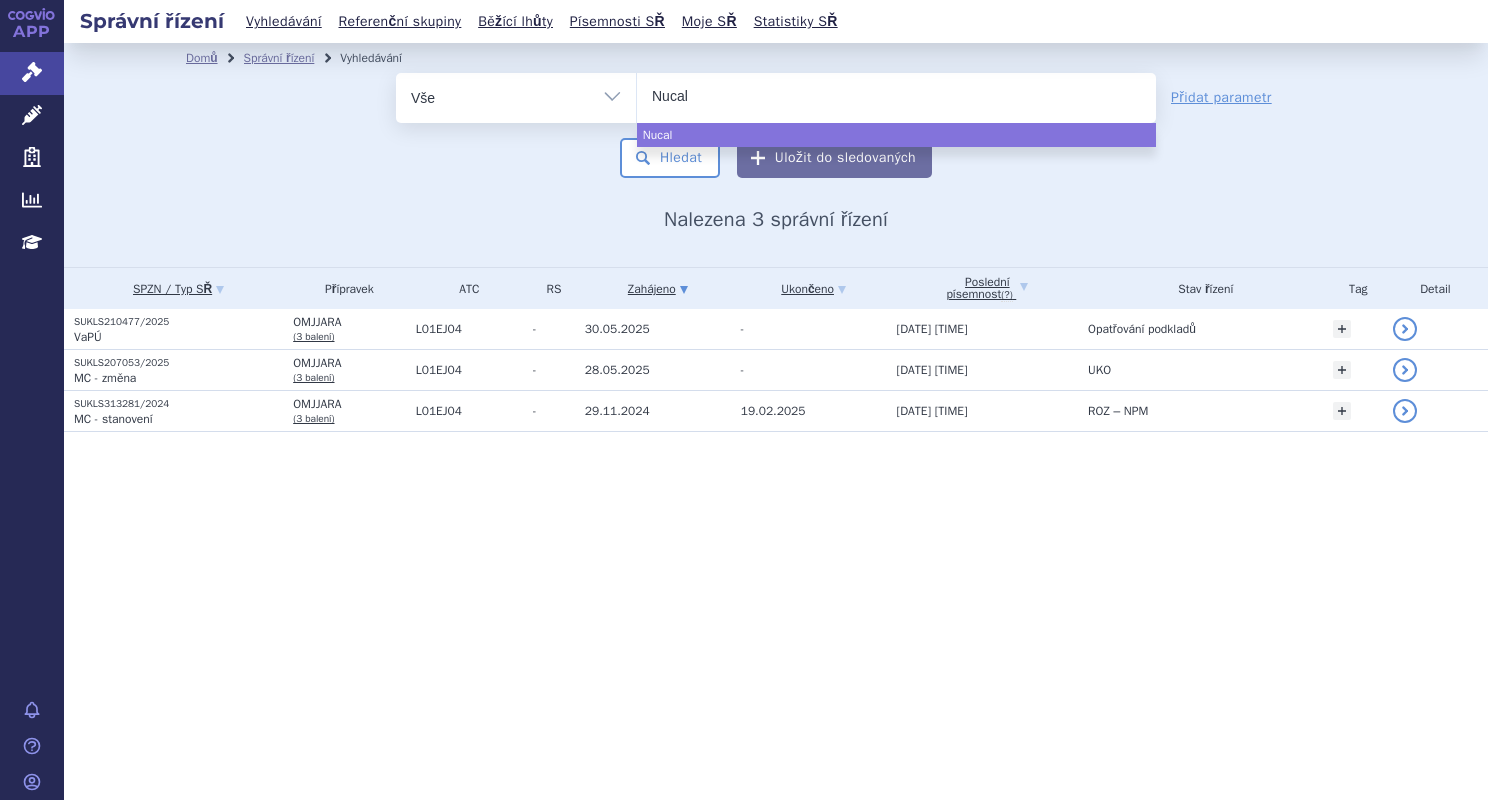 type on "Nucala" 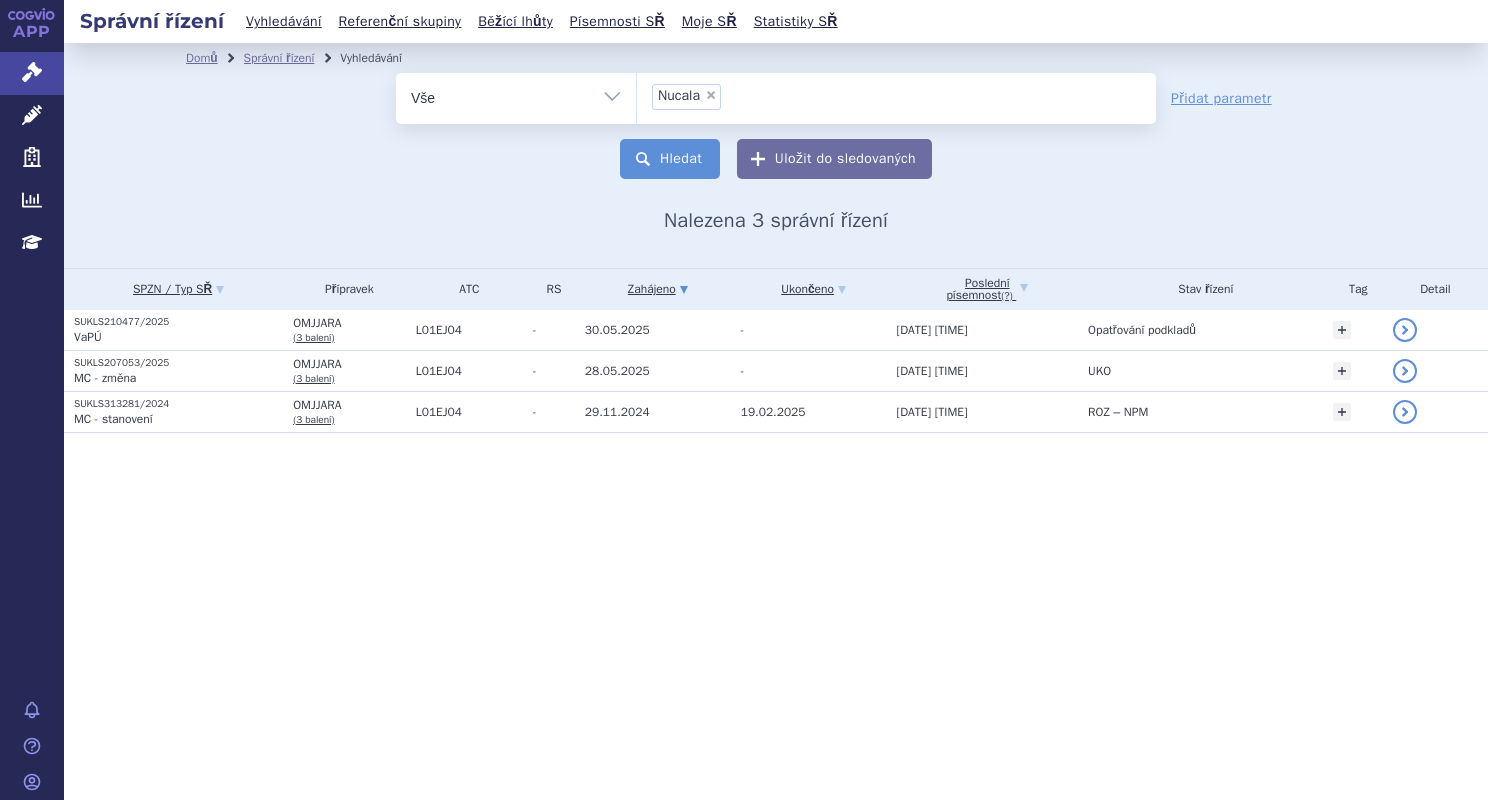 click on "Hledat" at bounding box center [670, 159] 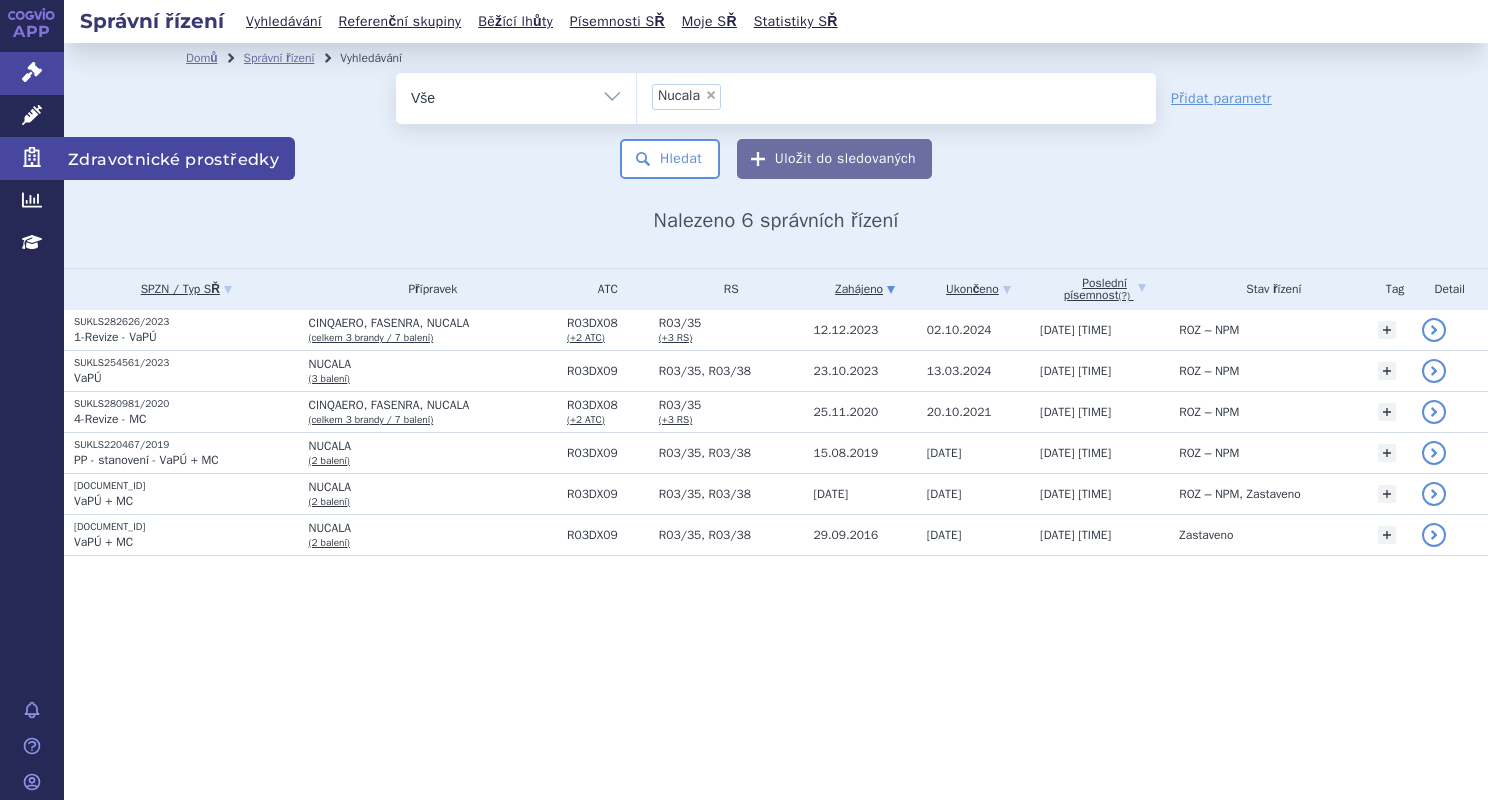 scroll, scrollTop: 0, scrollLeft: 0, axis: both 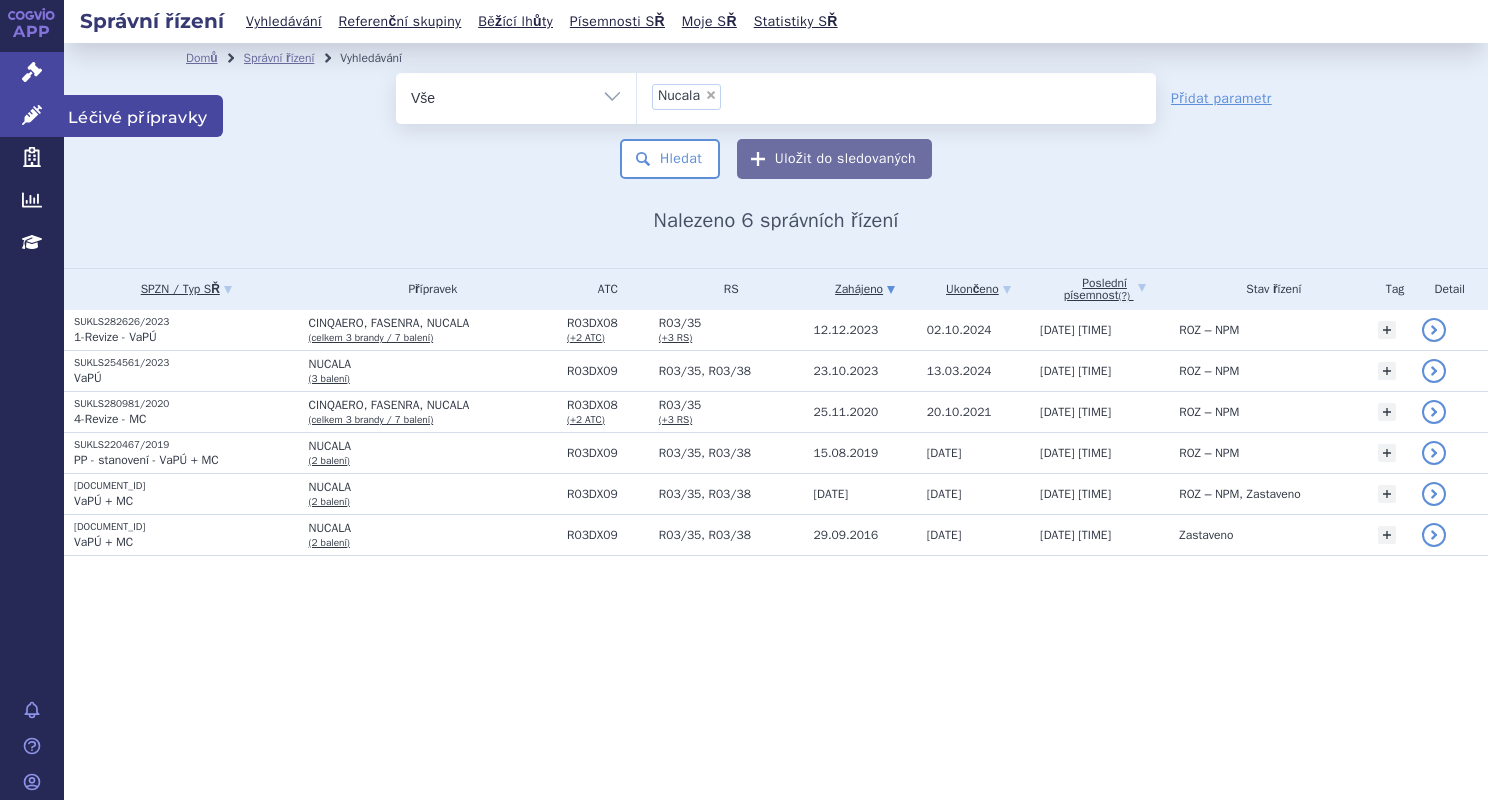 click at bounding box center (32, 115) 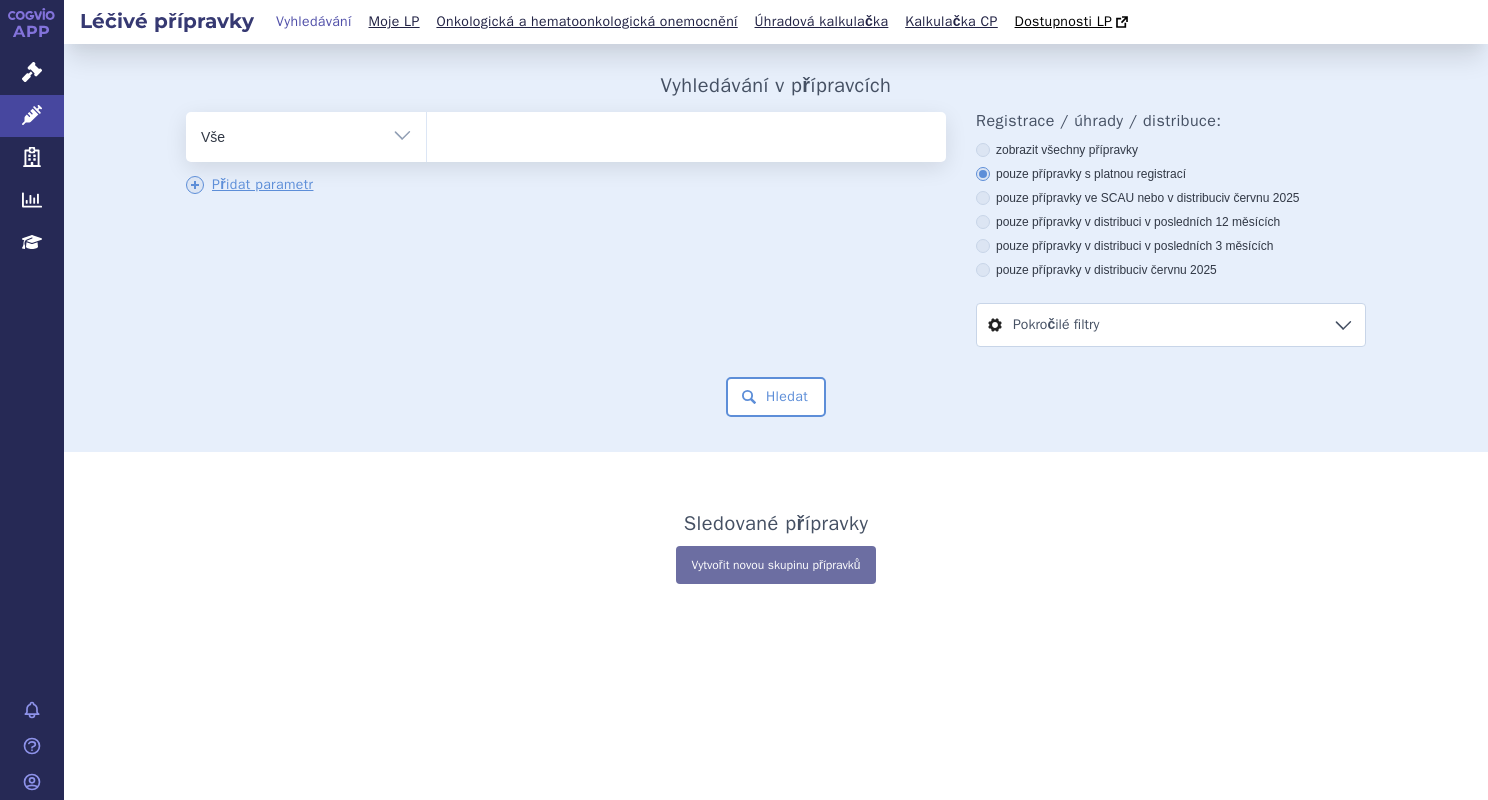scroll, scrollTop: 0, scrollLeft: 0, axis: both 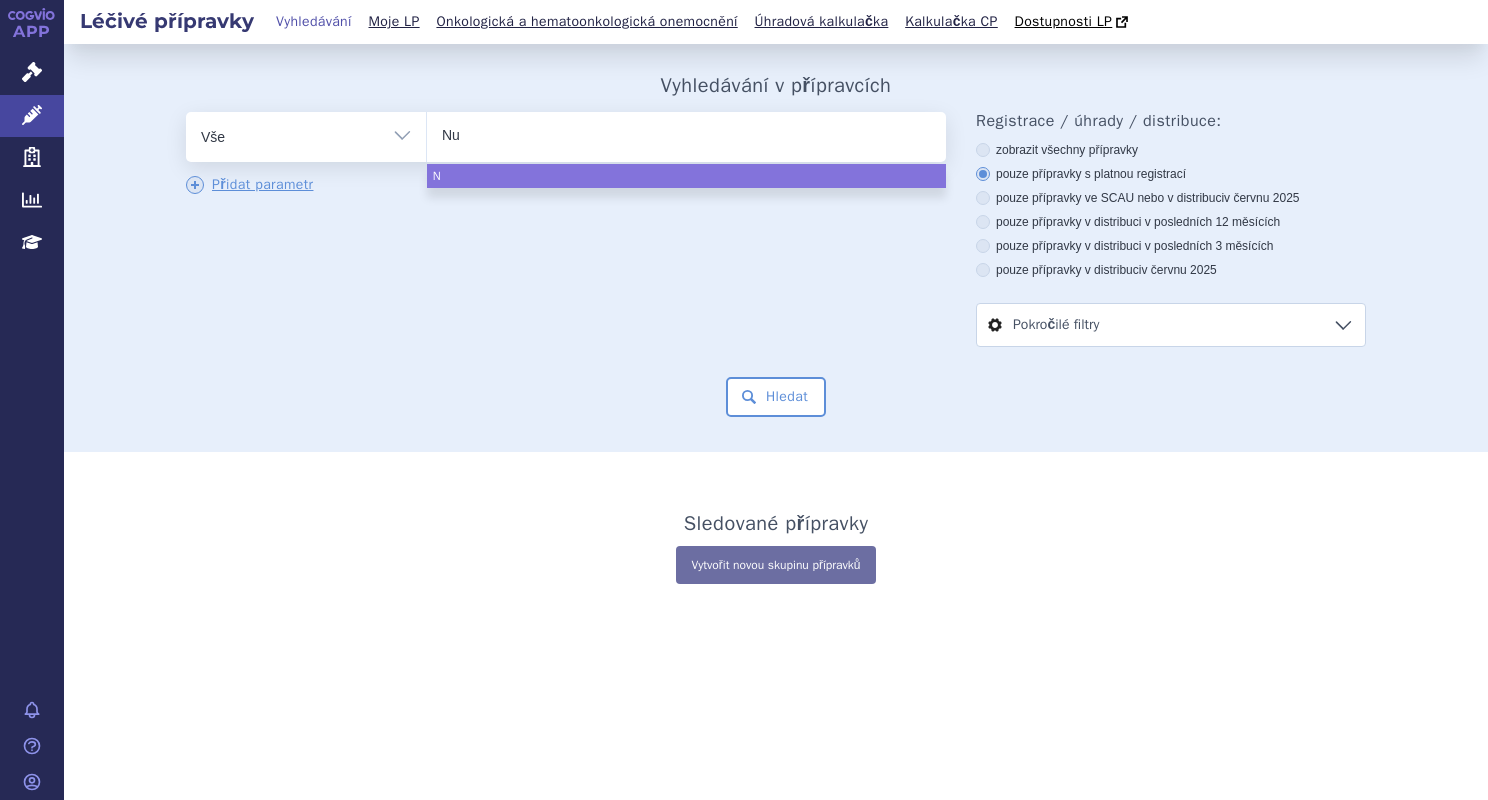 type on "Nuc" 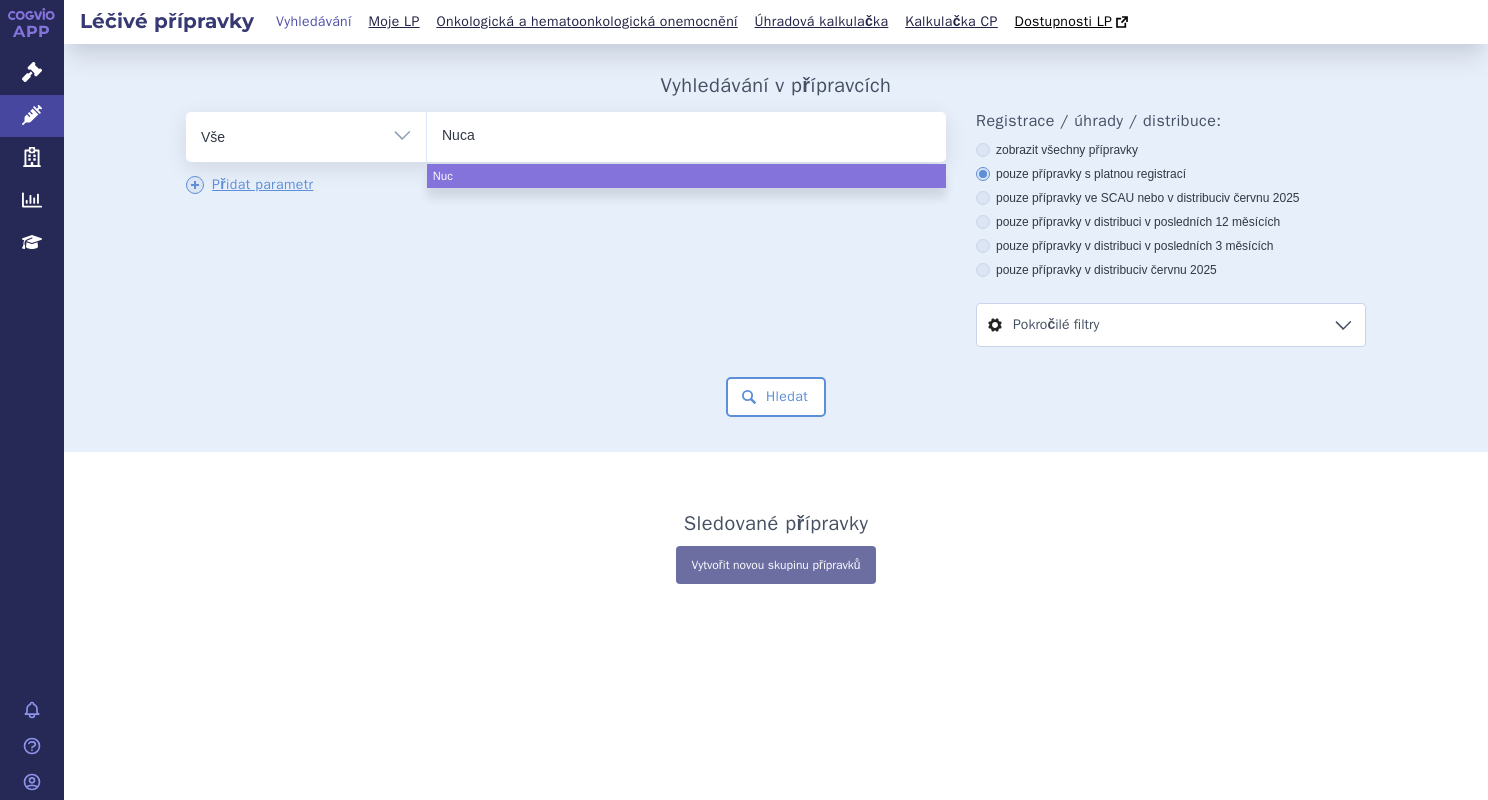 type on "Nucal" 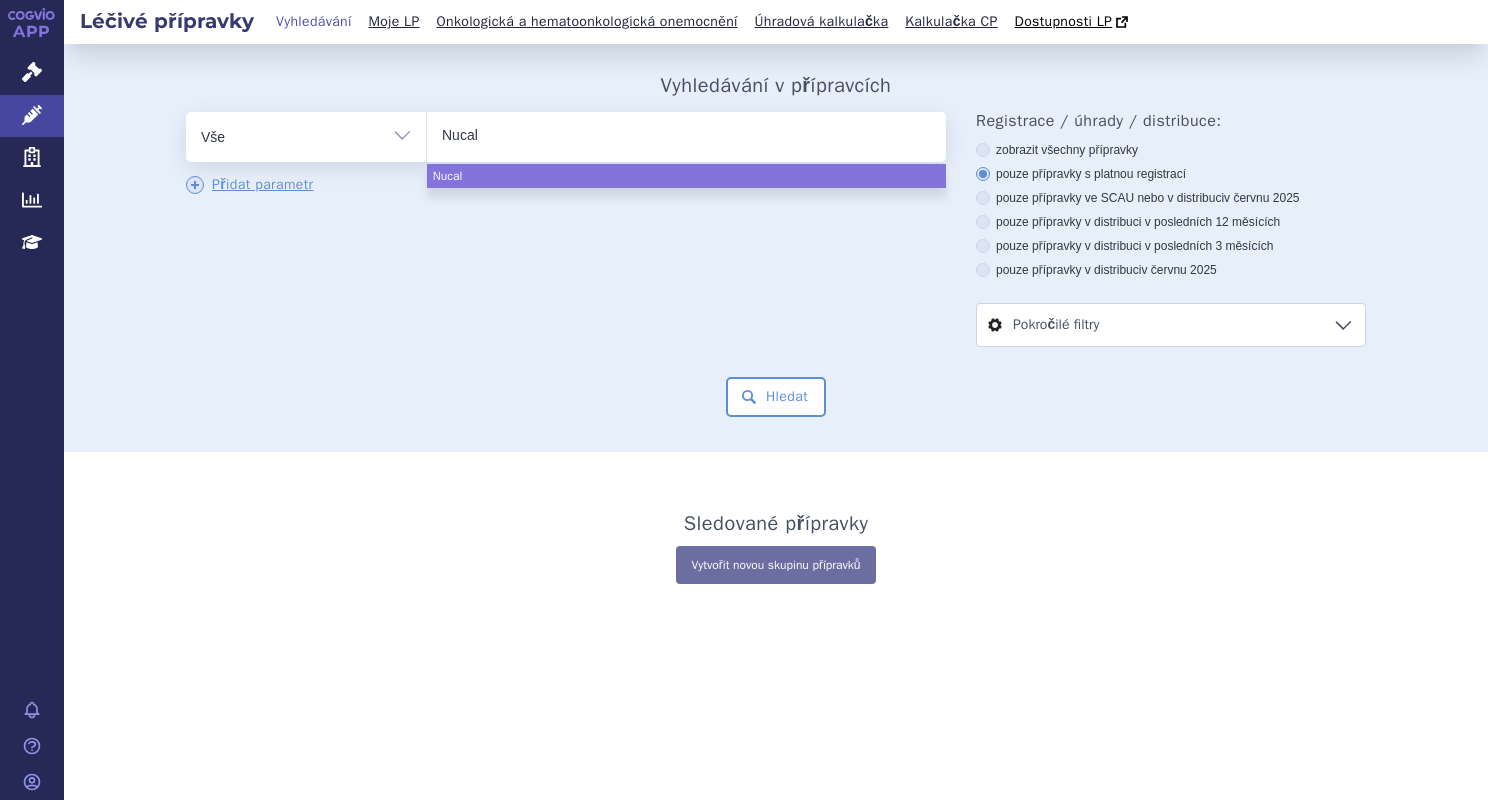 type on "Nucala" 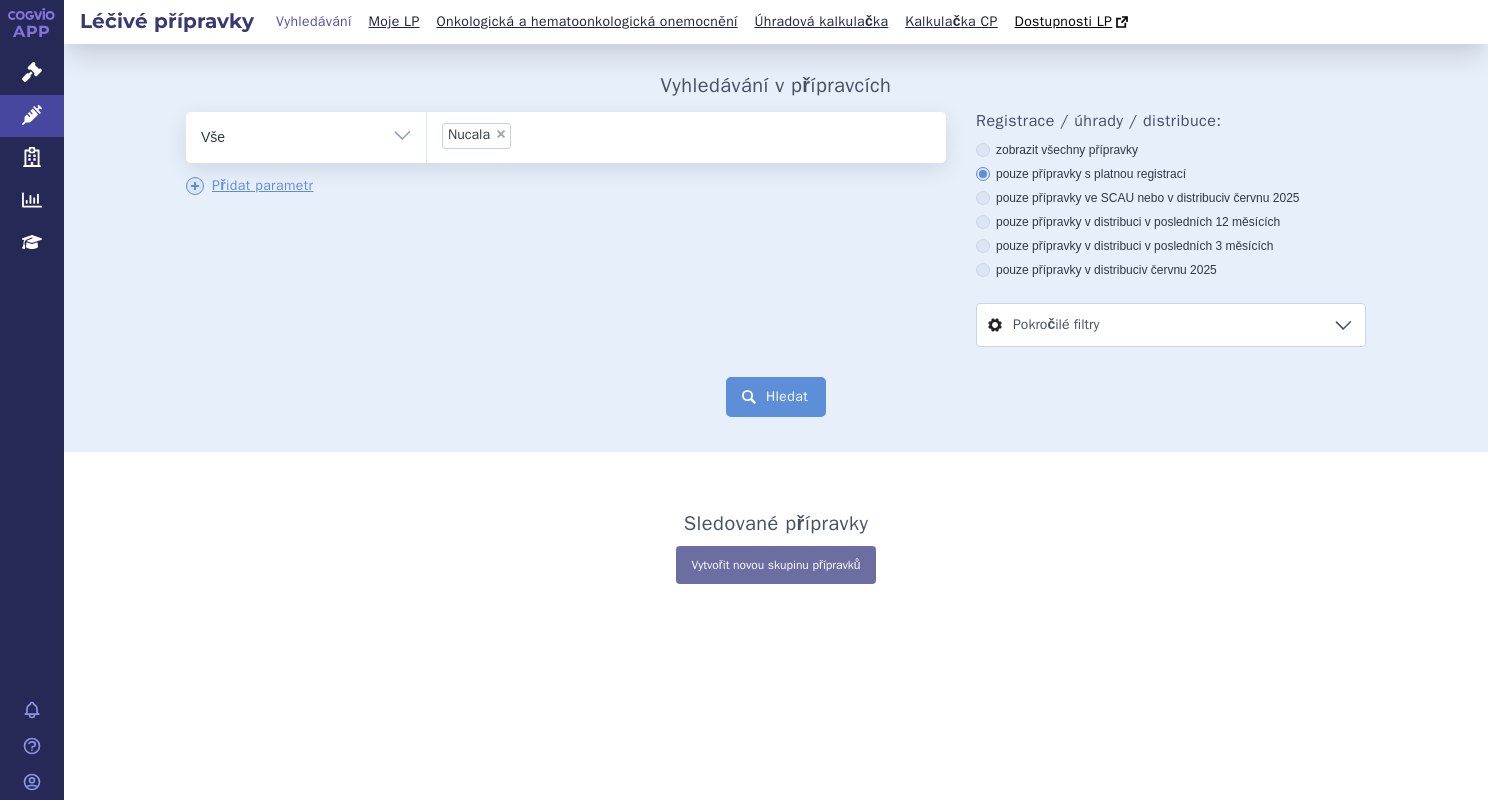 click on "Hledat" at bounding box center [776, 397] 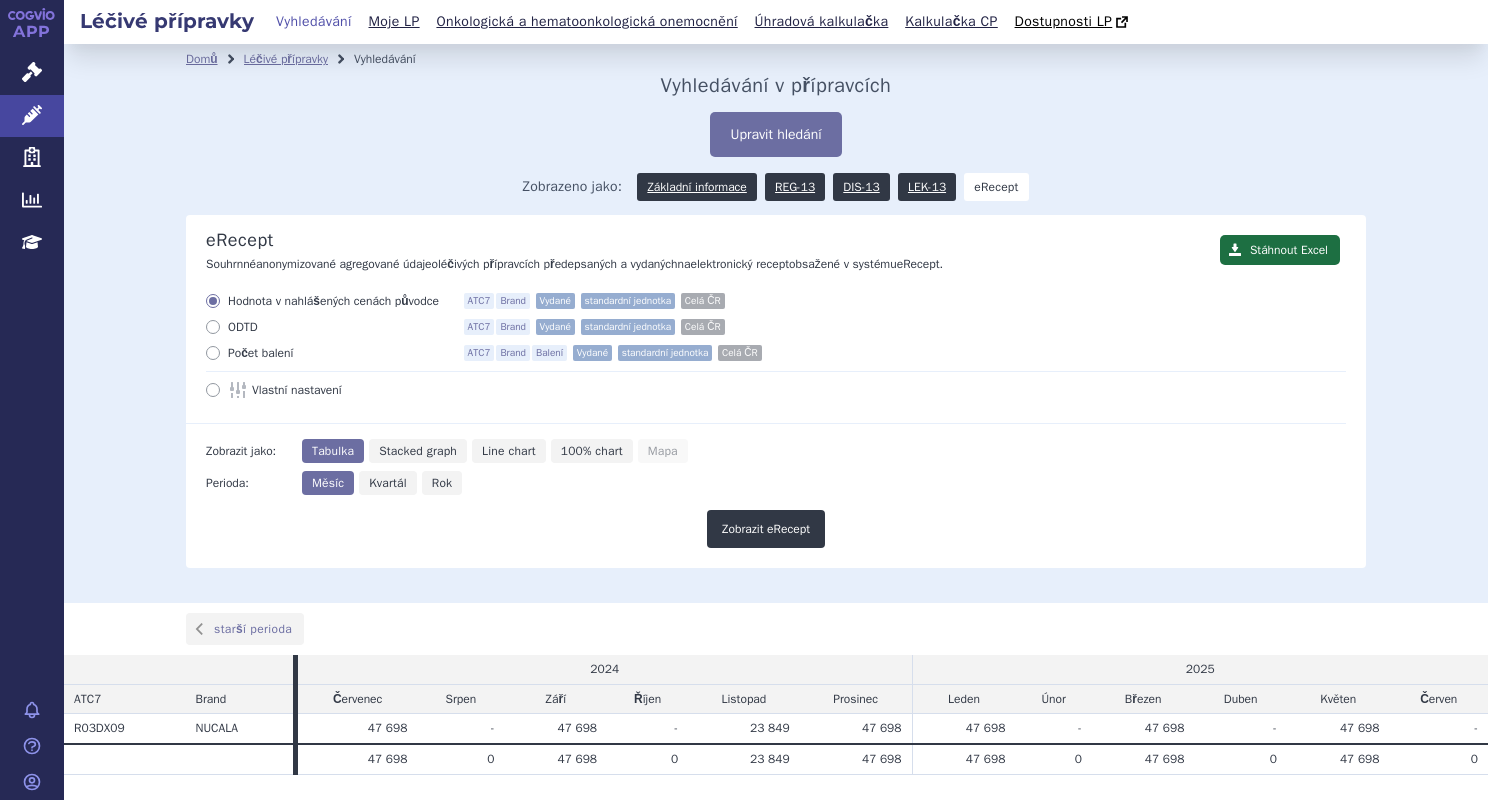 scroll, scrollTop: 0, scrollLeft: 0, axis: both 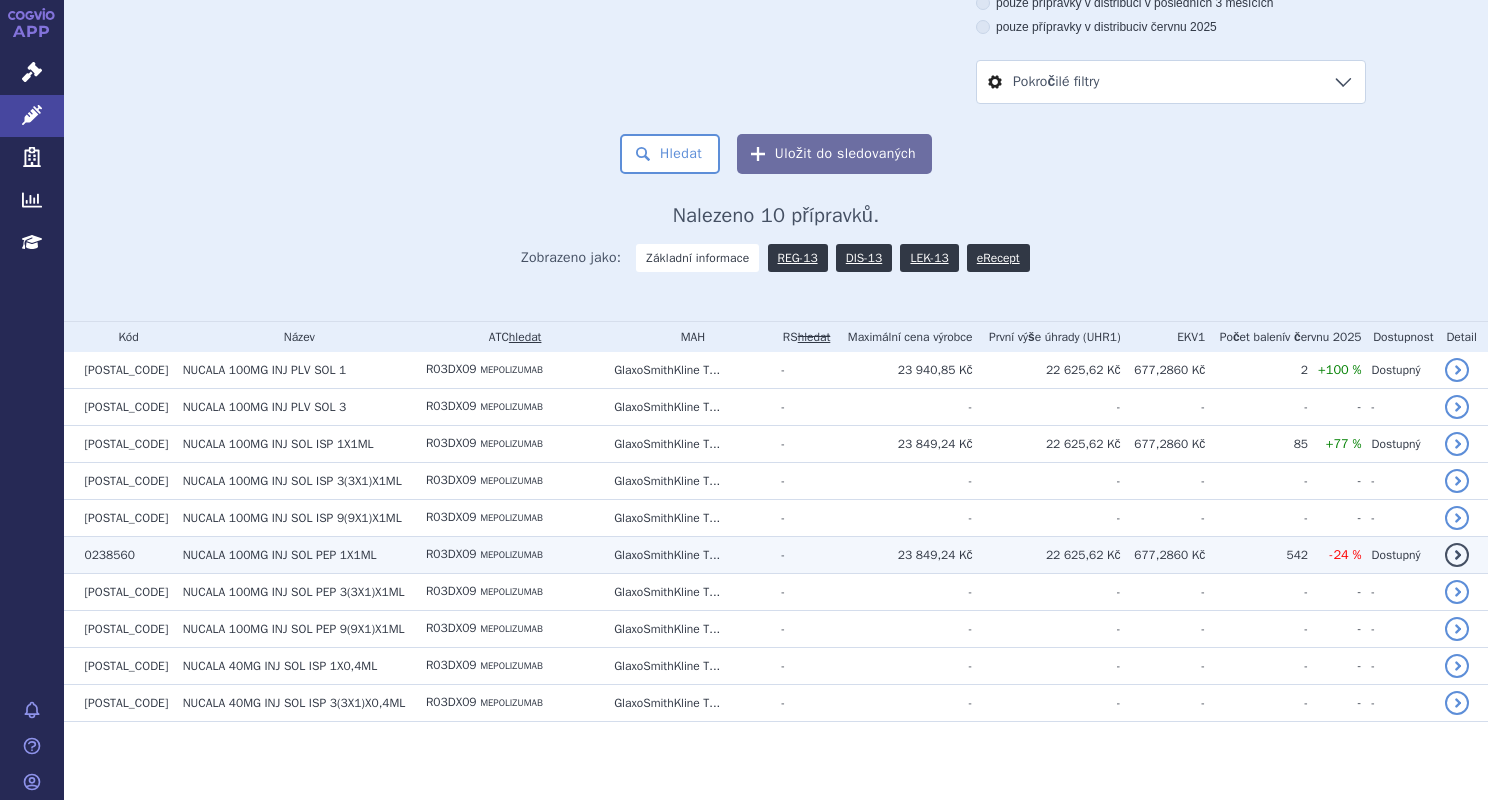 click on "detail" at bounding box center [1457, 555] 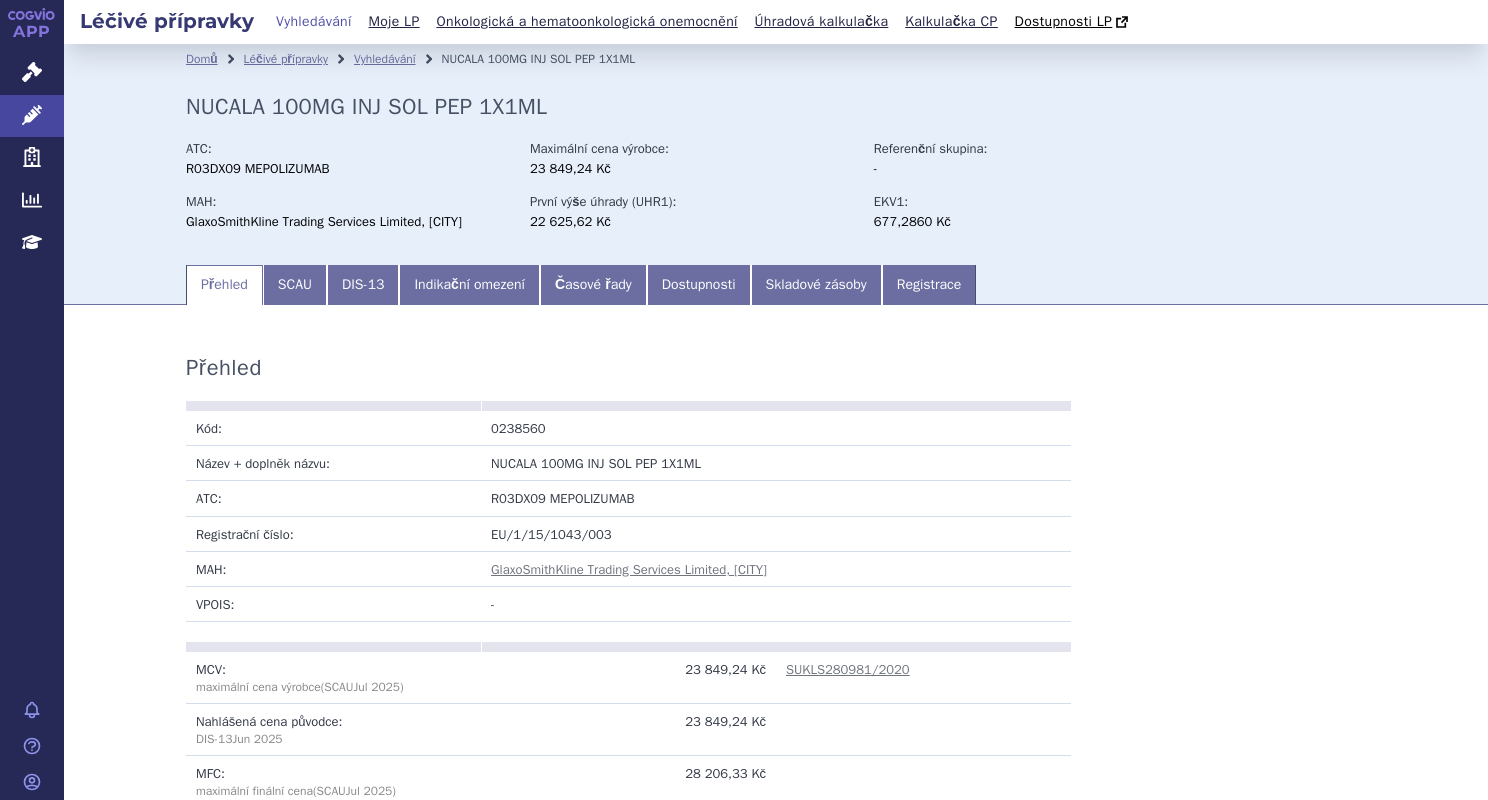 scroll, scrollTop: 0, scrollLeft: 0, axis: both 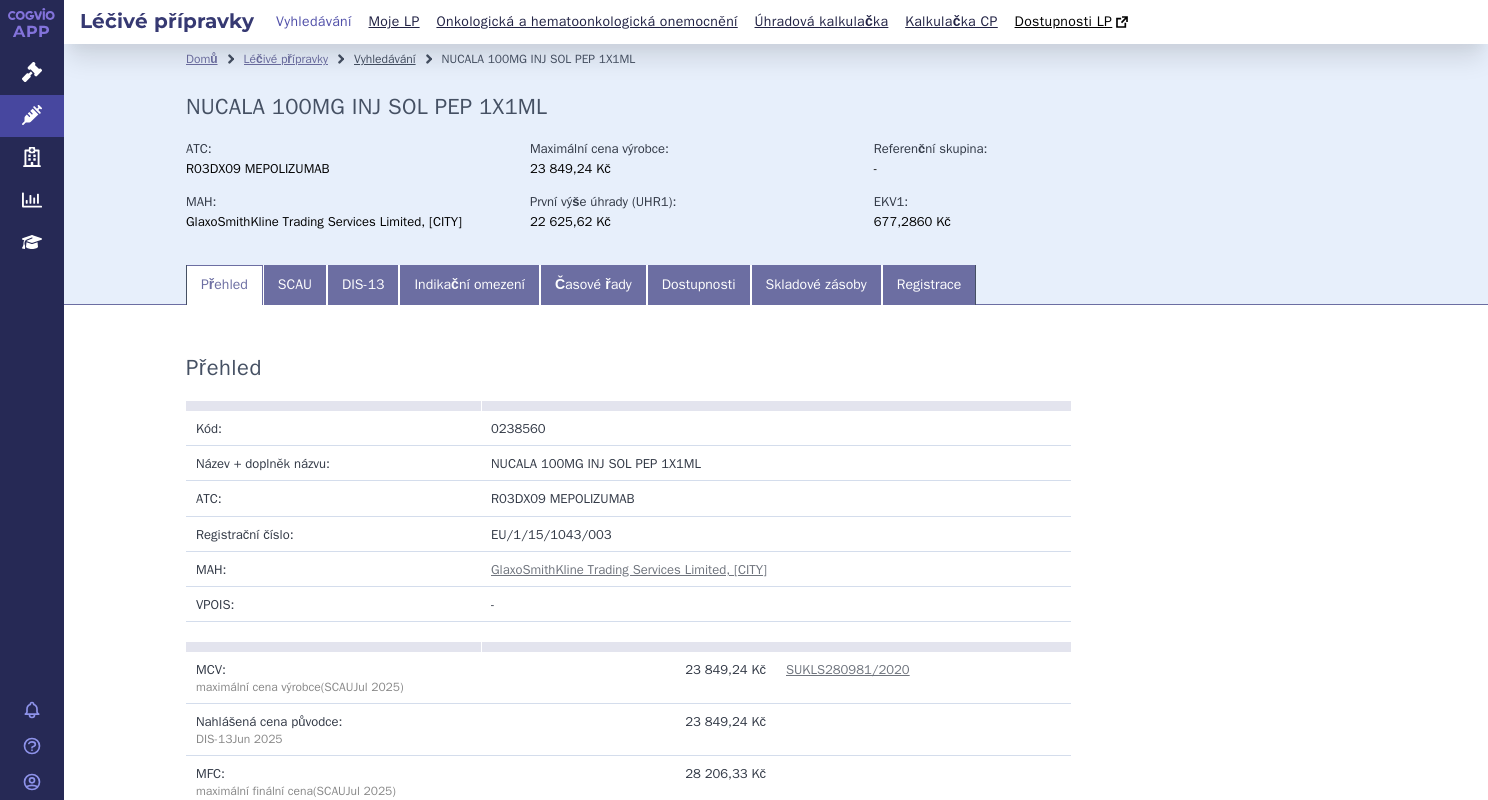 click on "Vyhledávání" at bounding box center (385, 59) 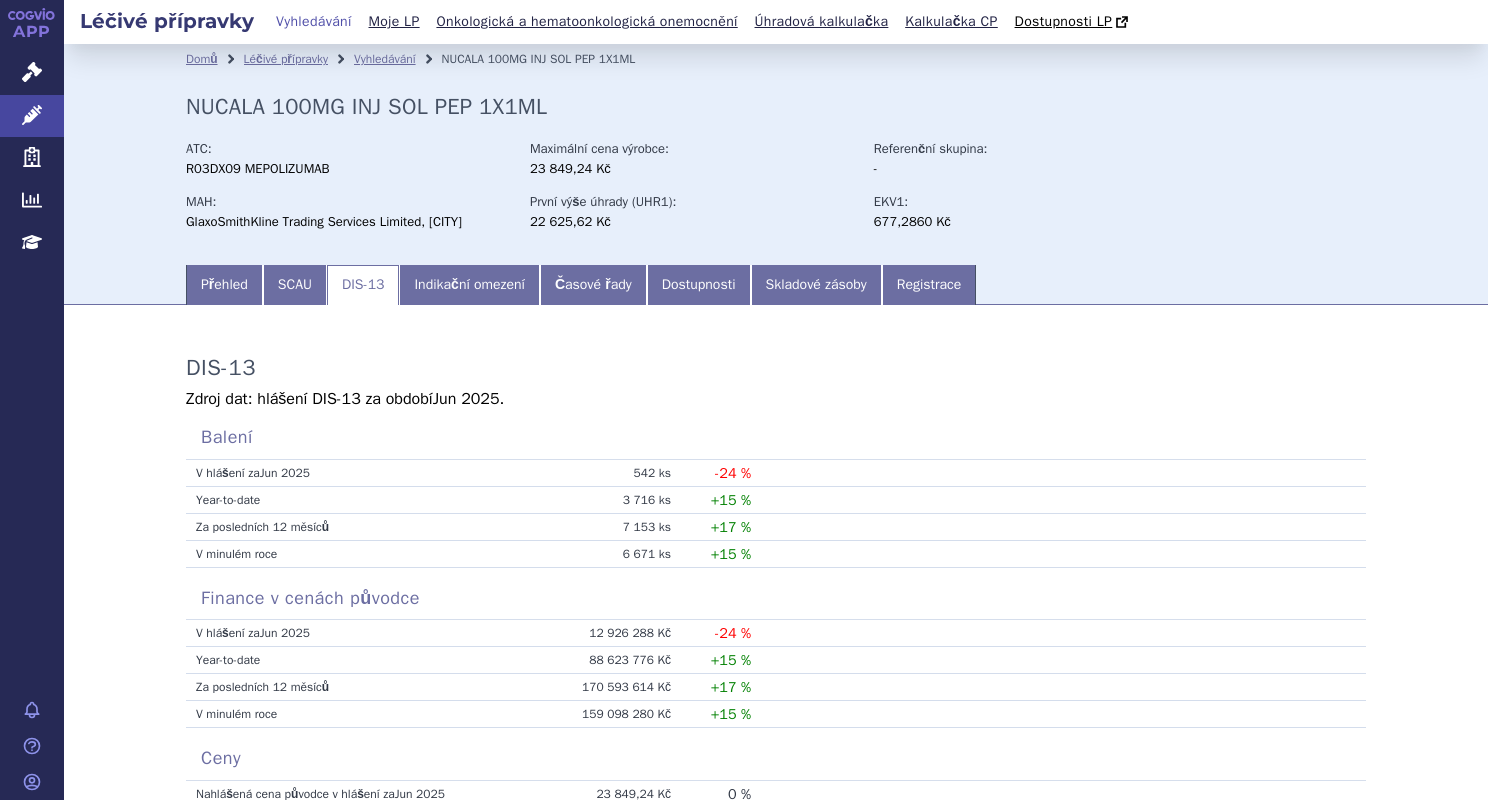 scroll, scrollTop: 0, scrollLeft: 0, axis: both 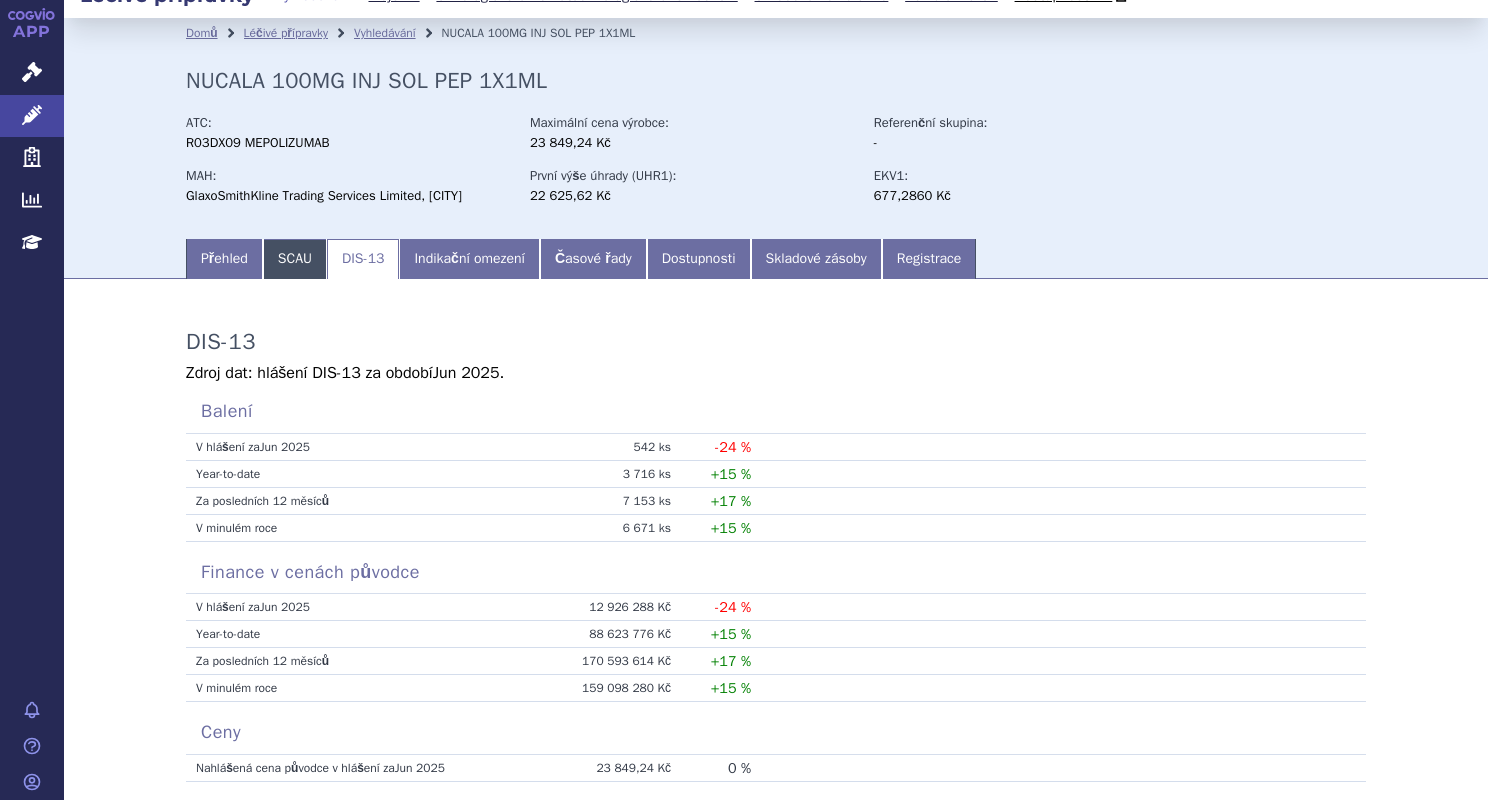 click on "SCAU" at bounding box center (295, 259) 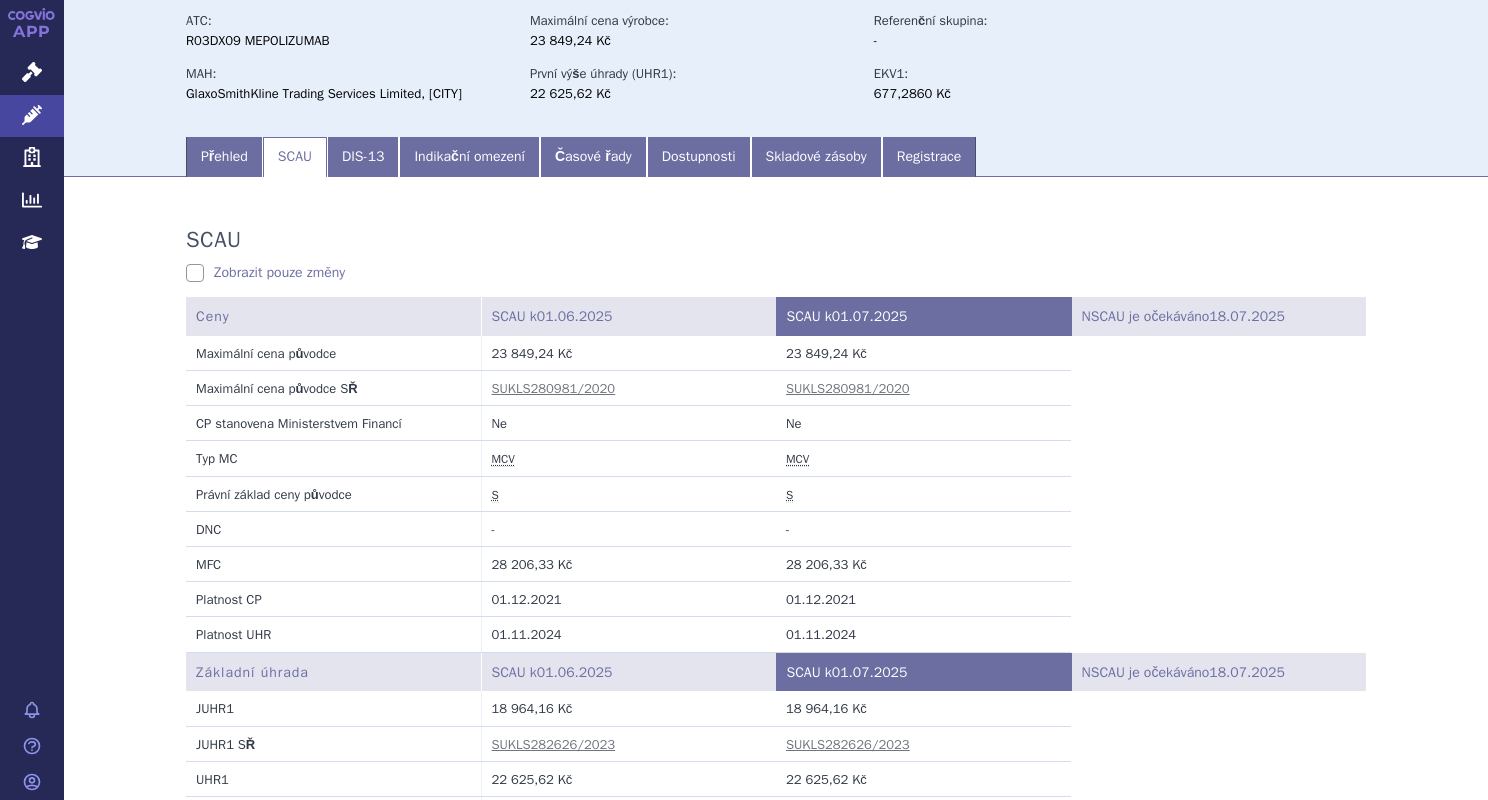scroll, scrollTop: 128, scrollLeft: 0, axis: vertical 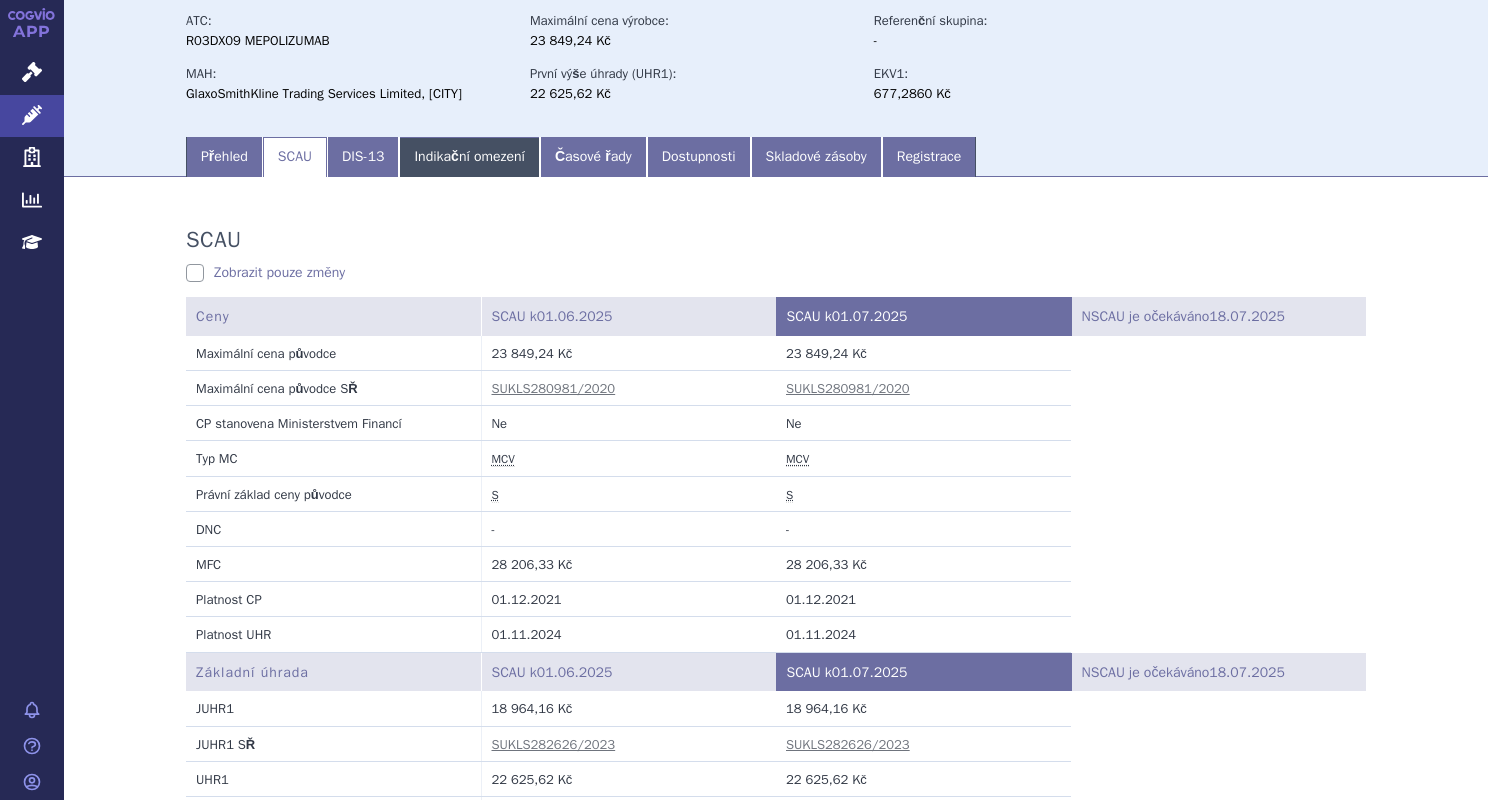 click on "Indikační omezení" at bounding box center [469, 157] 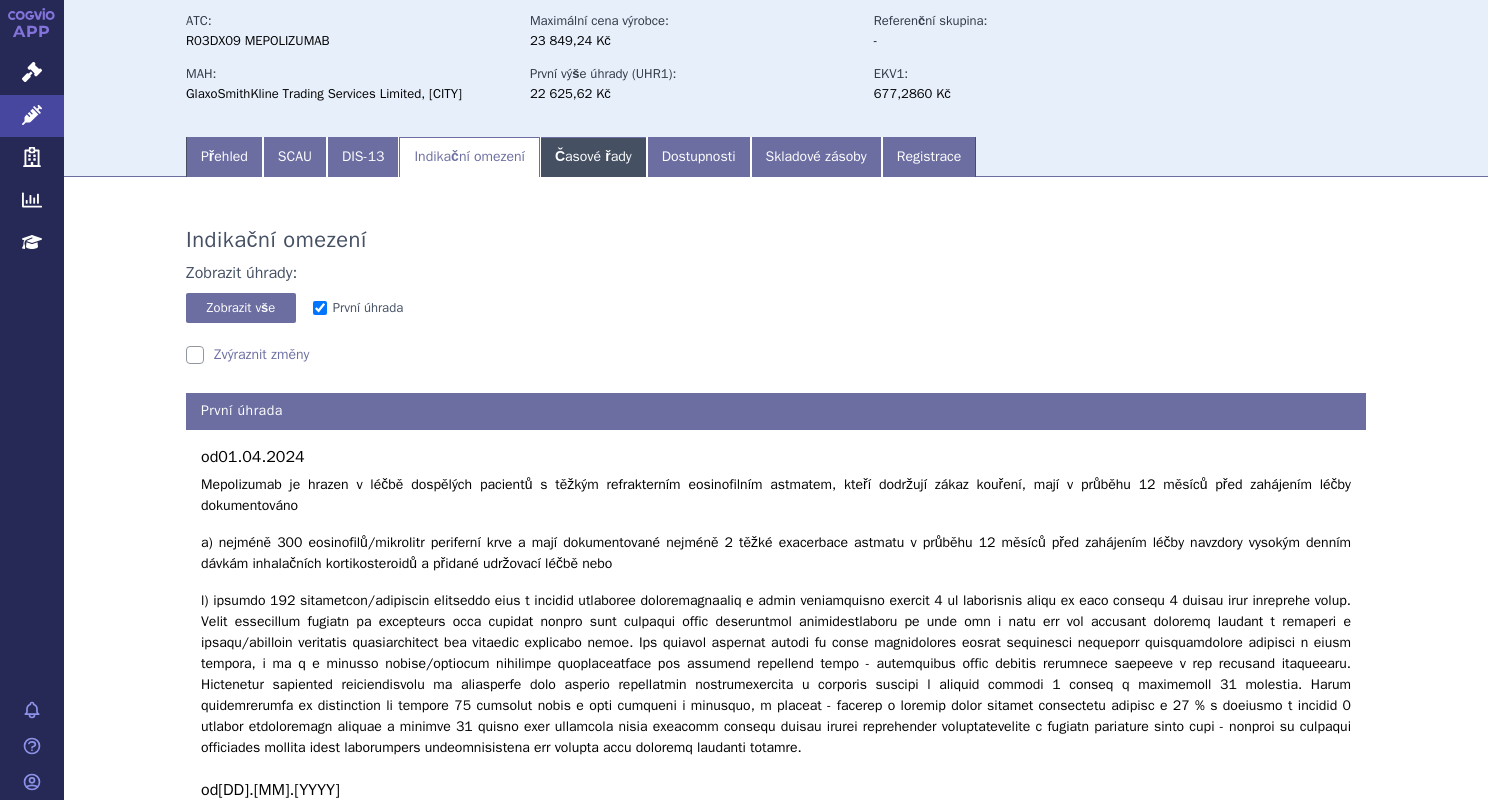 click on "Časové řady" at bounding box center (593, 157) 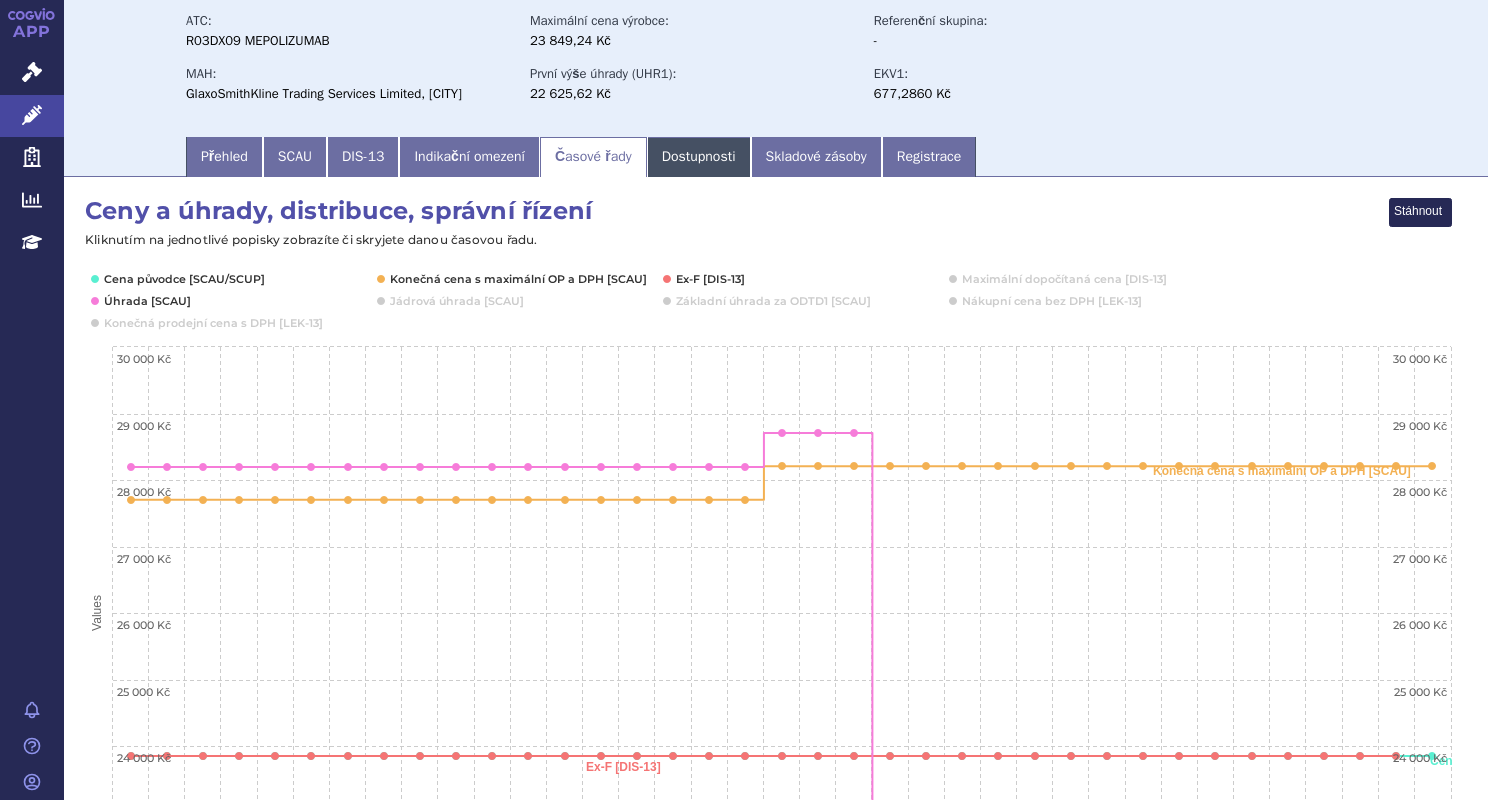 click on "Dostupnosti" at bounding box center [699, 157] 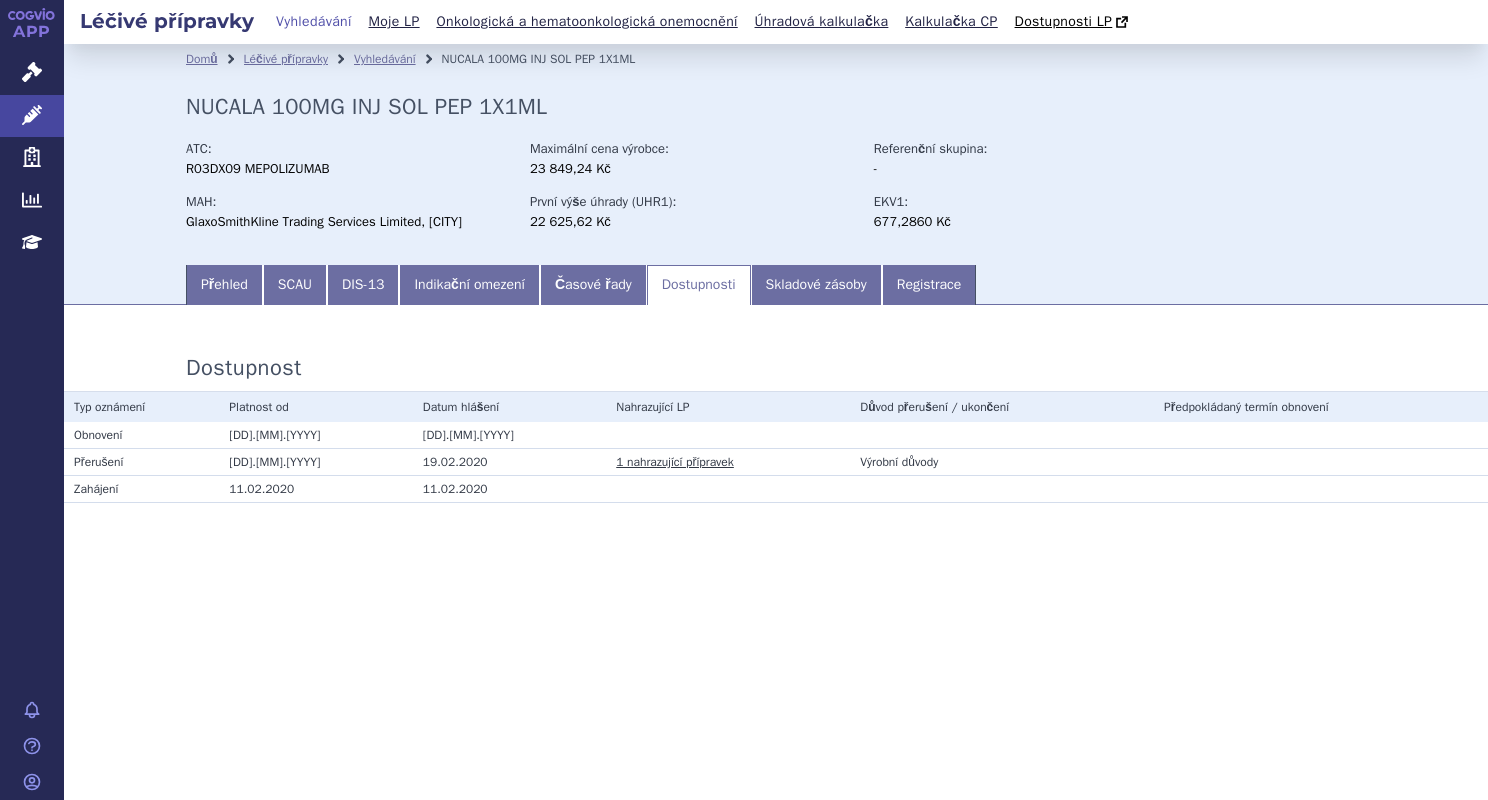scroll, scrollTop: 0, scrollLeft: 0, axis: both 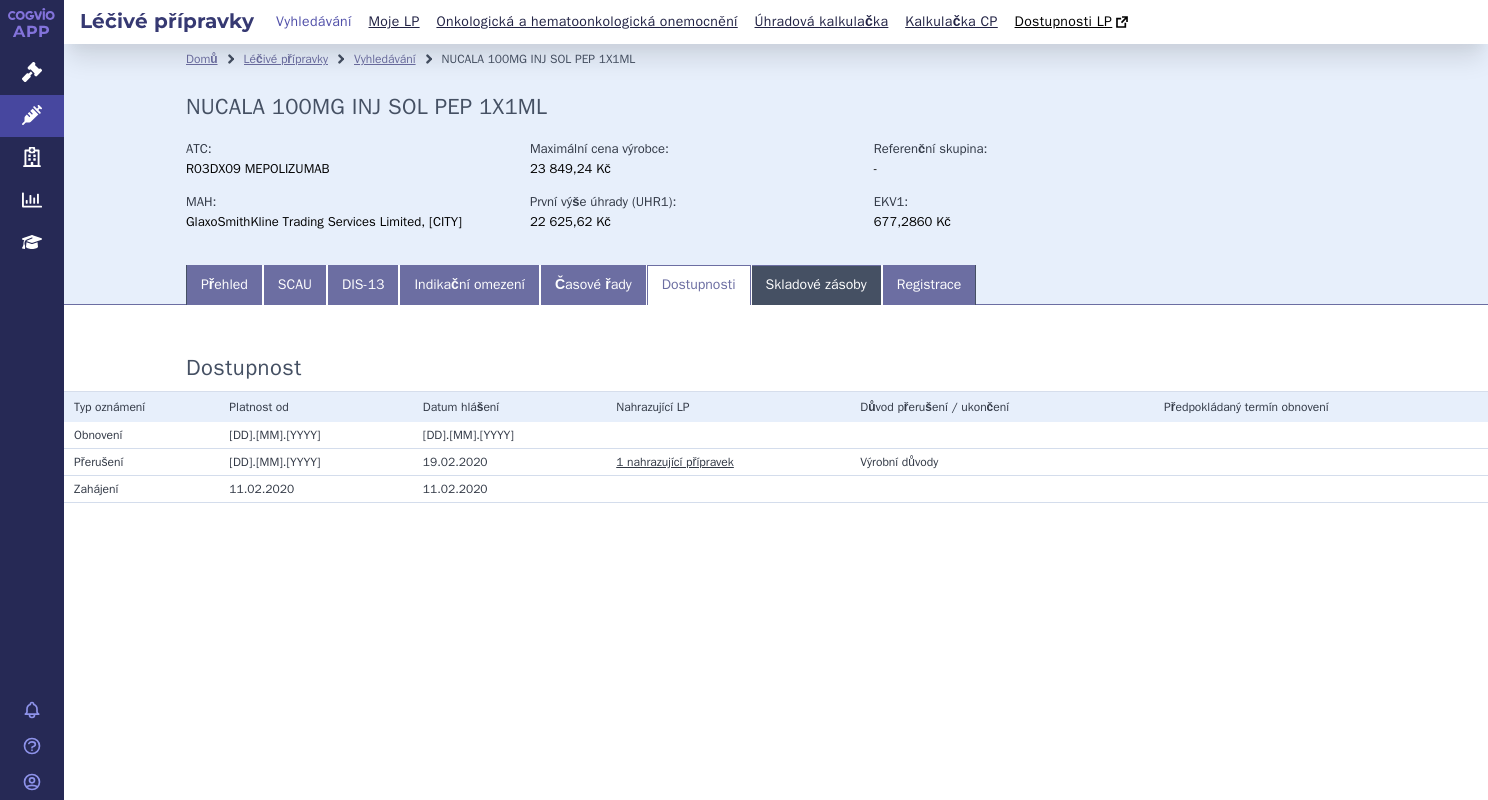click on "Skladové zásoby" at bounding box center (816, 285) 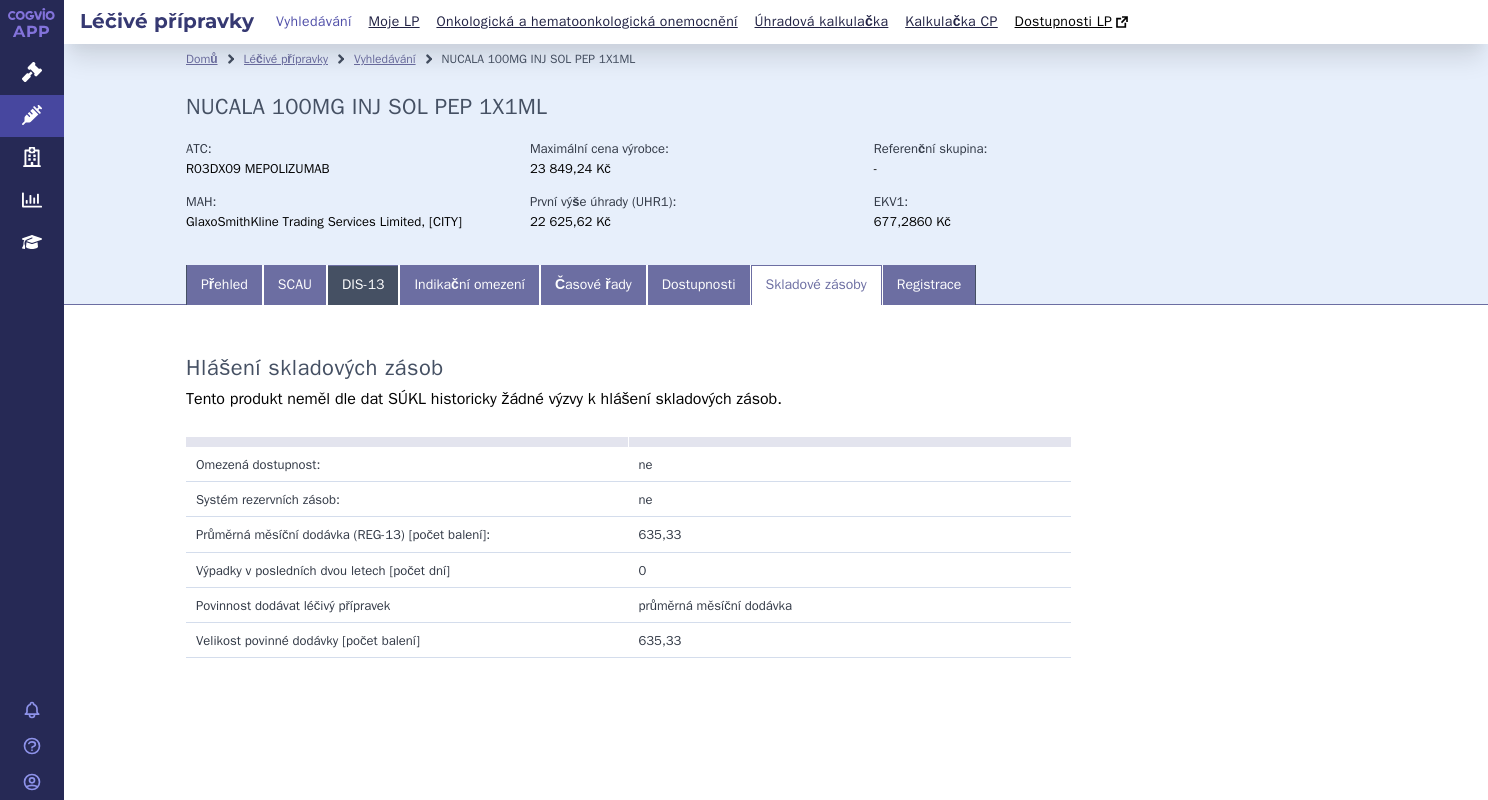 click on "DIS-13" at bounding box center (363, 285) 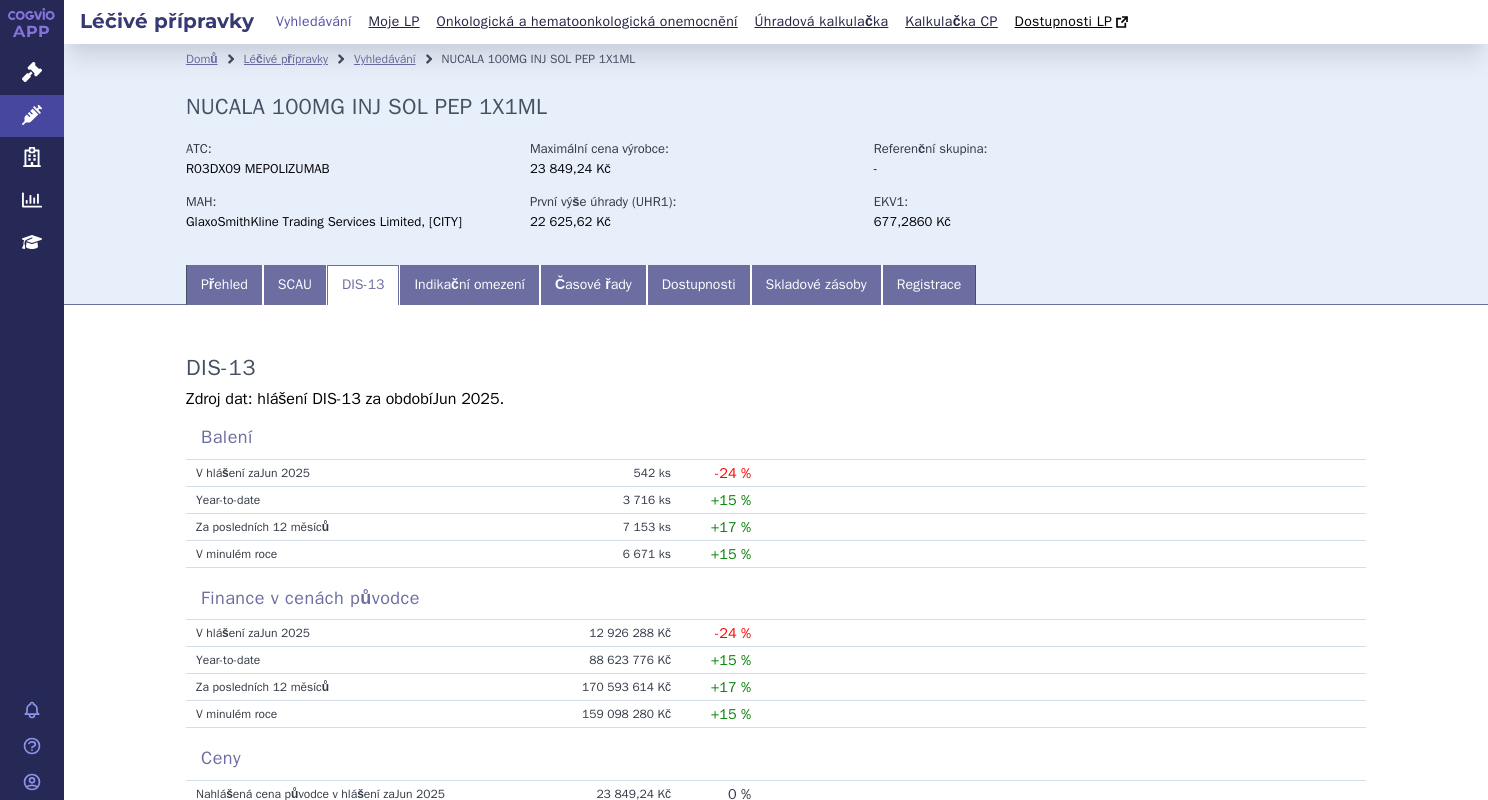 scroll, scrollTop: 338, scrollLeft: 0, axis: vertical 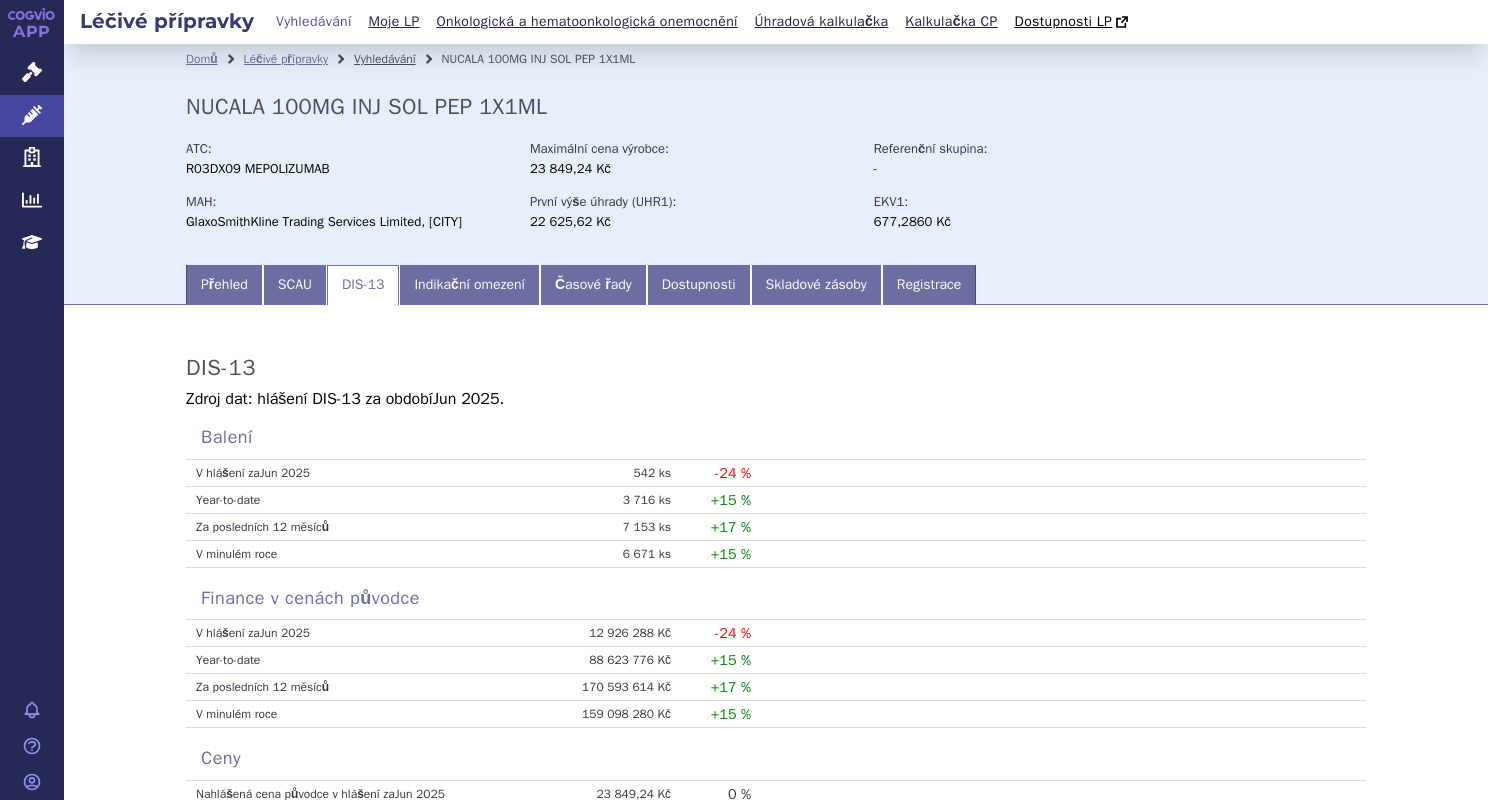 click on "Vyhledávání" at bounding box center [385, 59] 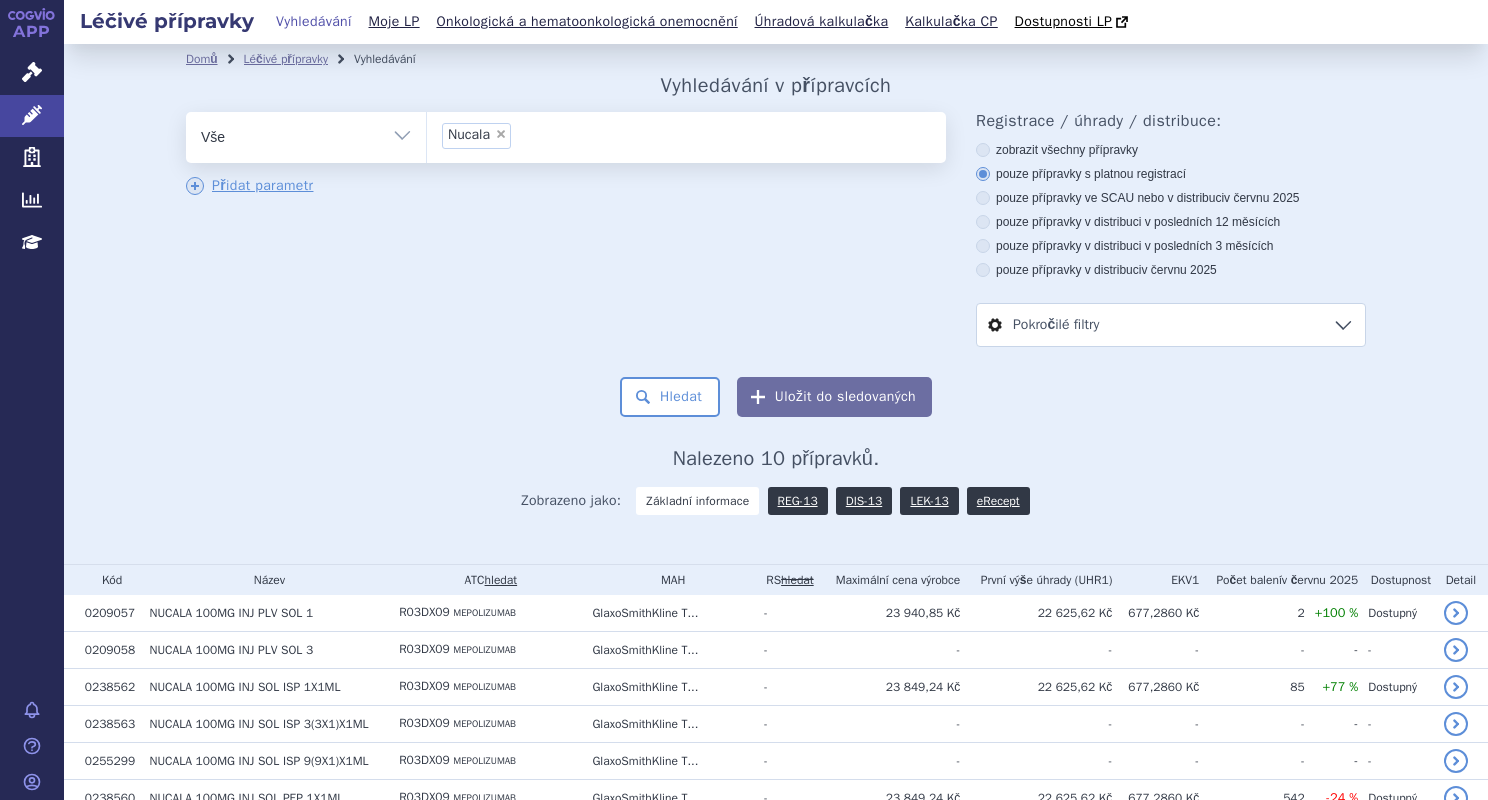 scroll, scrollTop: 0, scrollLeft: 0, axis: both 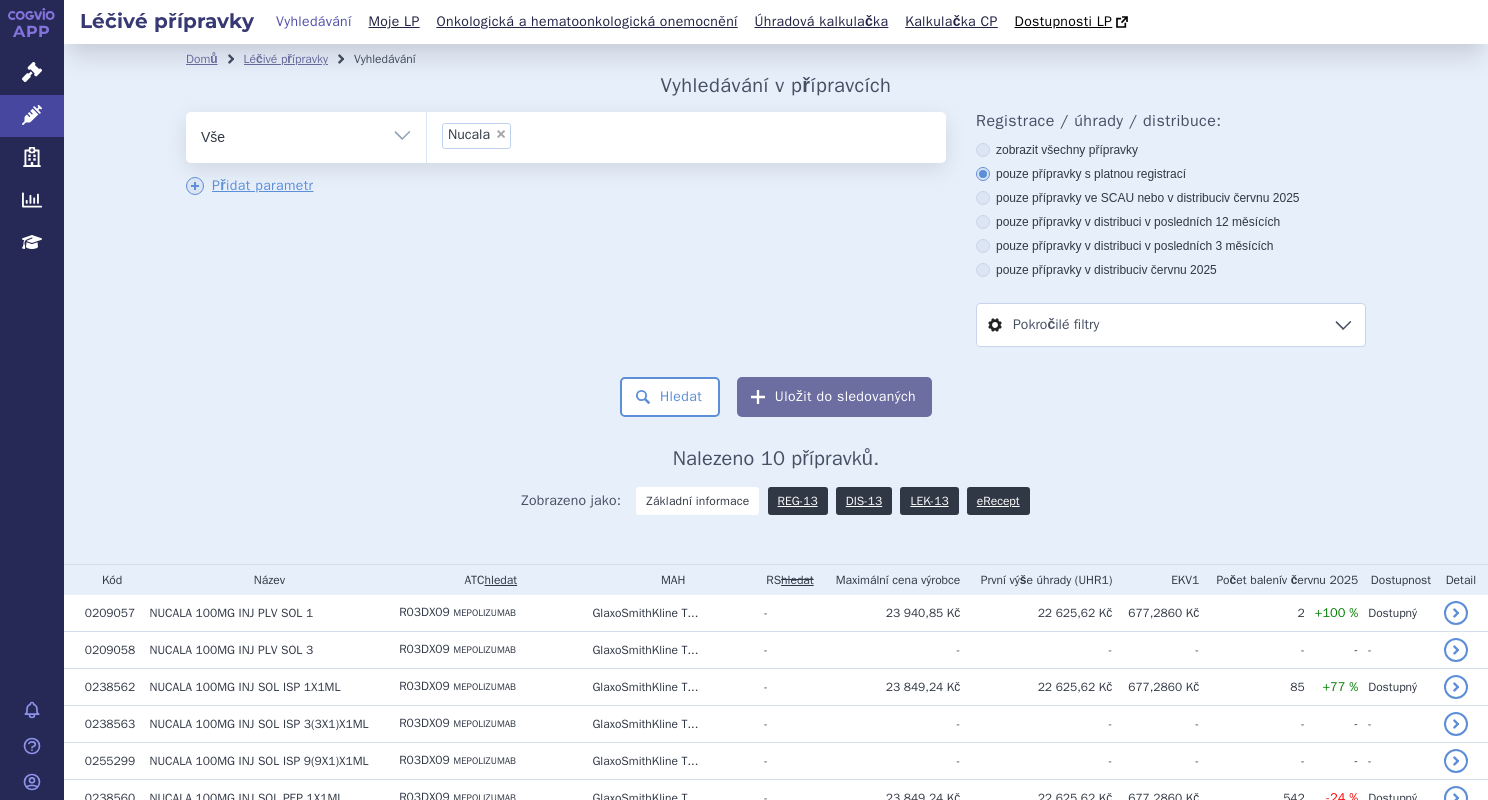 click on "×" at bounding box center [501, 134] 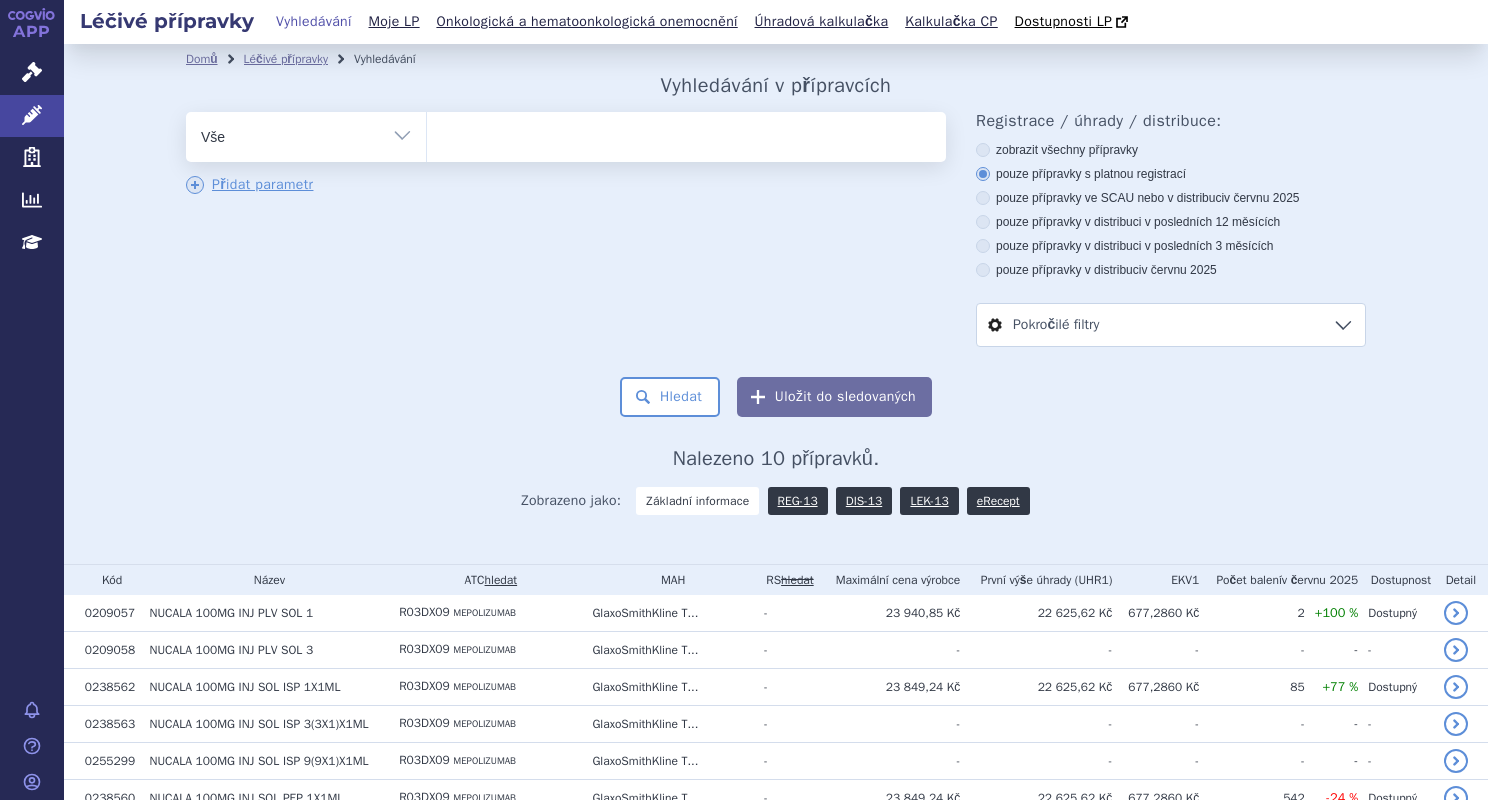 click at bounding box center [686, 133] 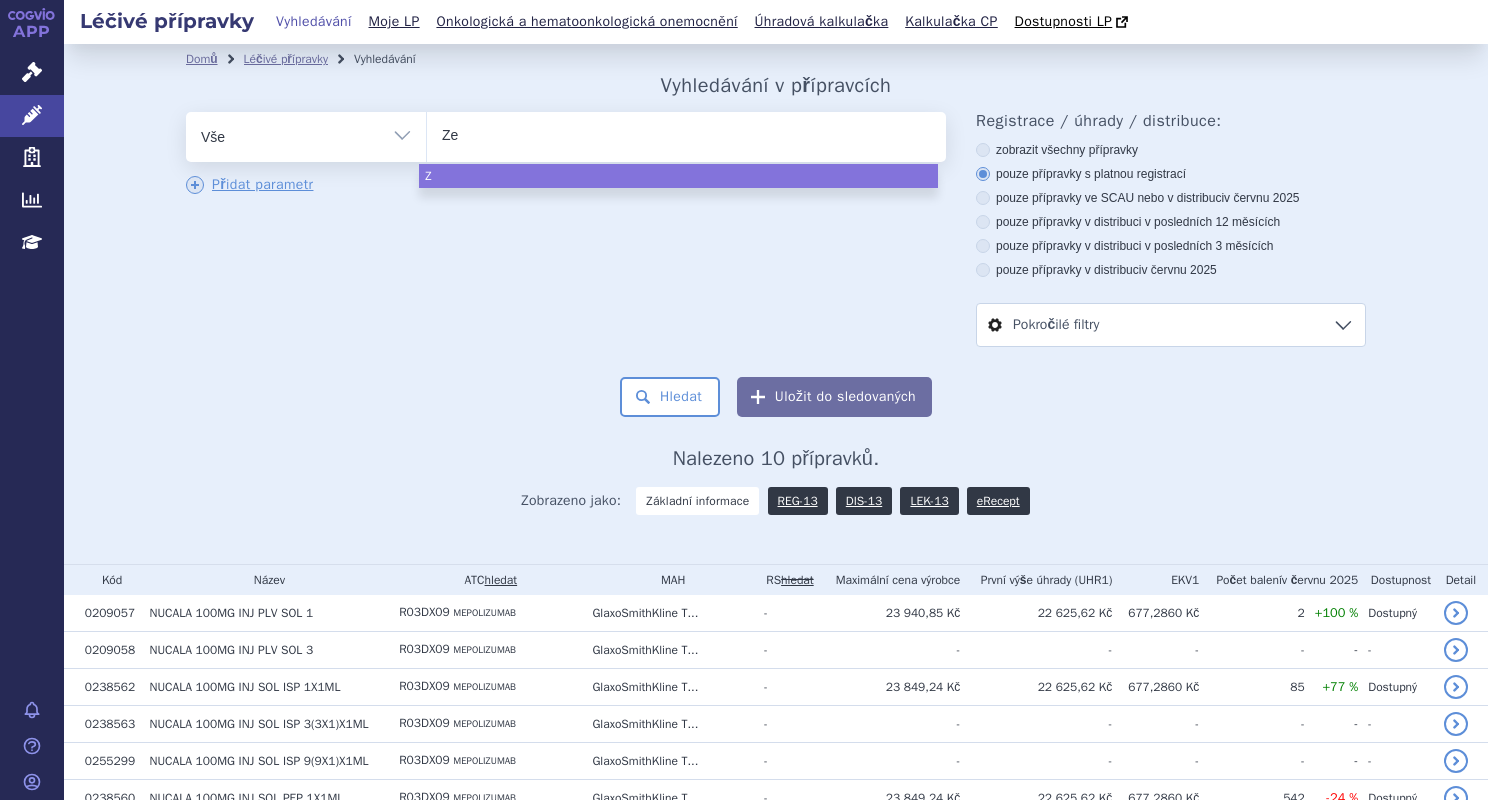 type on "Zej" 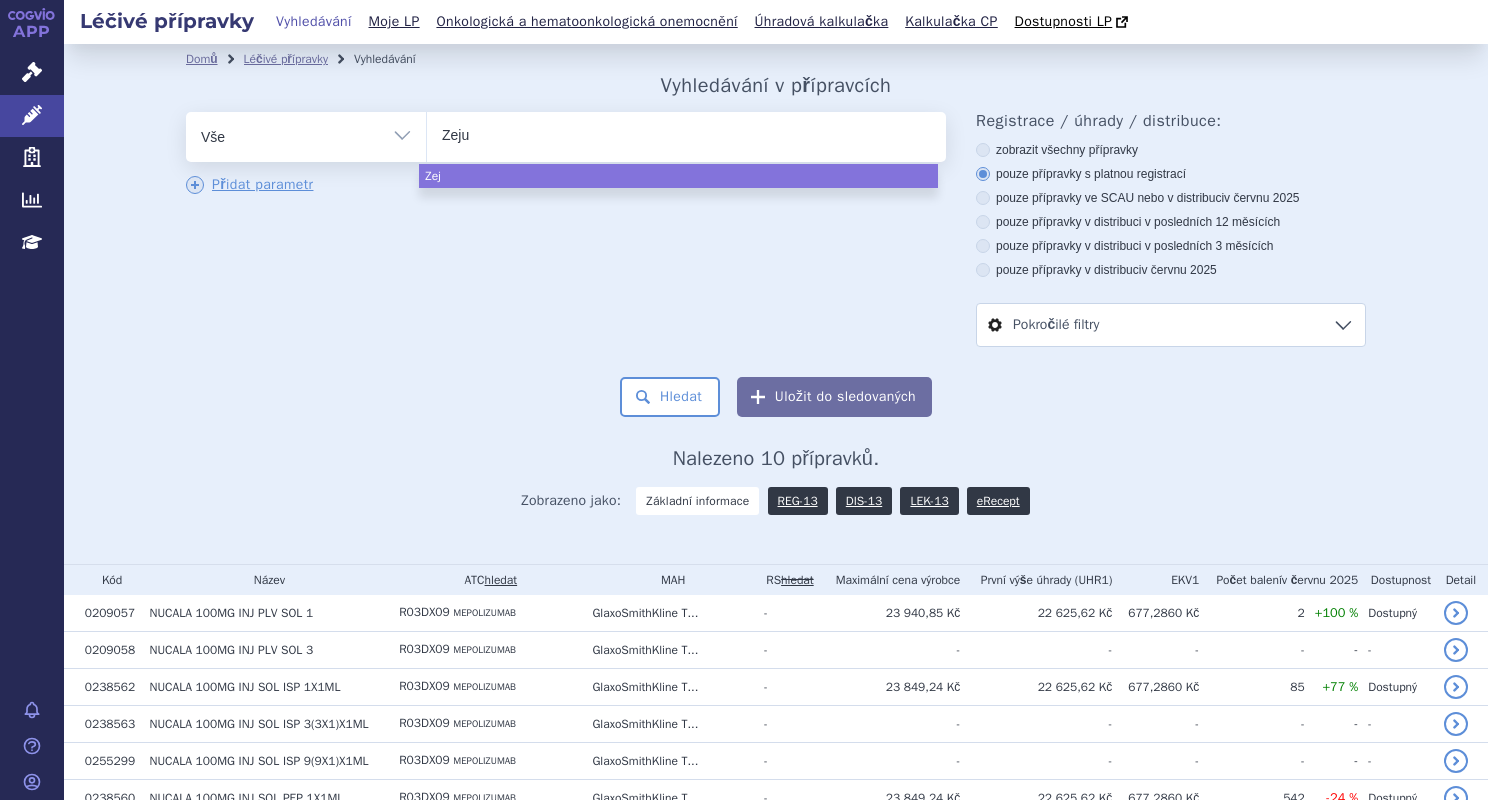 type on "Zejul" 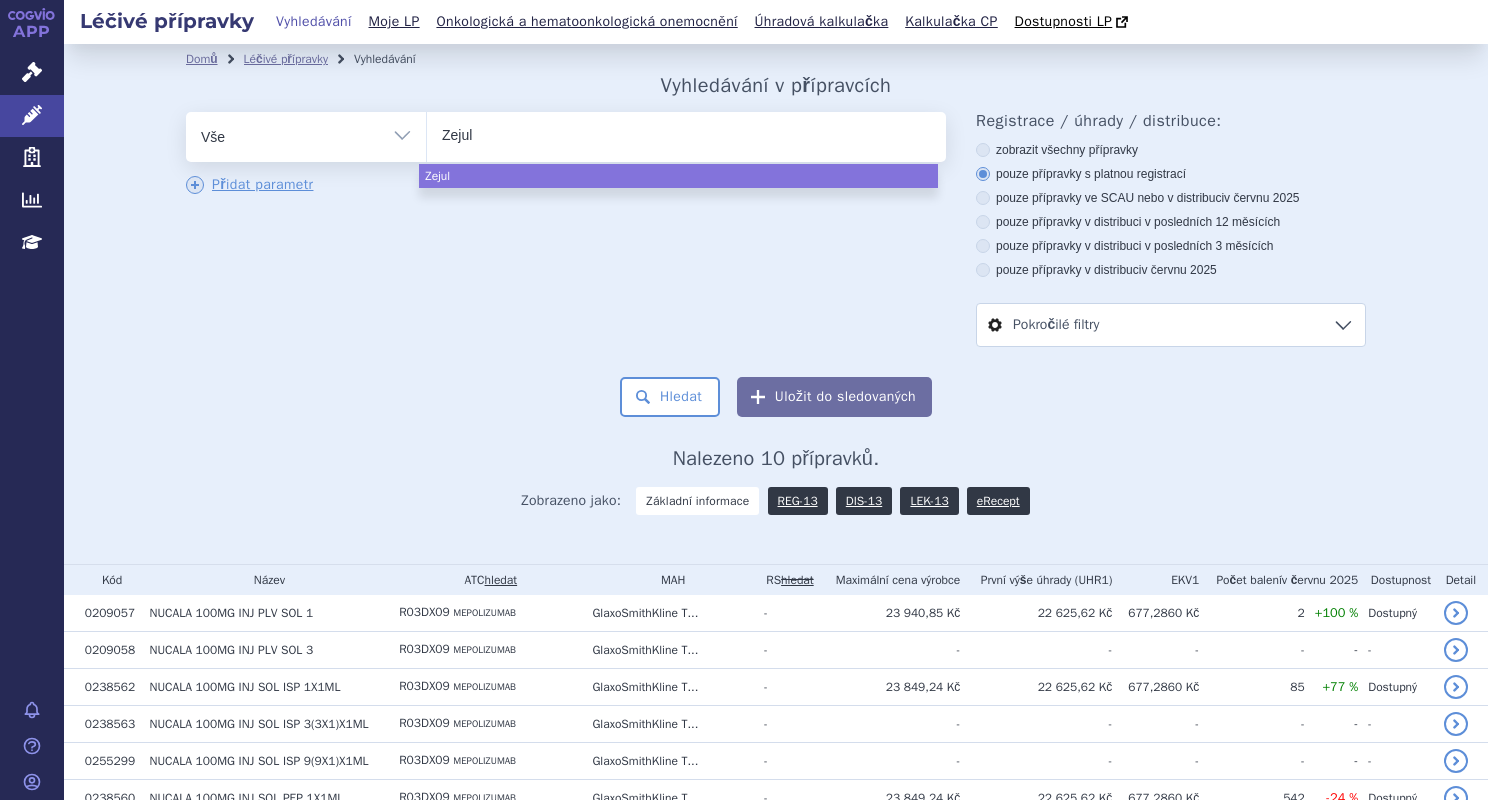 type on "Zejula" 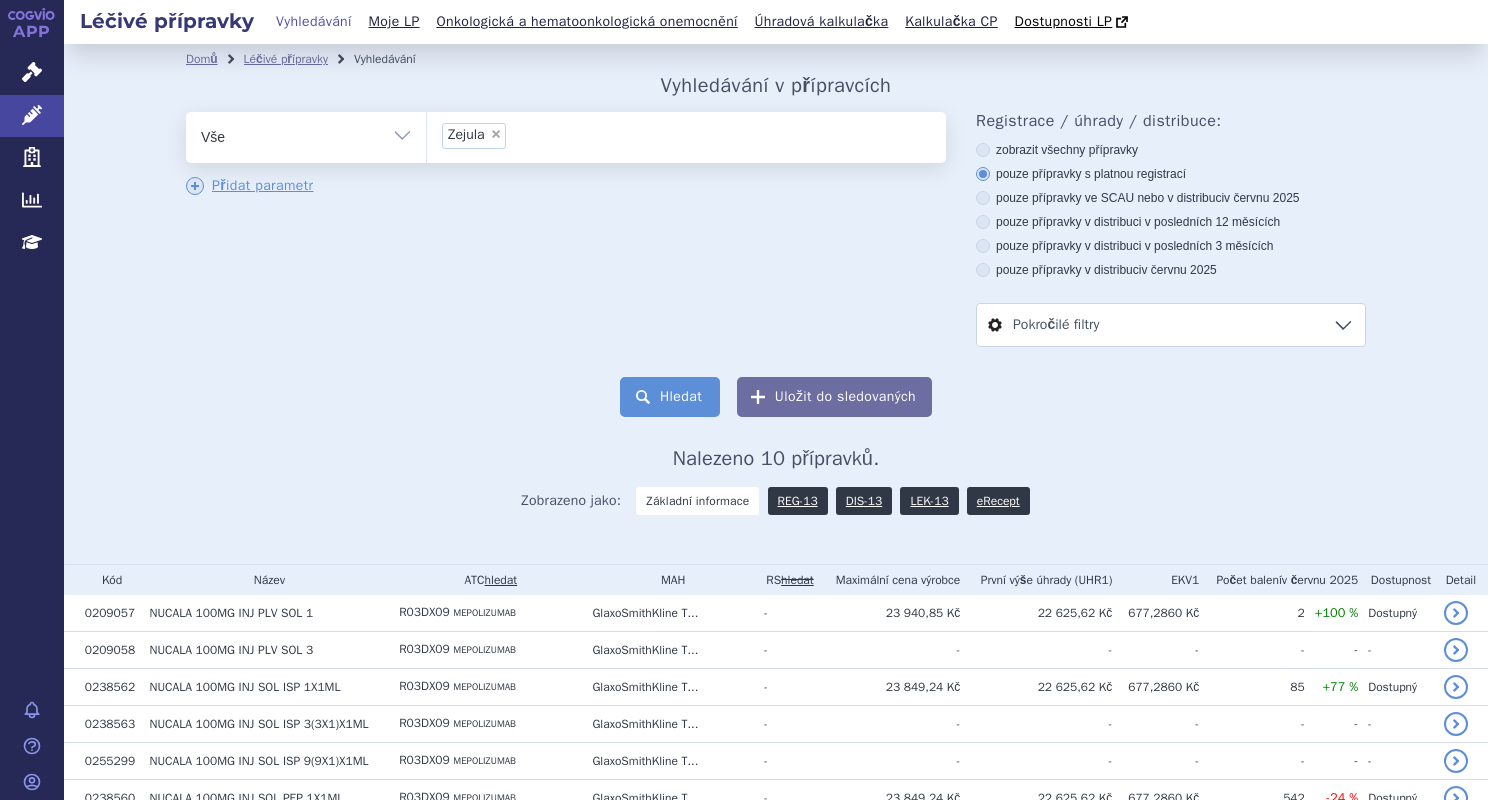 click on "Hledat" at bounding box center (670, 397) 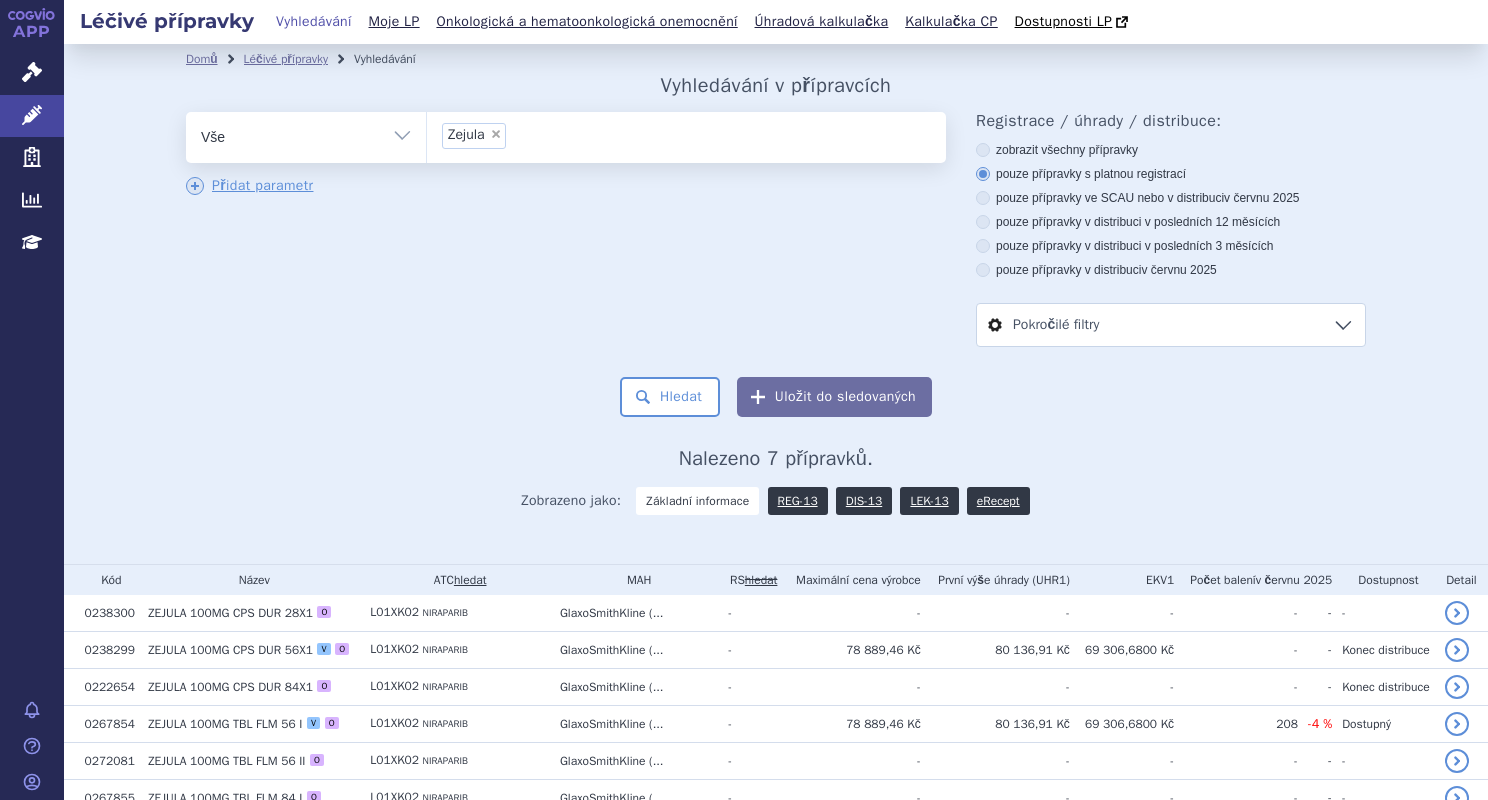 scroll, scrollTop: 0, scrollLeft: 0, axis: both 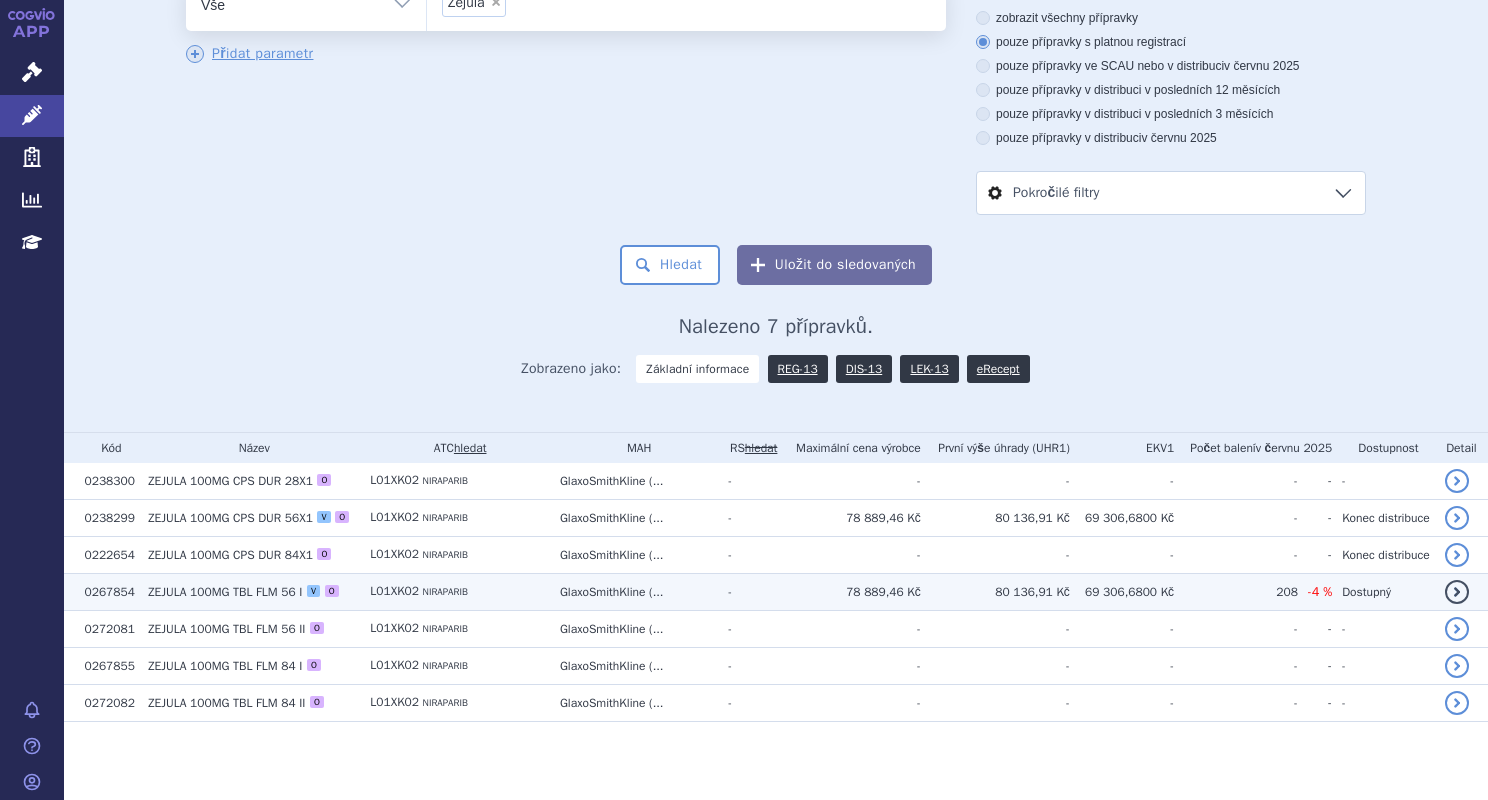 click on "Dostupný" at bounding box center [1383, 481] 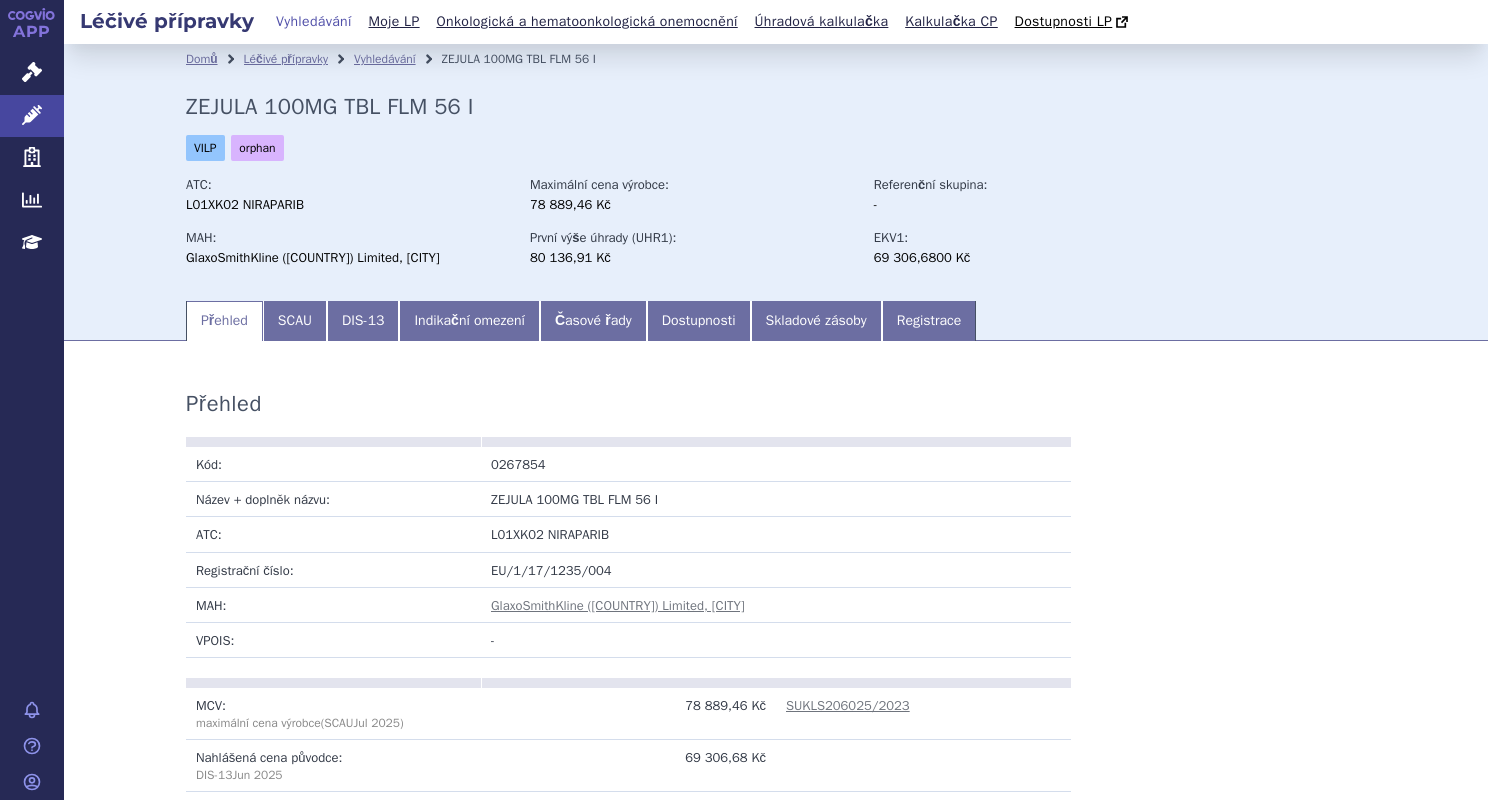 scroll, scrollTop: 0, scrollLeft: 0, axis: both 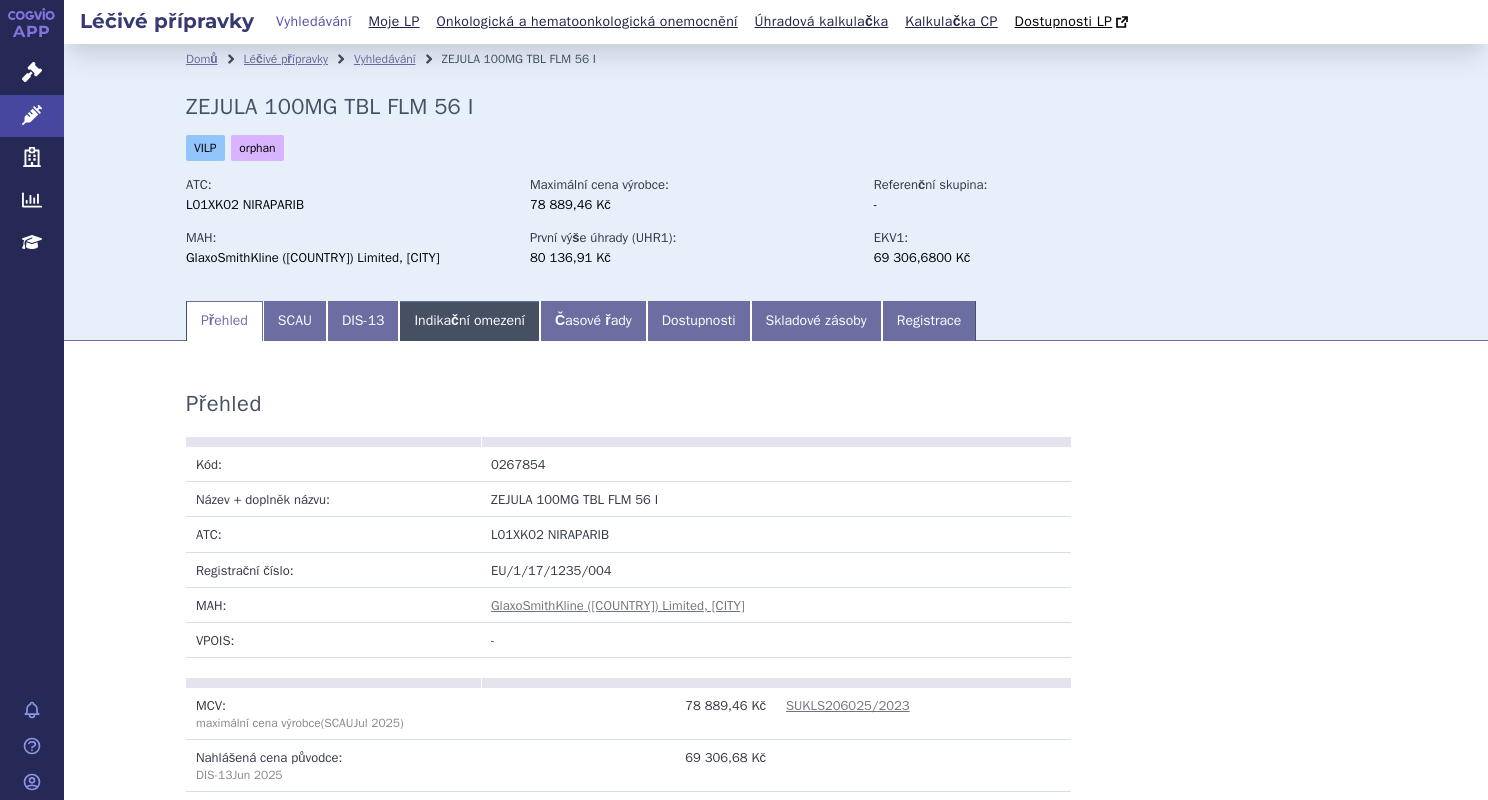 click on "Indikační omezení" at bounding box center (469, 321) 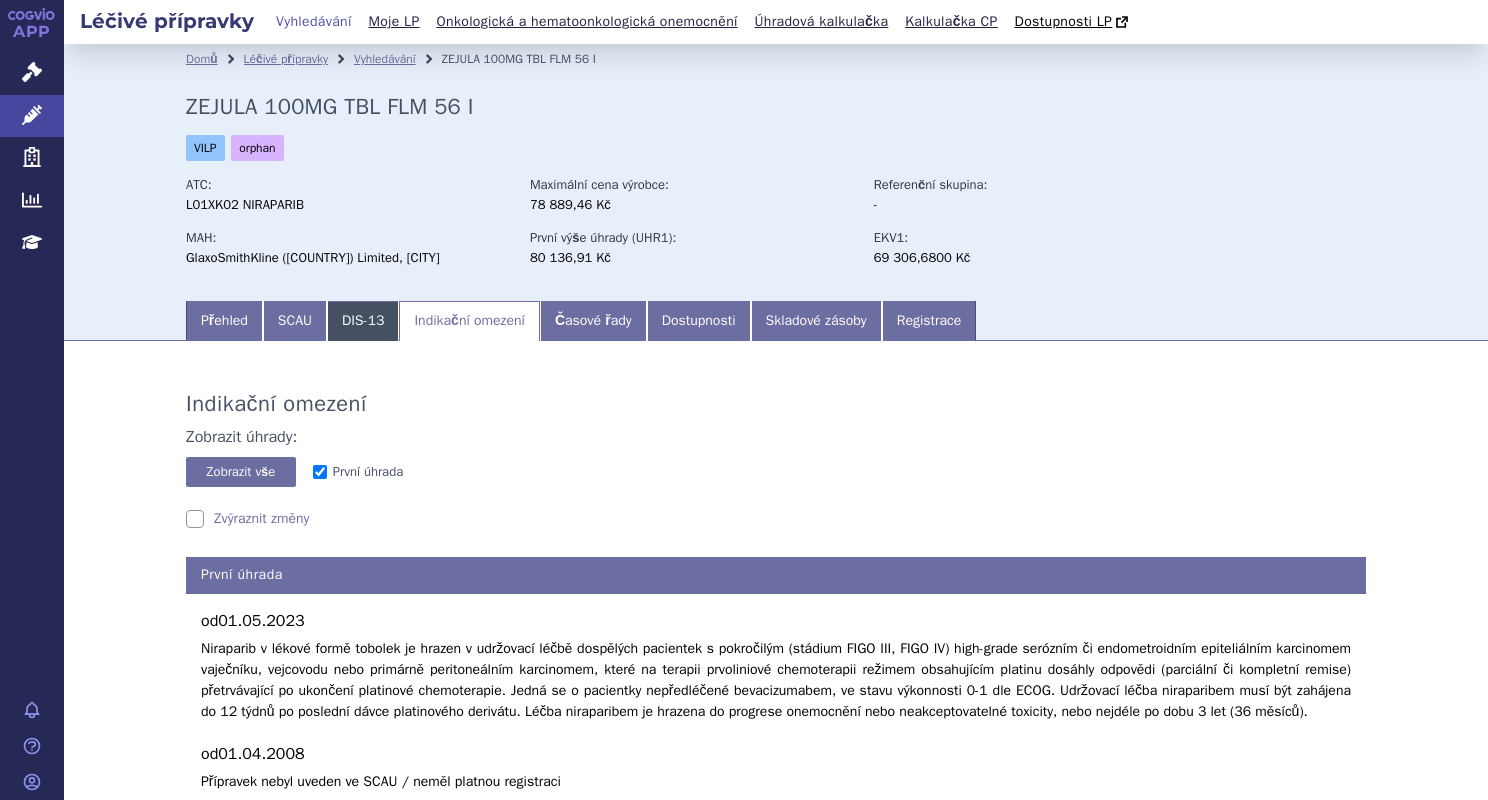 click on "DIS-13" at bounding box center [363, 321] 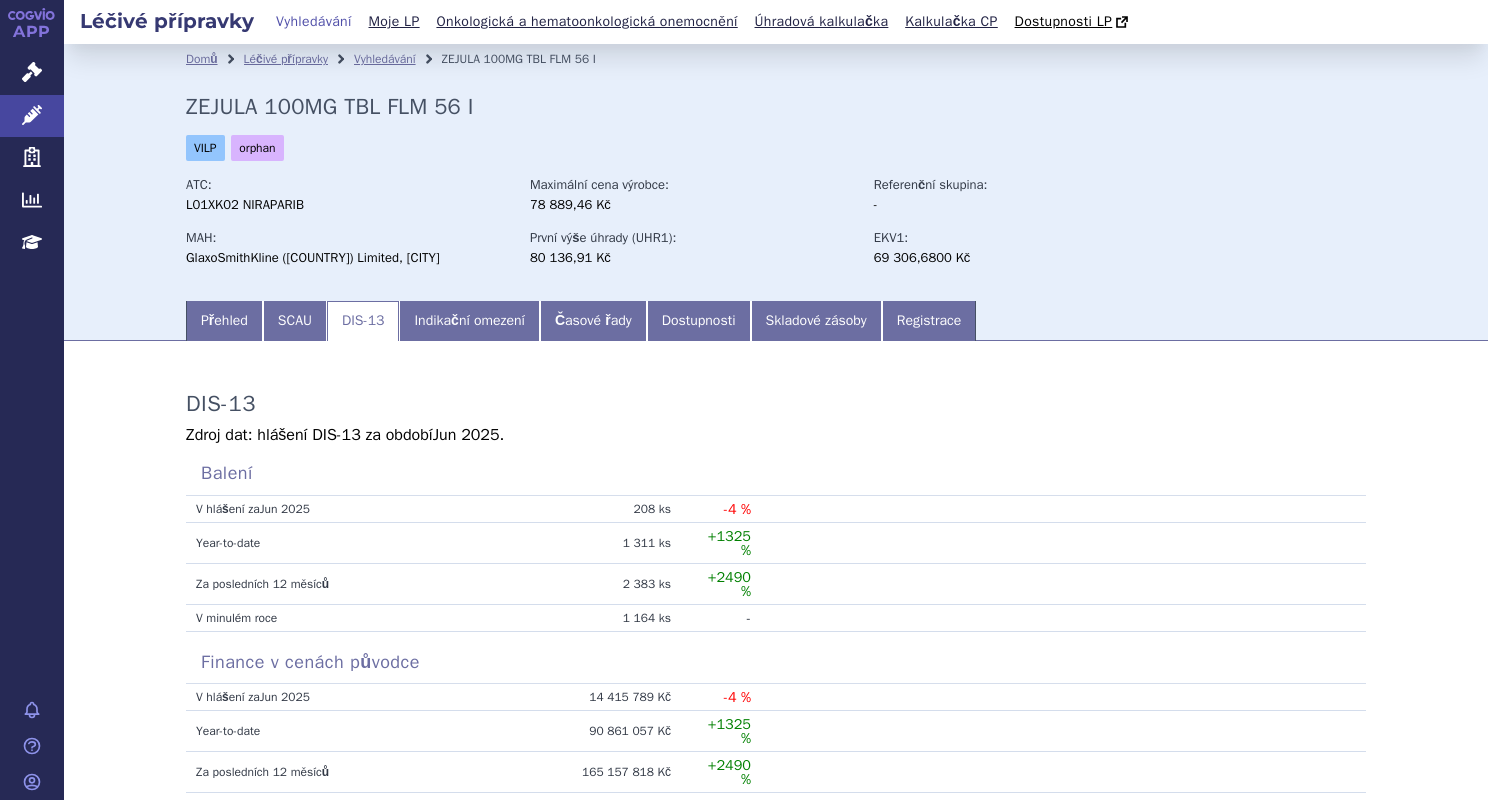 scroll, scrollTop: 431, scrollLeft: 0, axis: vertical 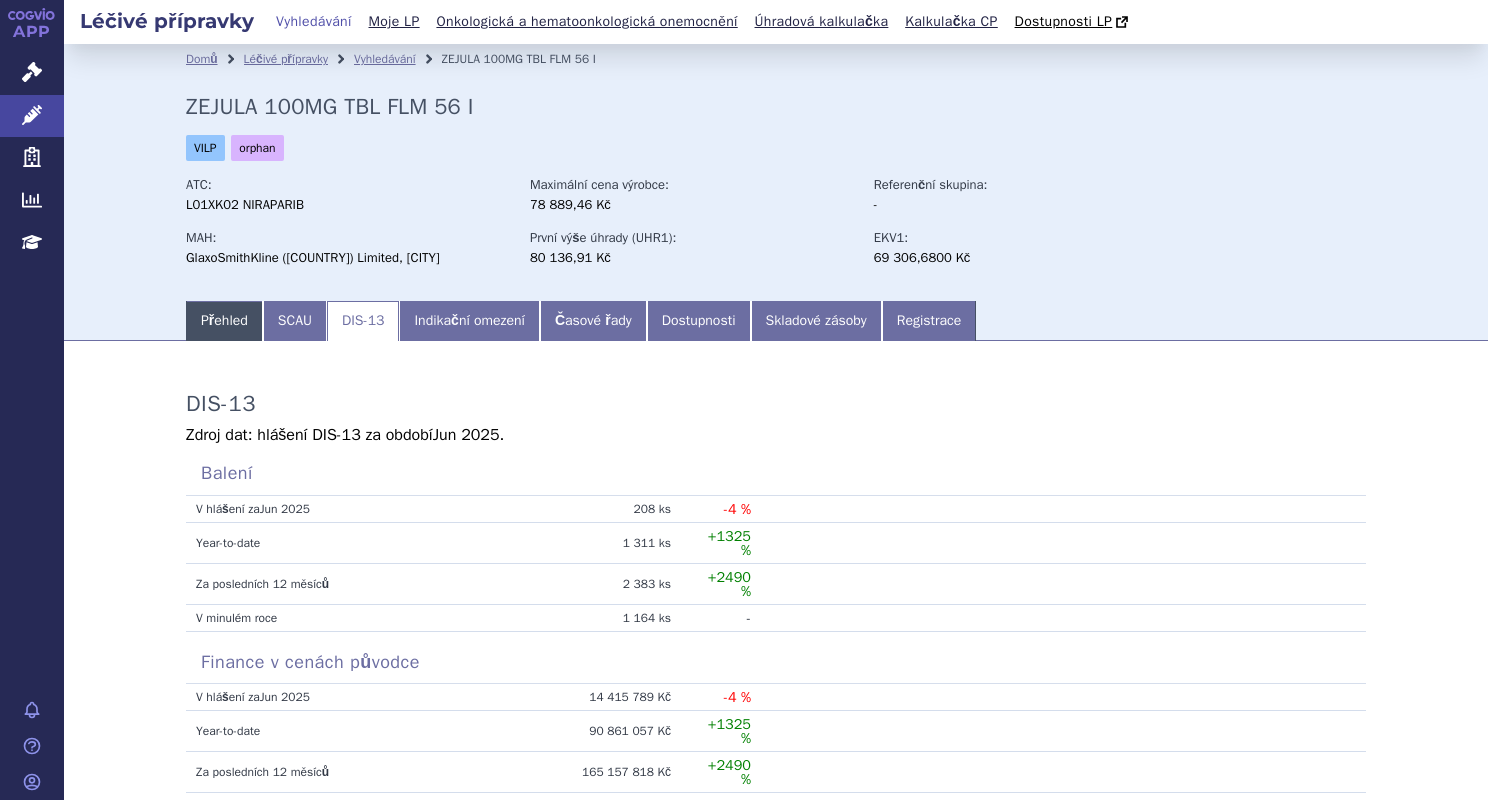 click on "Přehled" at bounding box center [224, 321] 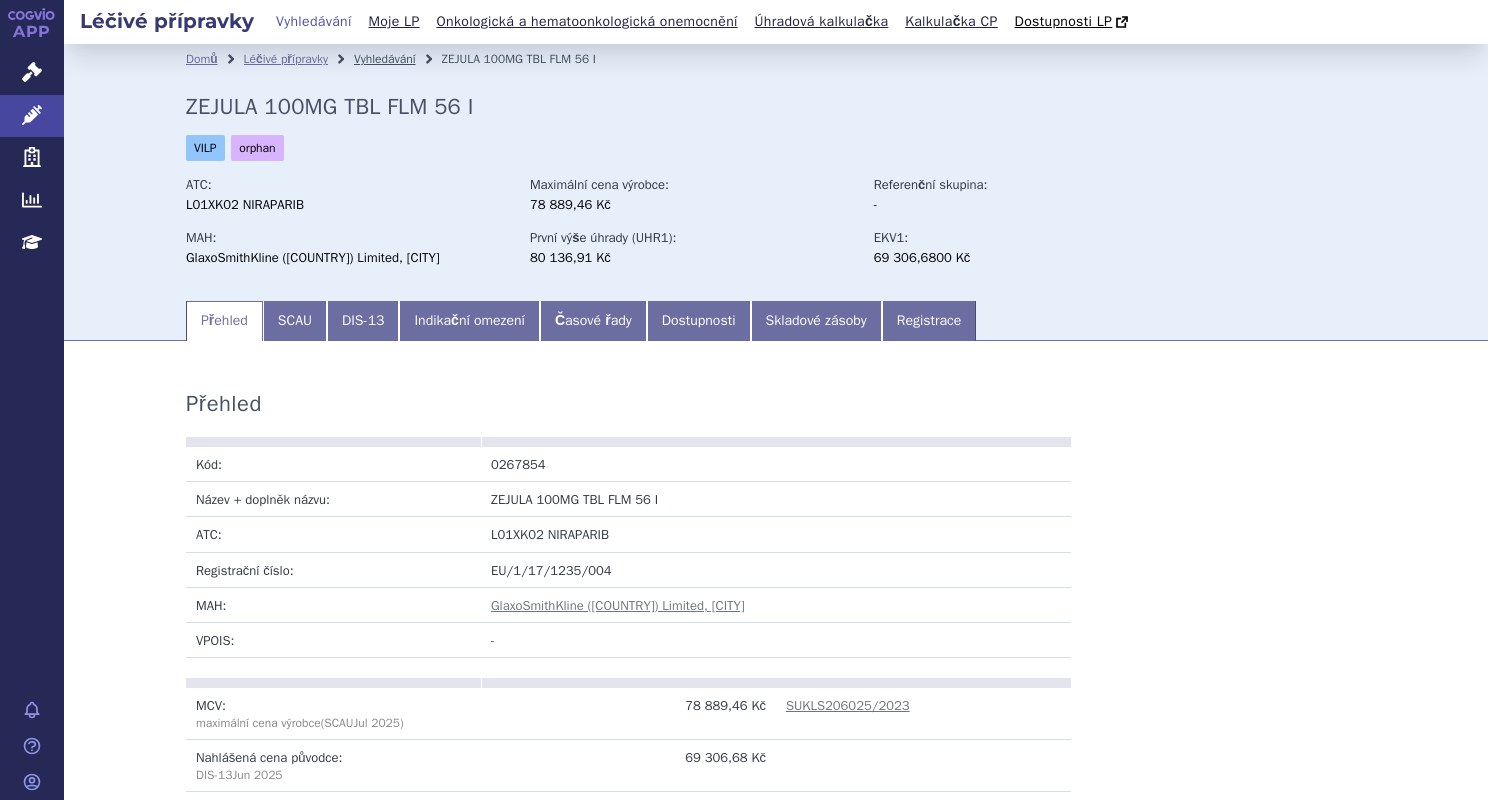 click on "Vyhledávání" at bounding box center (385, 59) 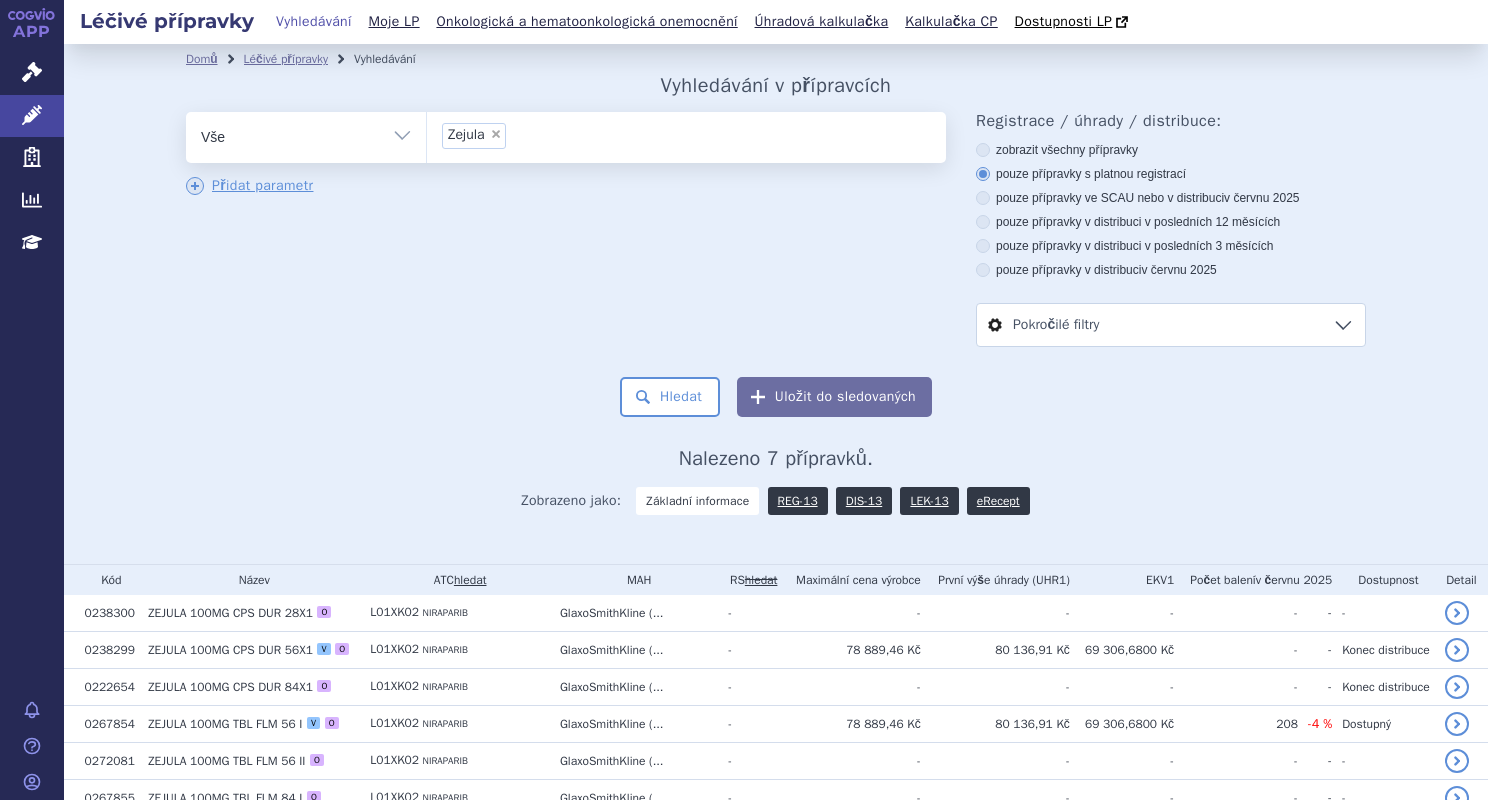 scroll, scrollTop: 0, scrollLeft: 0, axis: both 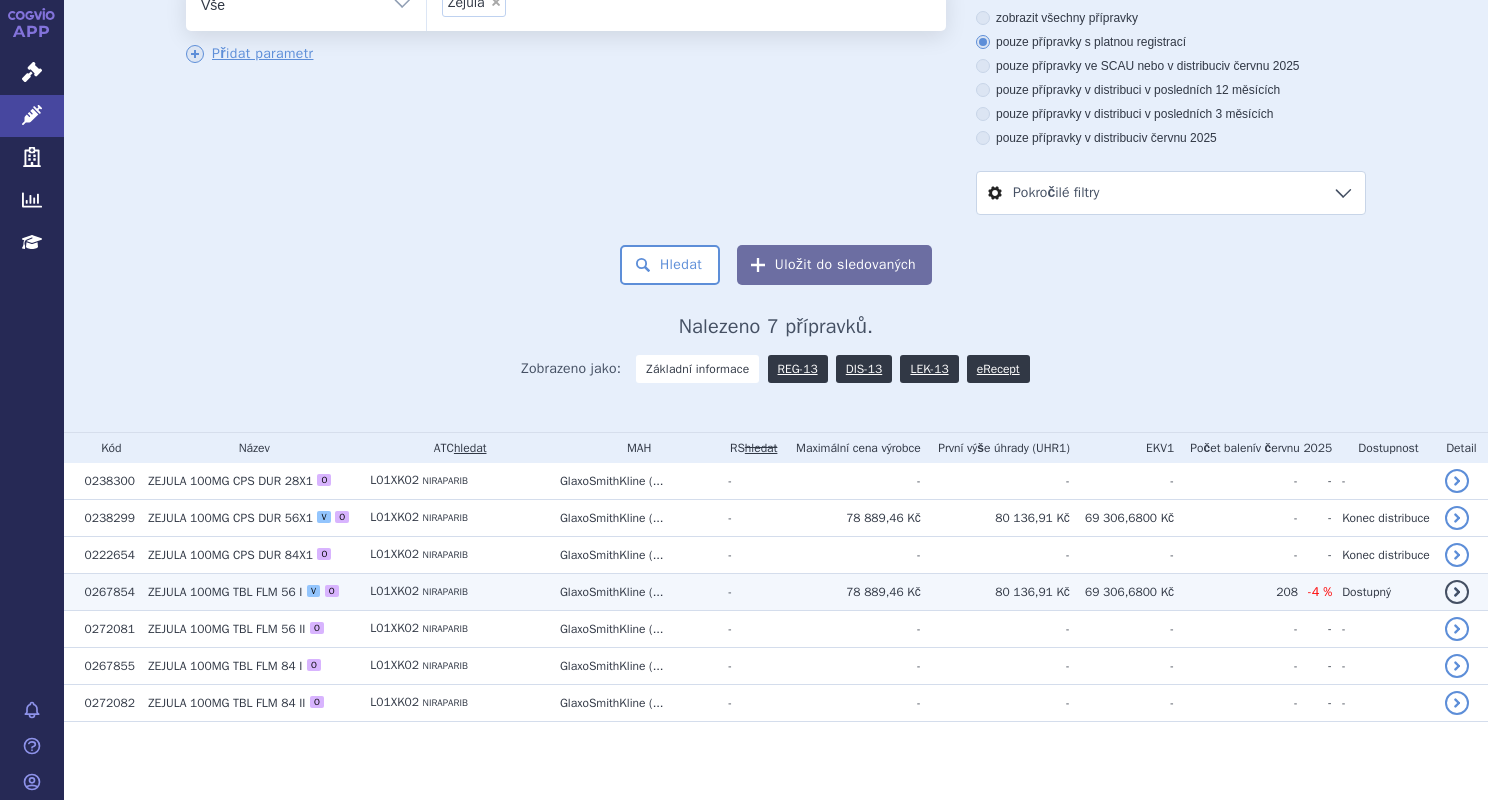 click on "detail" at bounding box center (1457, 592) 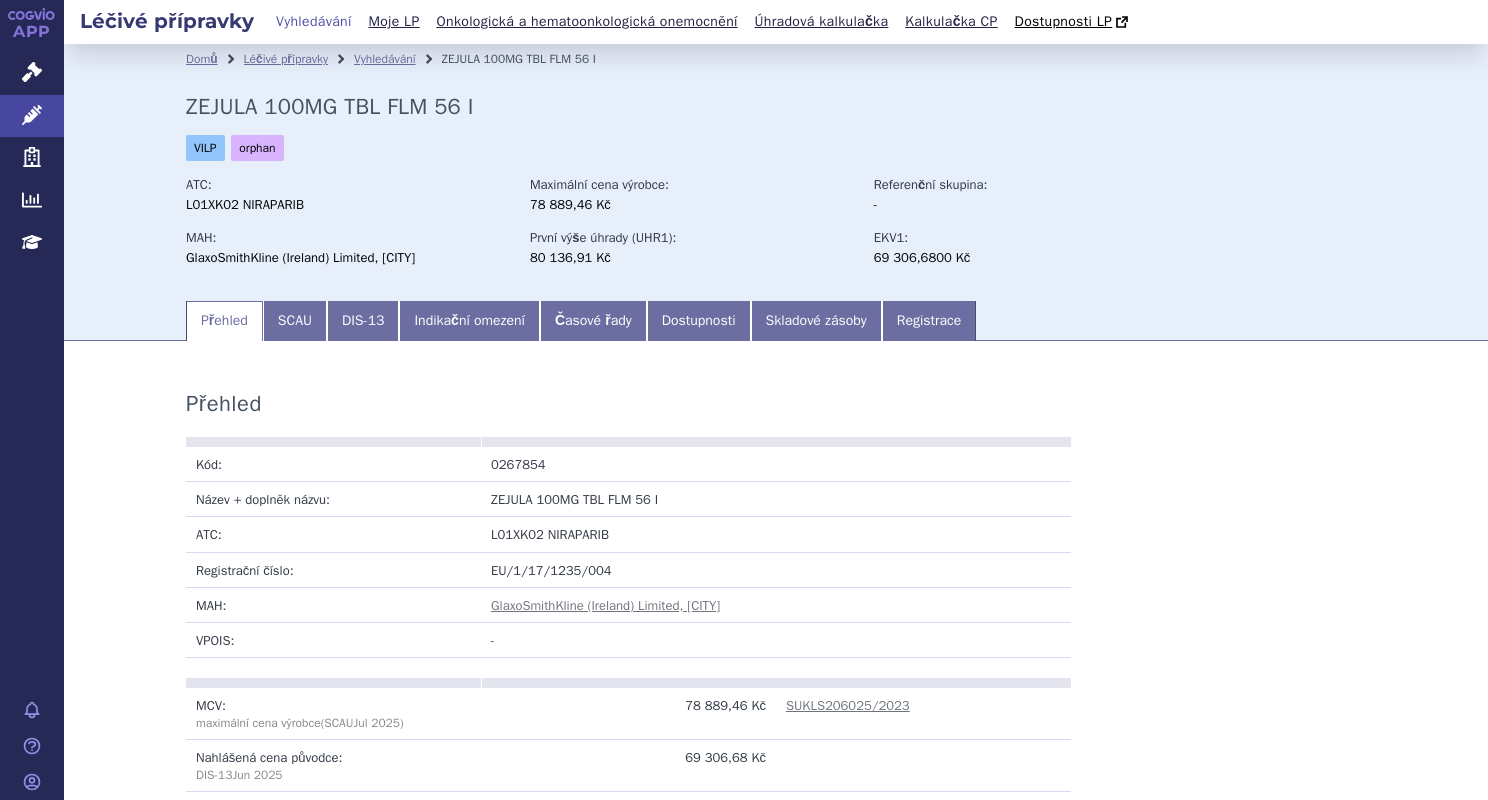 scroll, scrollTop: 0, scrollLeft: 0, axis: both 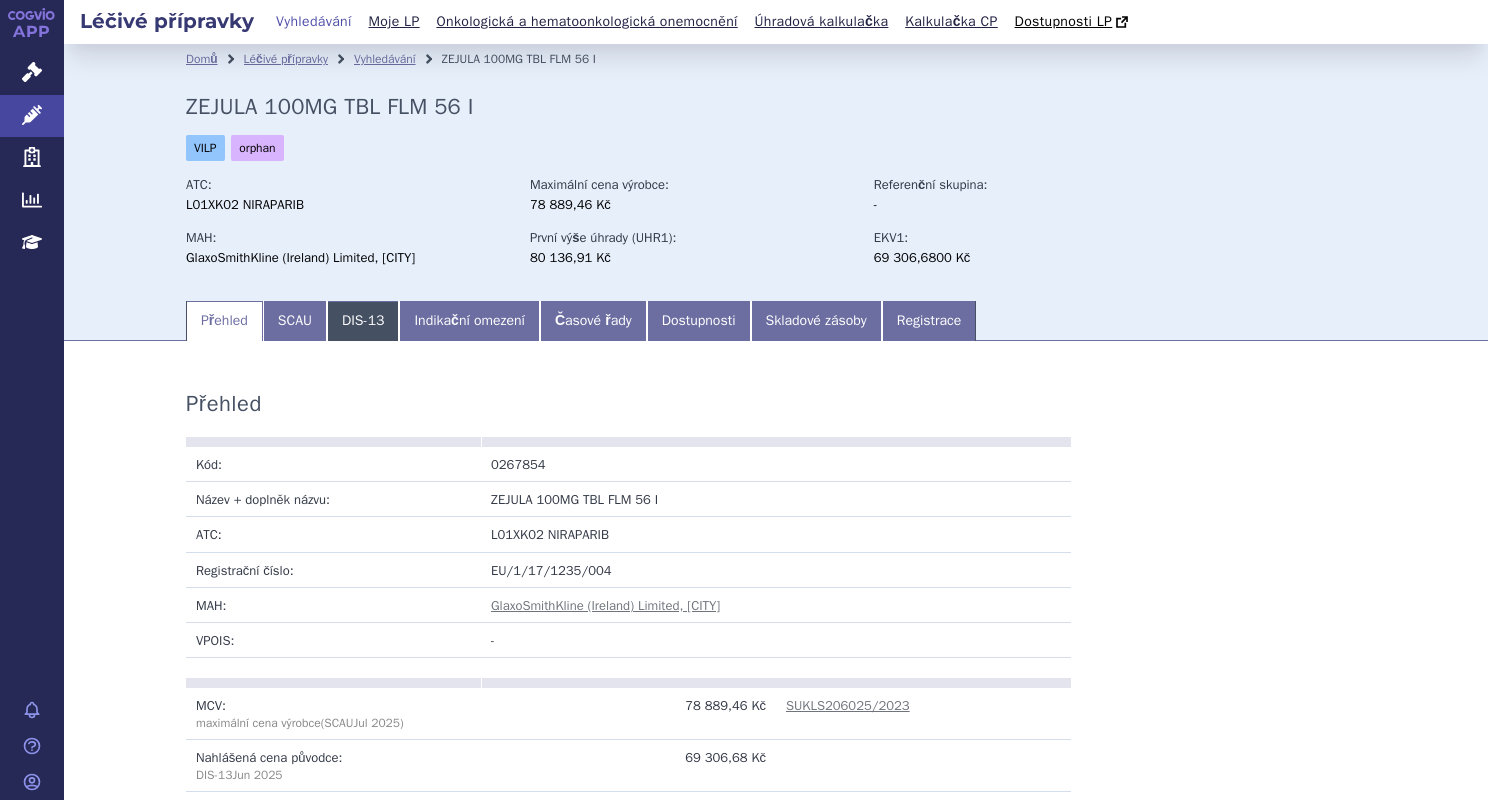 click on "DIS-13" at bounding box center [363, 321] 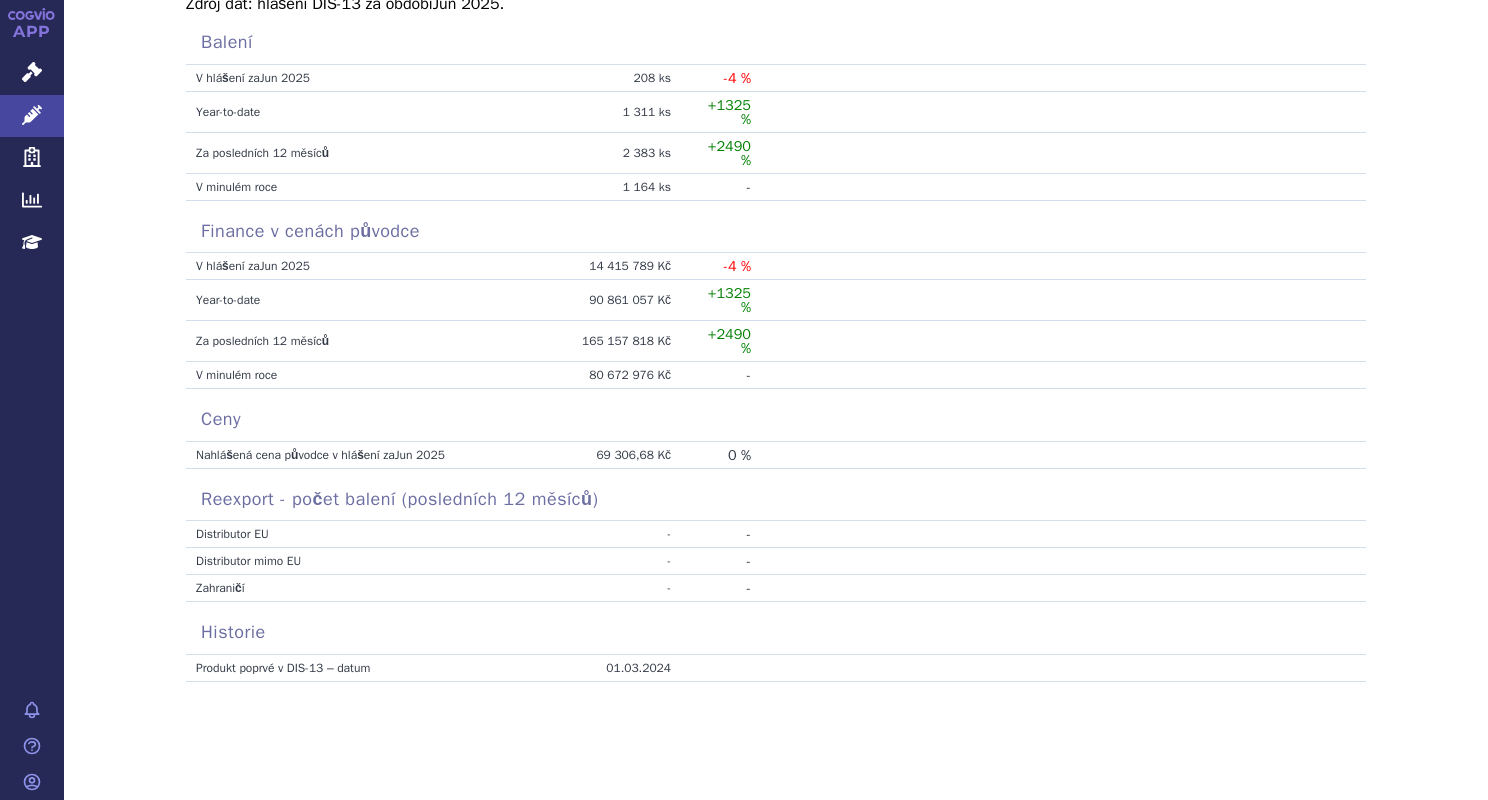 scroll, scrollTop: 0, scrollLeft: 0, axis: both 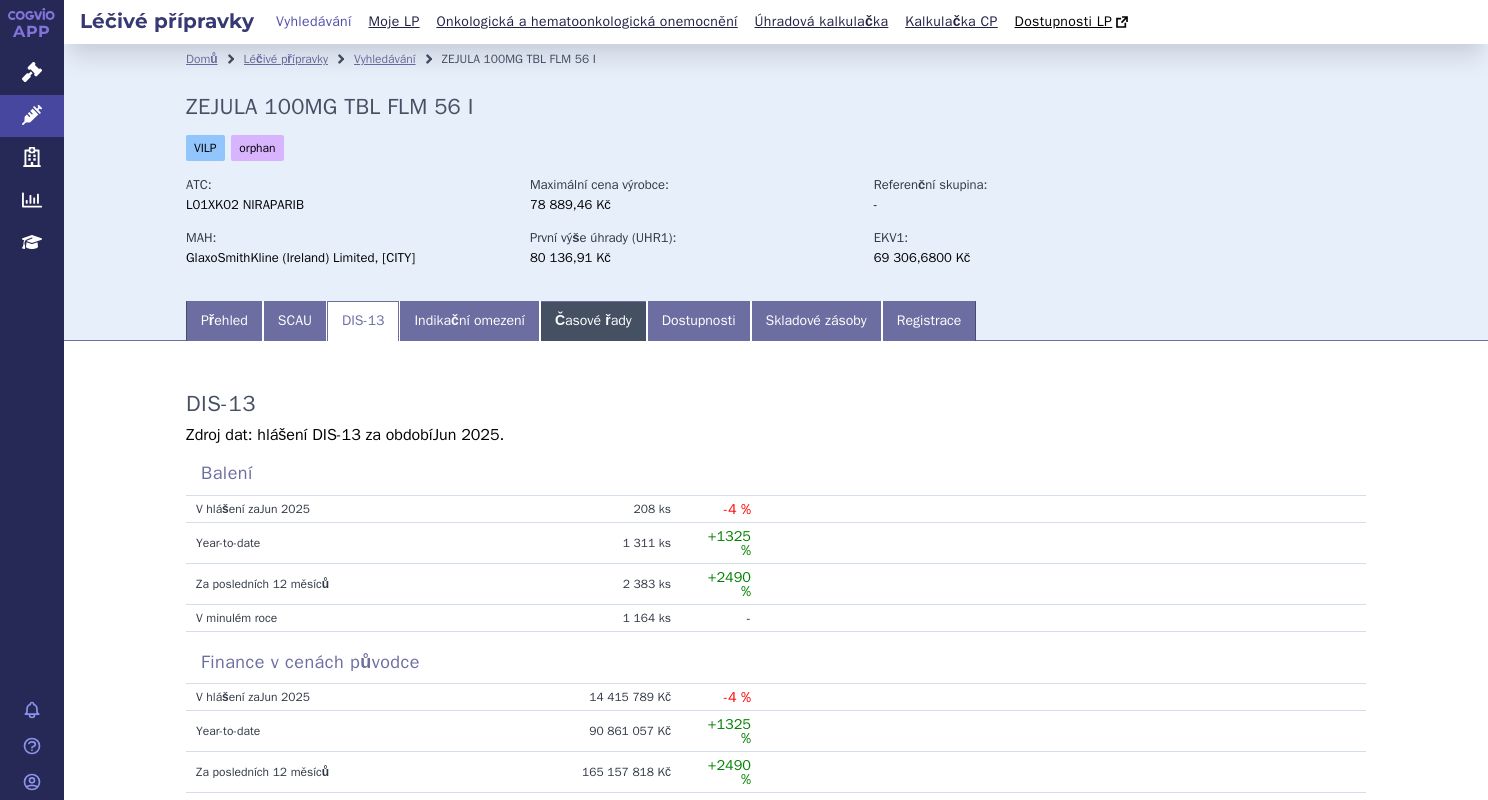 click on "Časové řady" at bounding box center (593, 321) 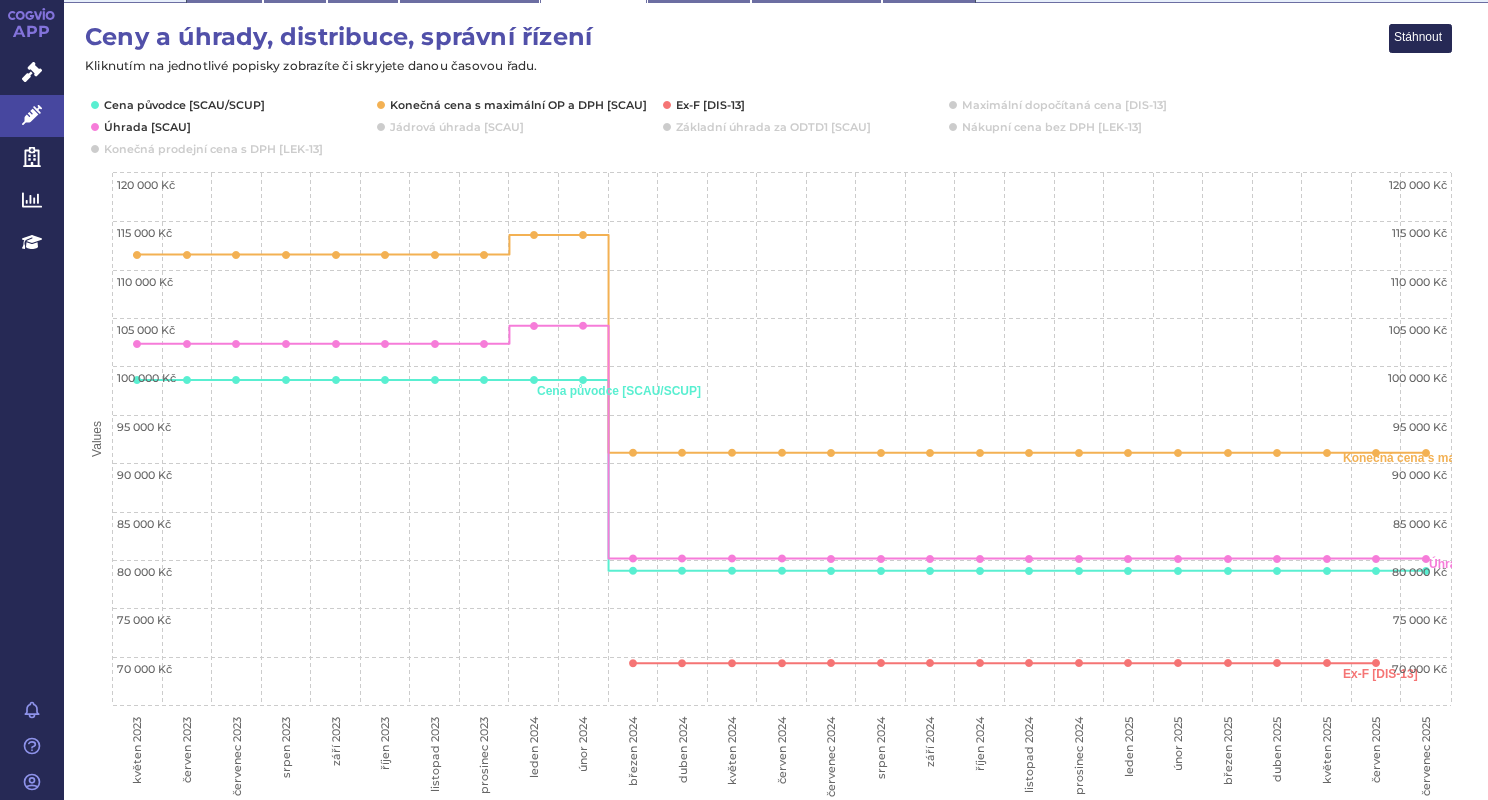 scroll, scrollTop: 0, scrollLeft: 0, axis: both 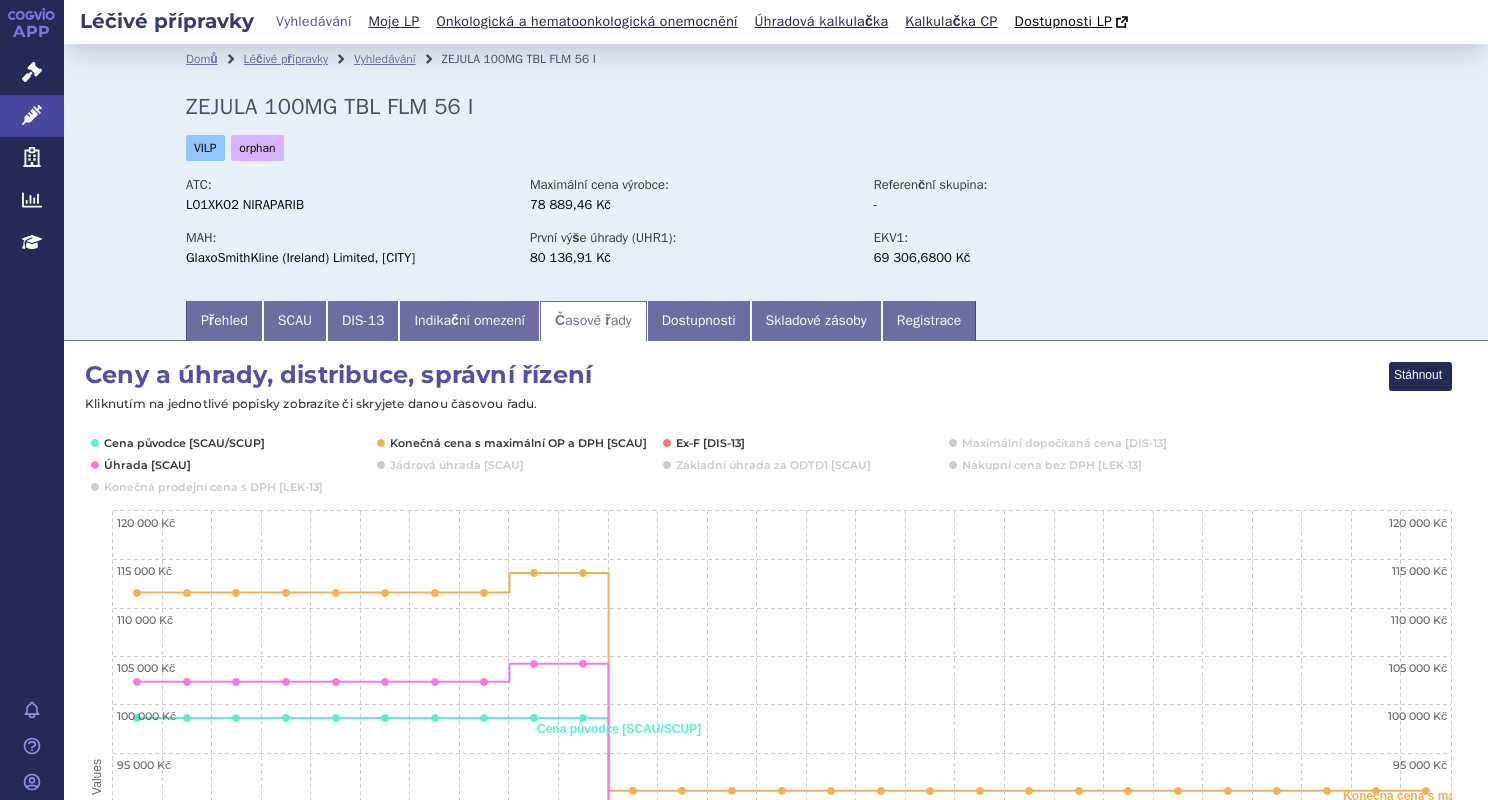 click on "Přehled
SCAU
DIS-13
Indikační omezení
Časové řady
Dostupnosti
Skladové zásoby
Registrace" at bounding box center [776, 319] 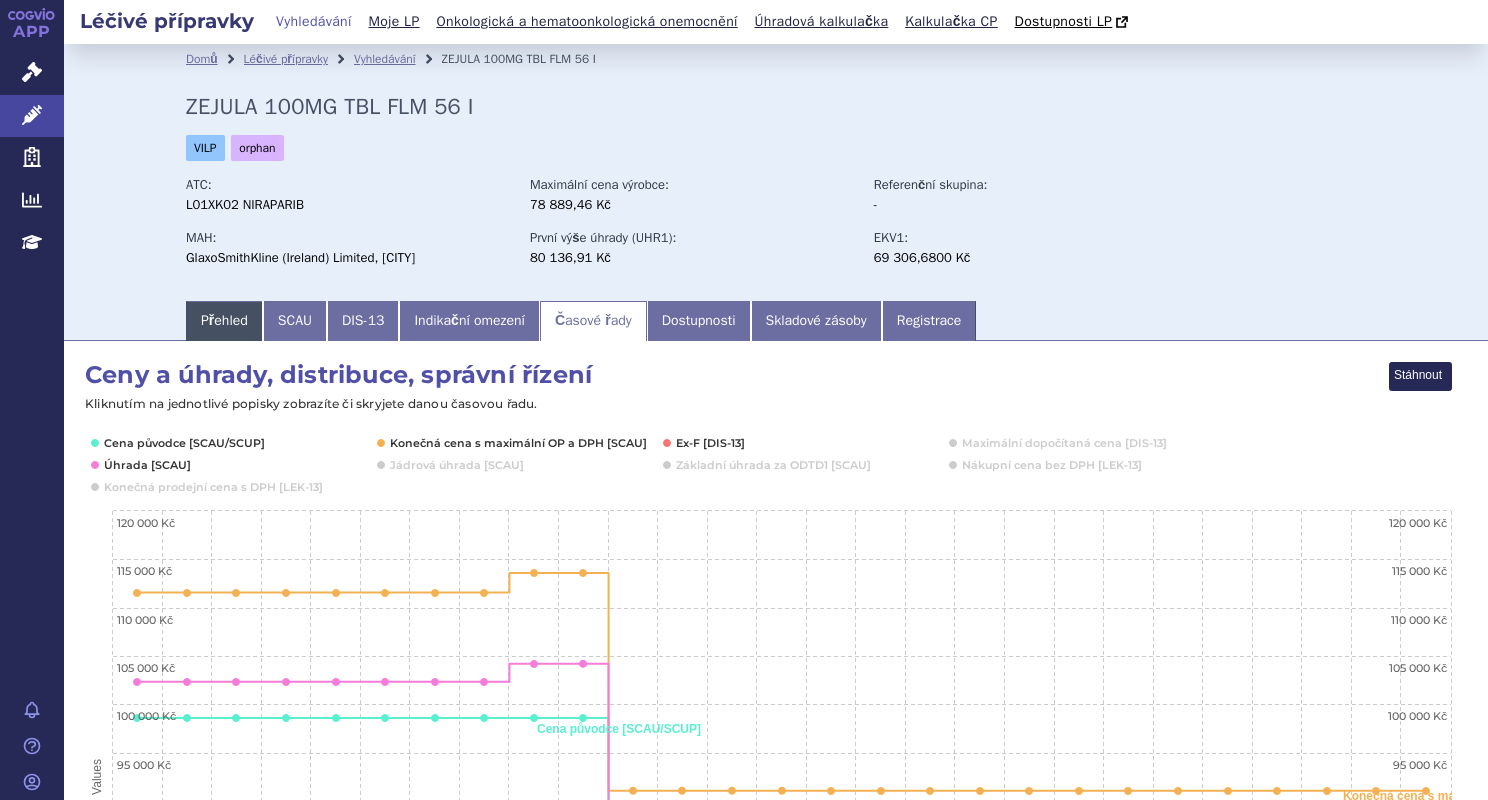 click on "Přehled" at bounding box center [224, 321] 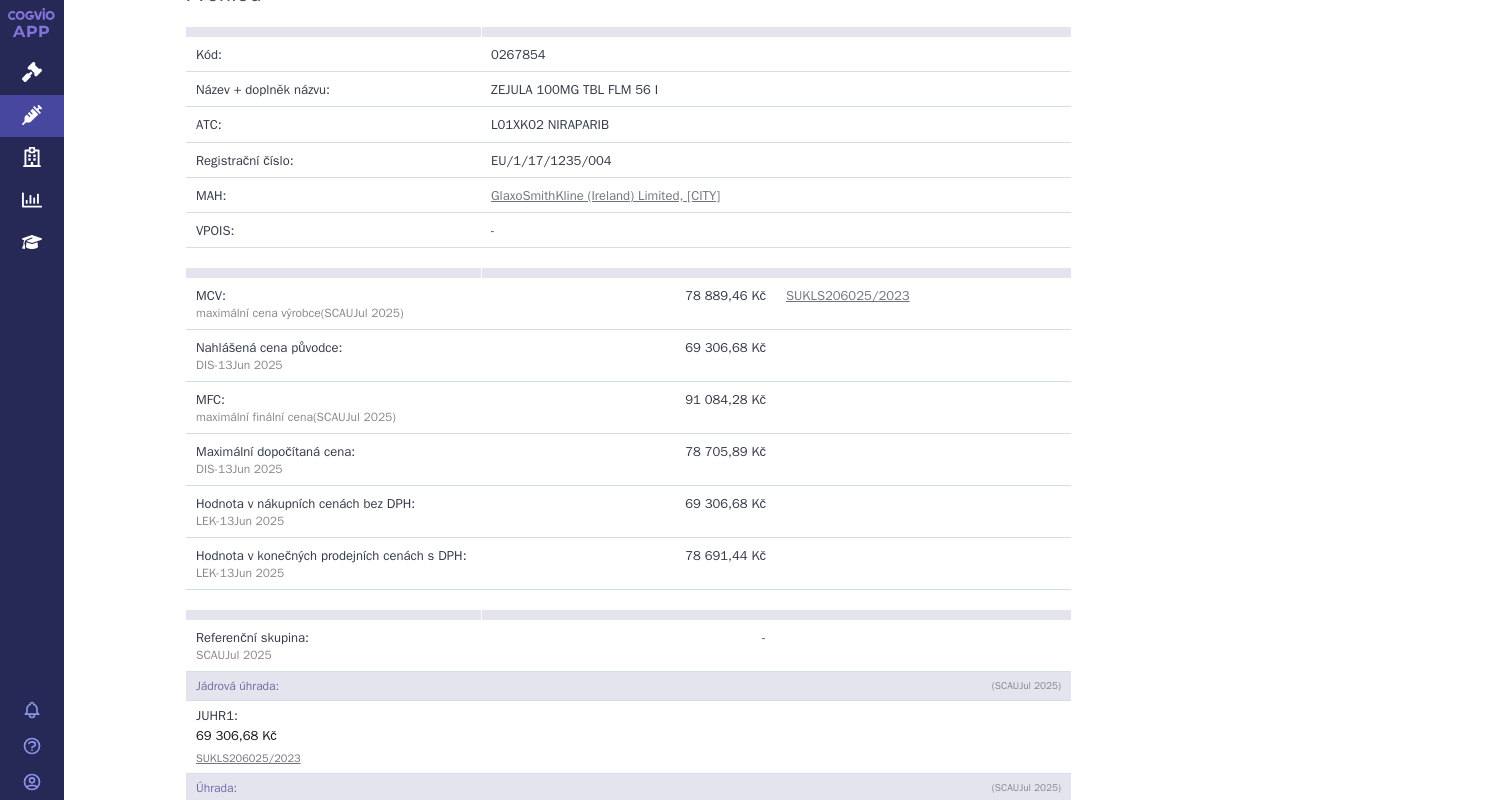 scroll, scrollTop: 0, scrollLeft: 0, axis: both 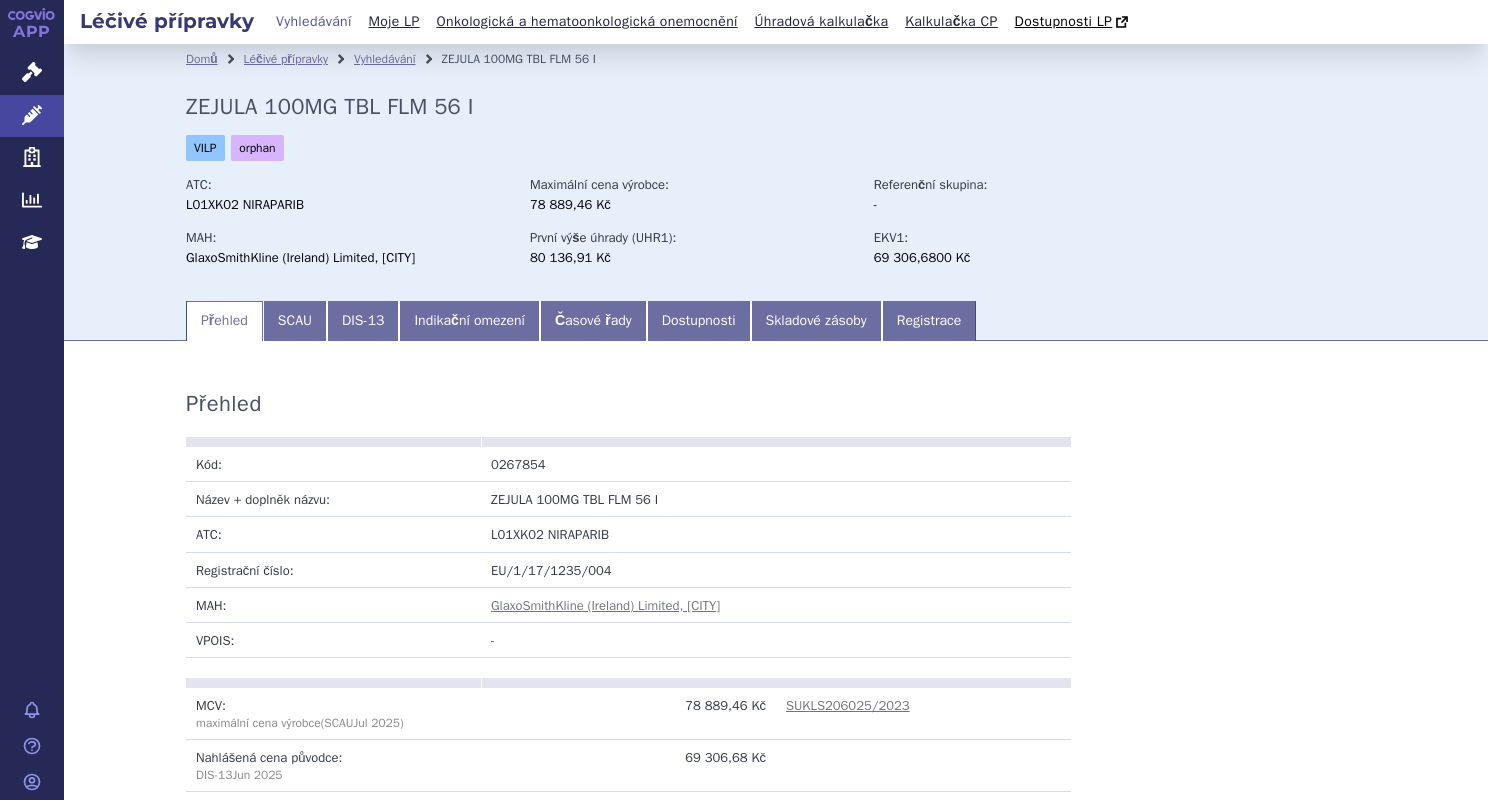 click on "Vyhledávání" at bounding box center (398, 59) 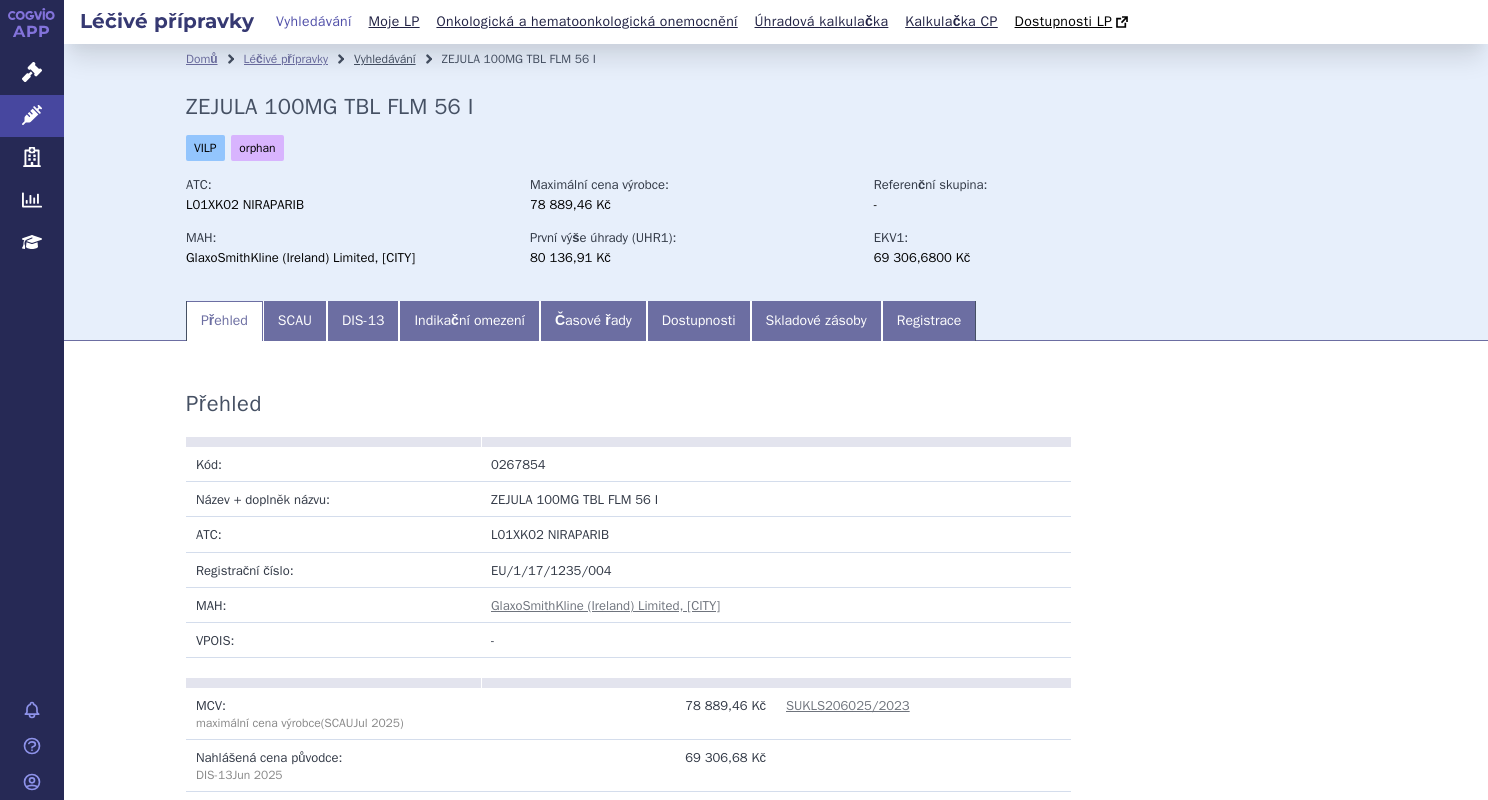 click on "Vyhledávání" at bounding box center (385, 59) 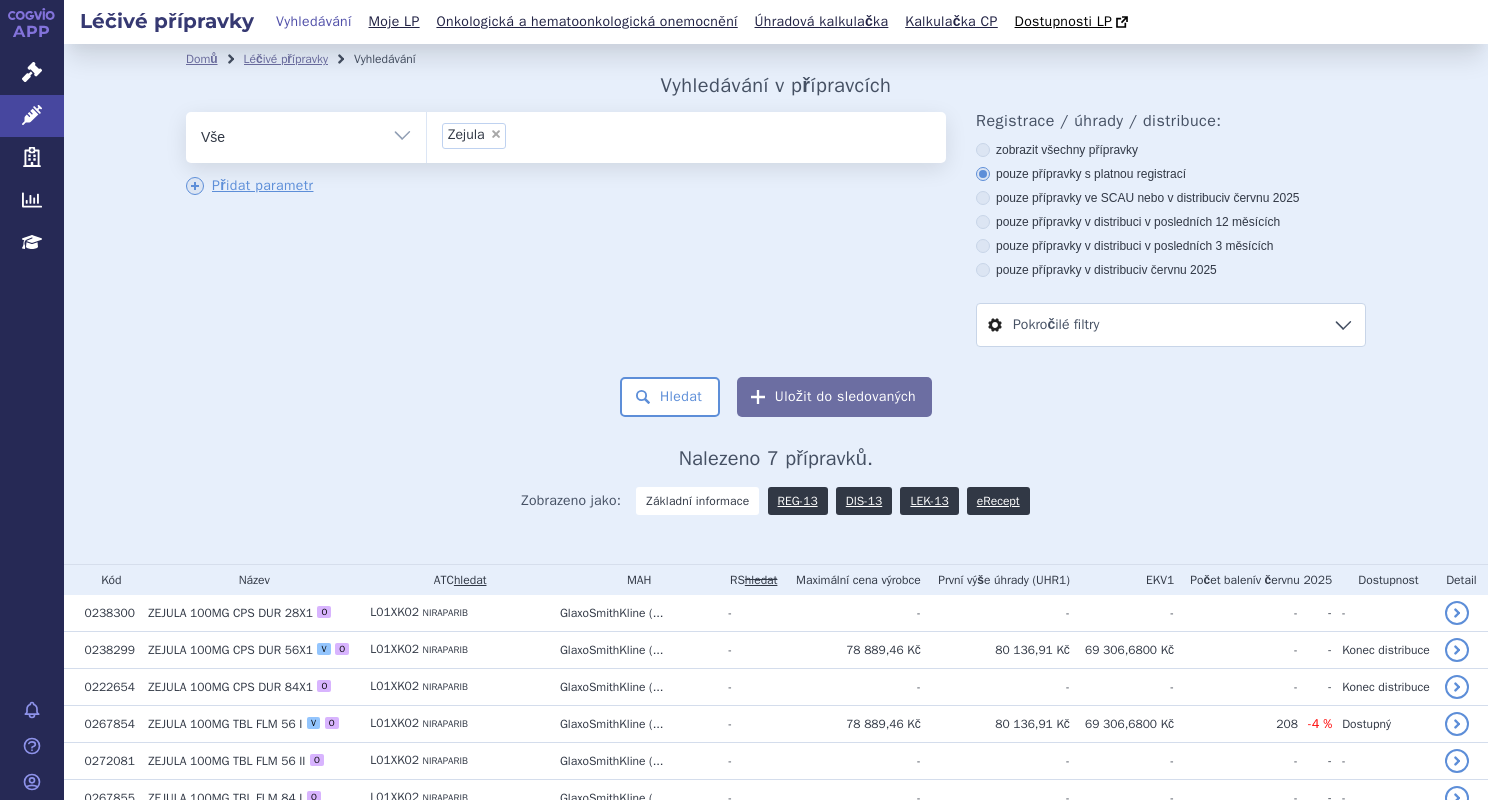 scroll, scrollTop: 0, scrollLeft: 0, axis: both 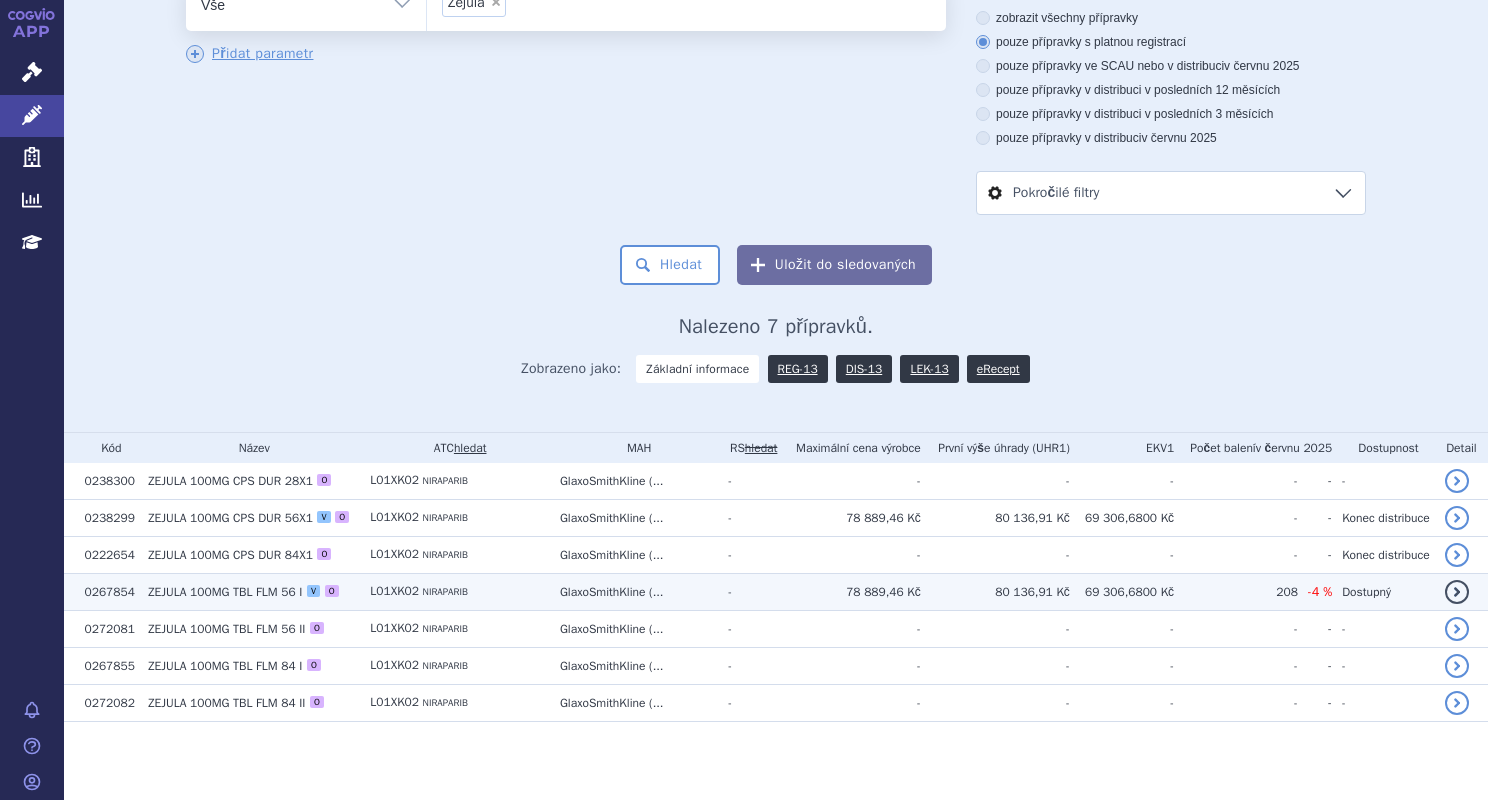 click on "0267854" at bounding box center [107, 481] 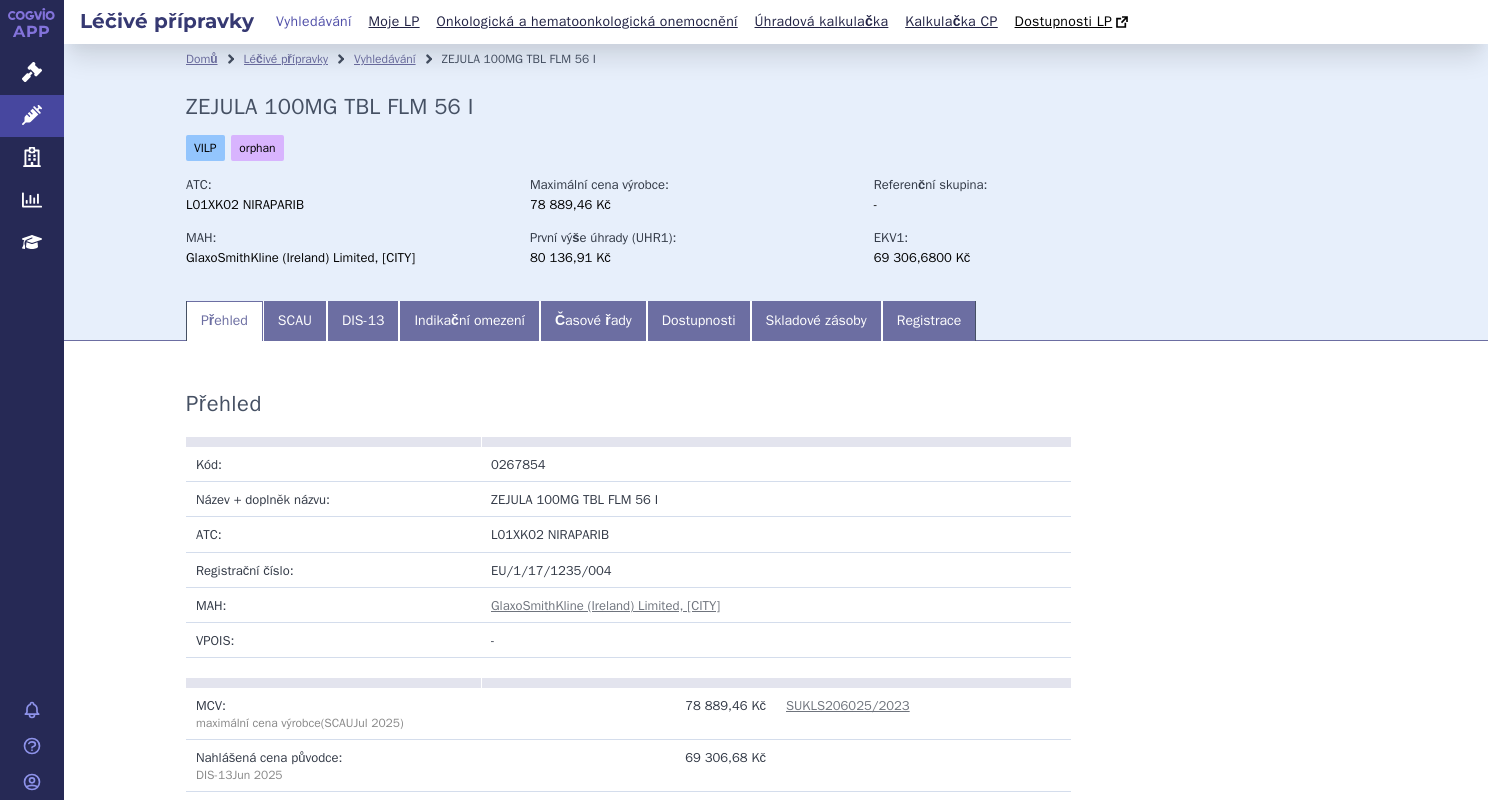 scroll, scrollTop: 0, scrollLeft: 0, axis: both 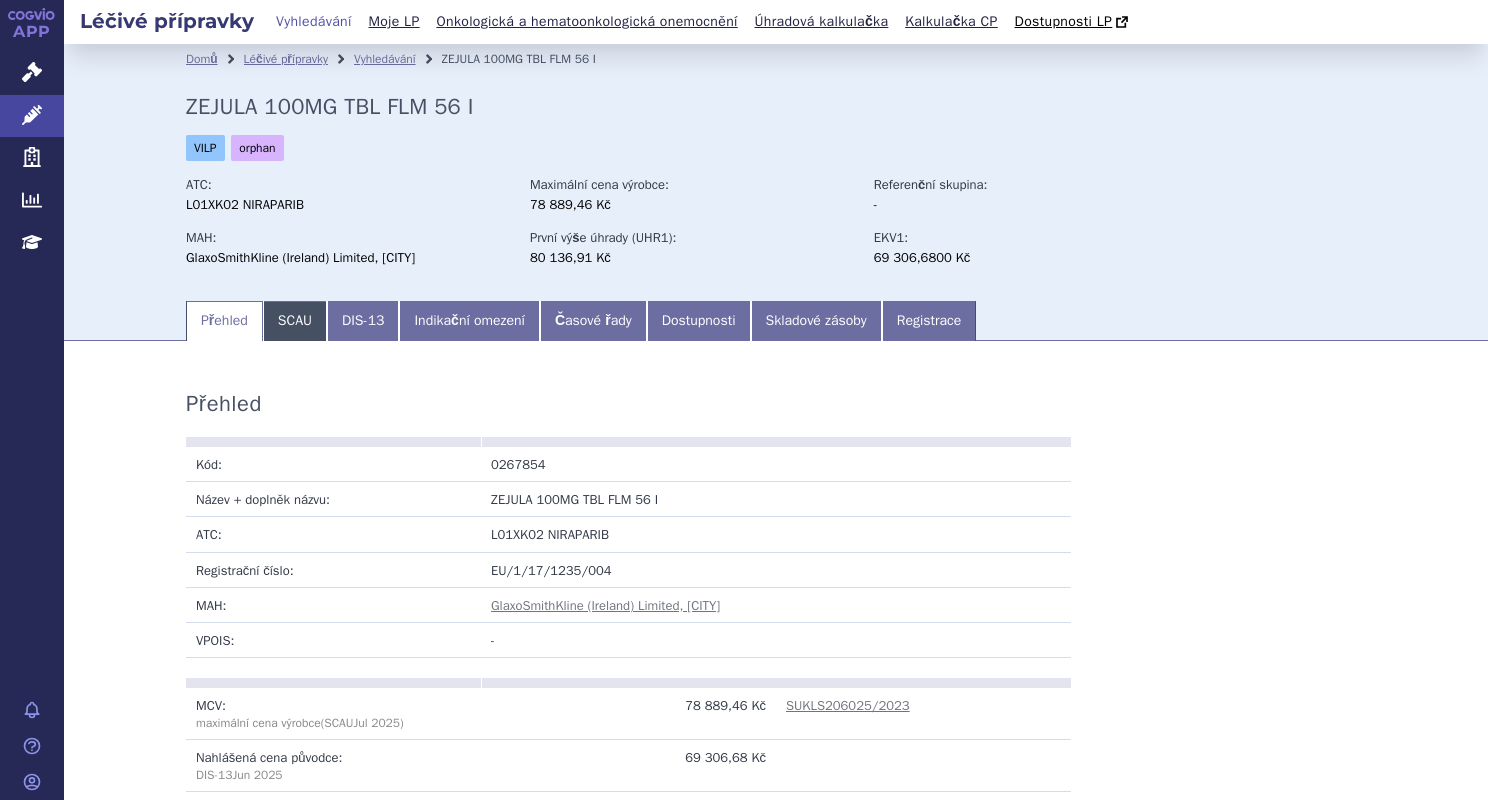 click on "SCAU" at bounding box center [295, 321] 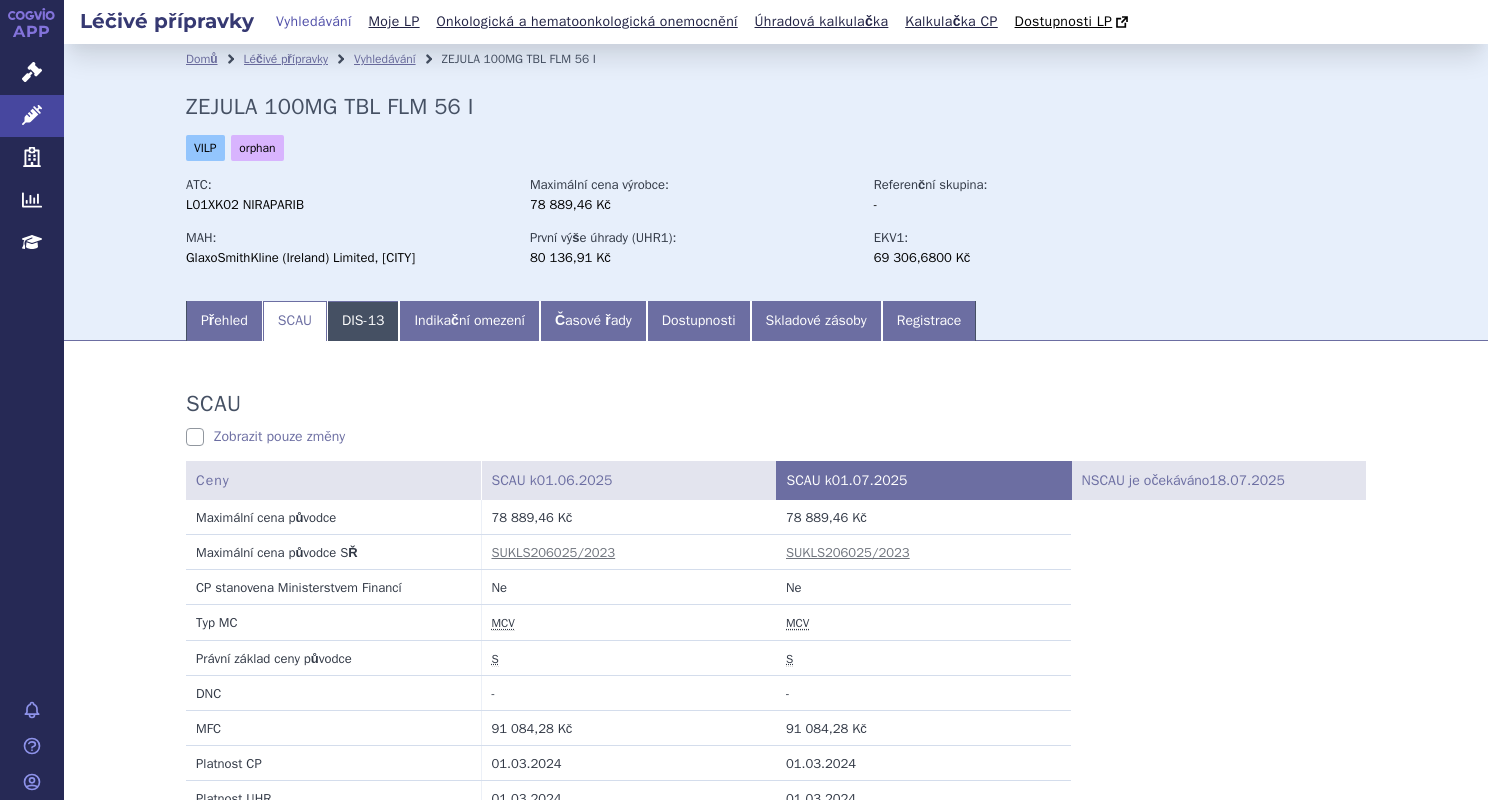 click on "DIS-13" at bounding box center (363, 321) 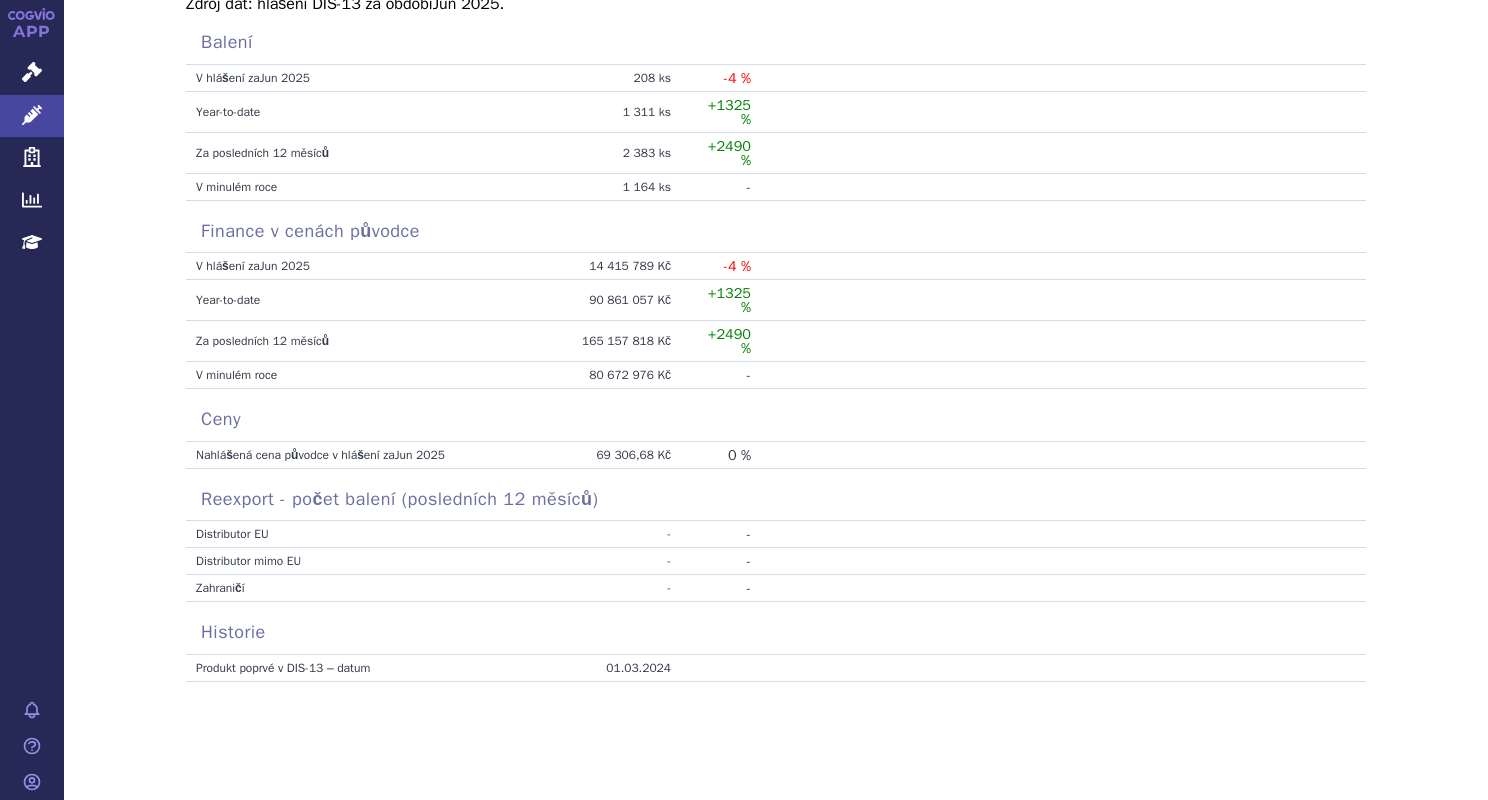 scroll, scrollTop: 0, scrollLeft: 0, axis: both 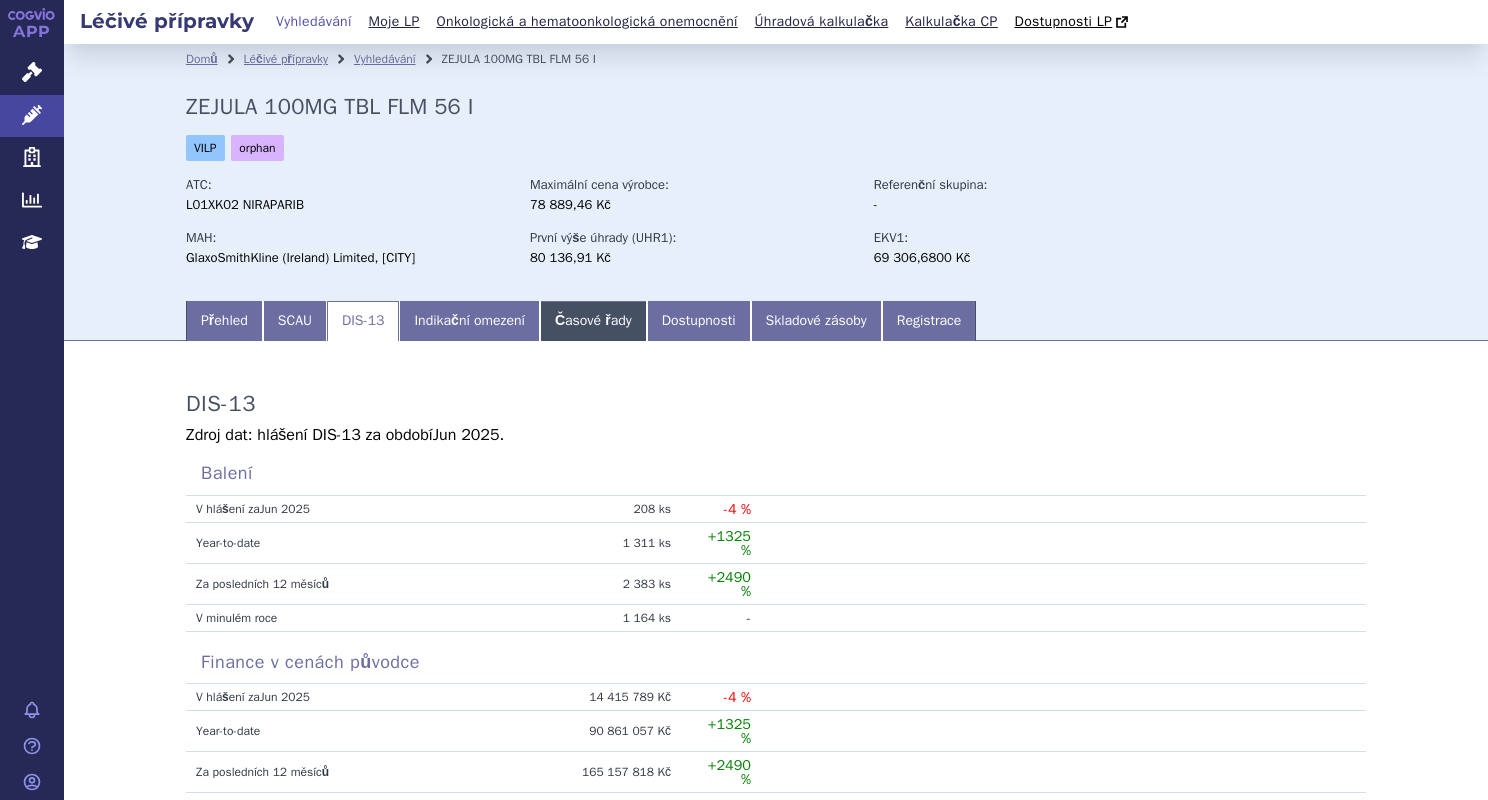 click on "Časové řady" at bounding box center [593, 321] 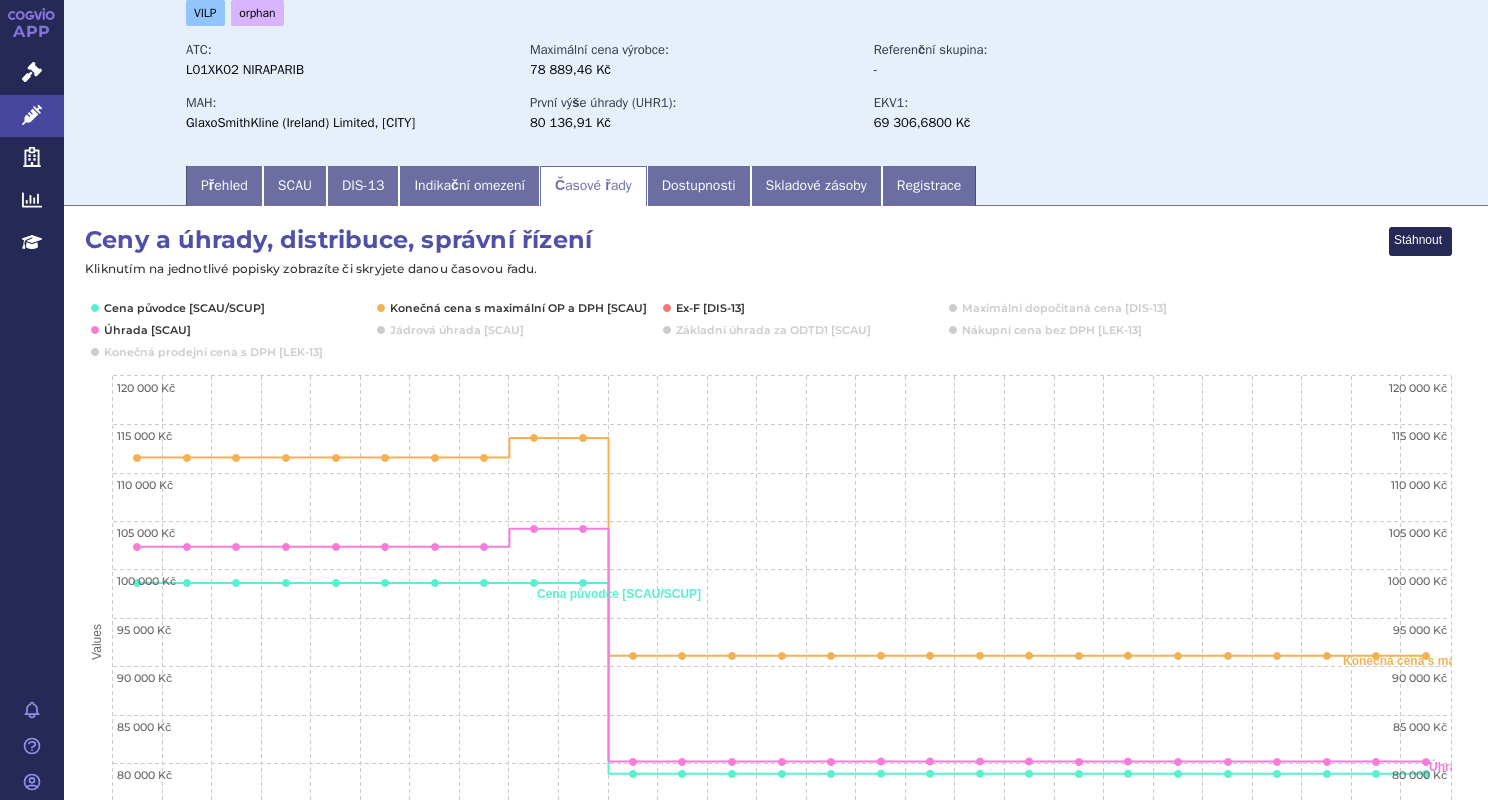 scroll, scrollTop: 0, scrollLeft: 0, axis: both 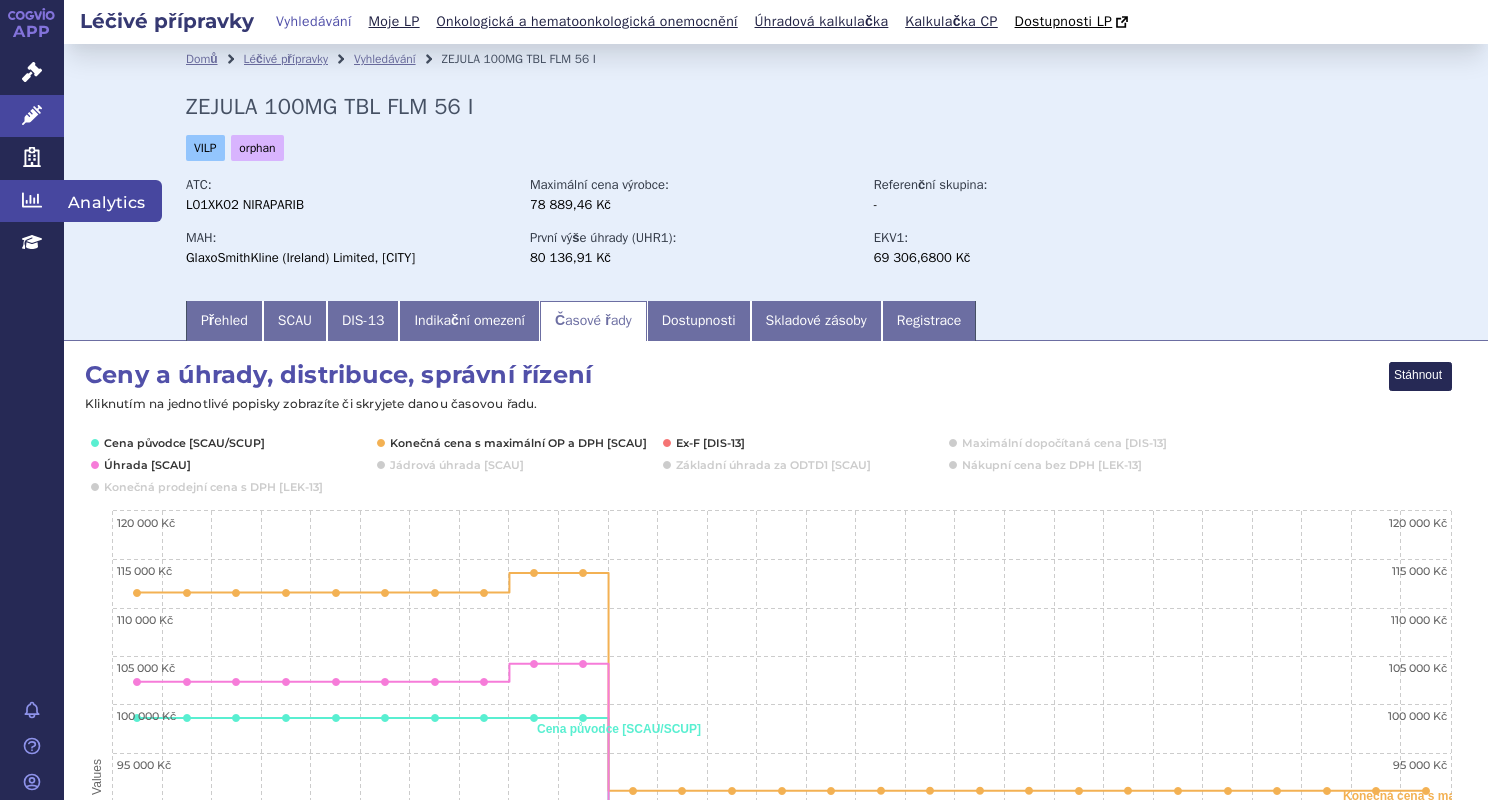 click on "Analytics" at bounding box center [32, 201] 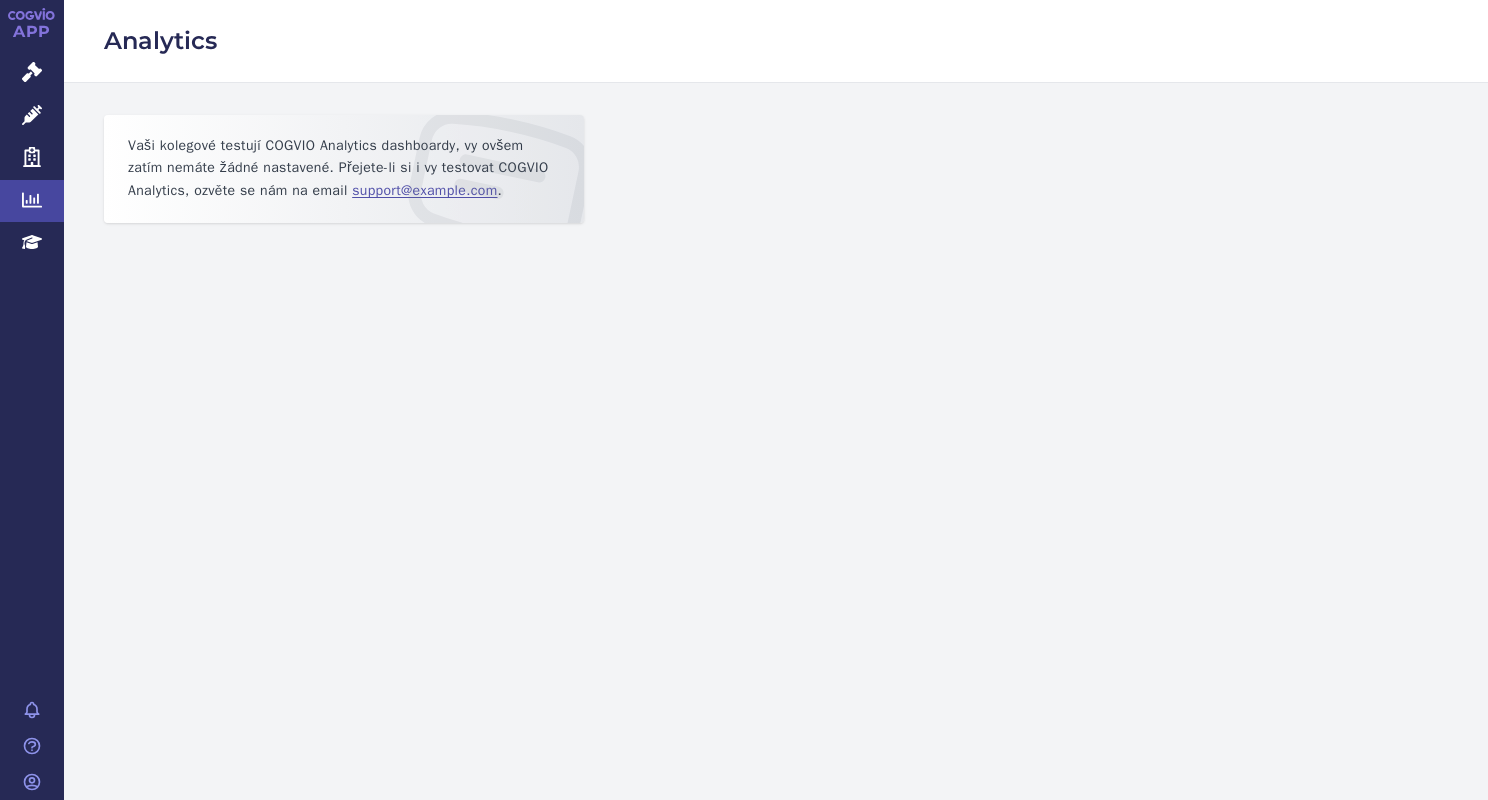 scroll, scrollTop: 0, scrollLeft: 0, axis: both 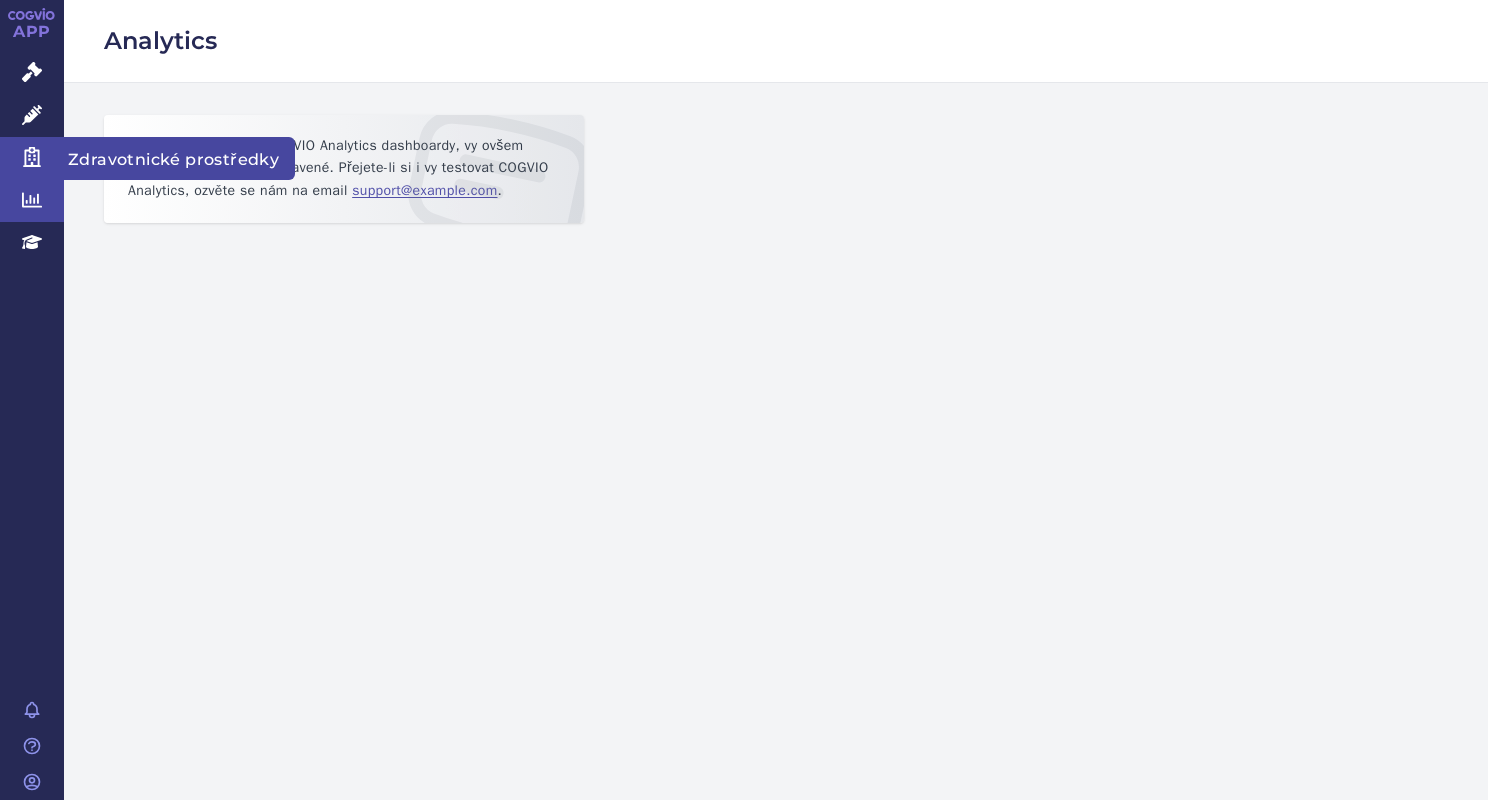 click on "Zdravotnické prostředky" at bounding box center [32, 158] 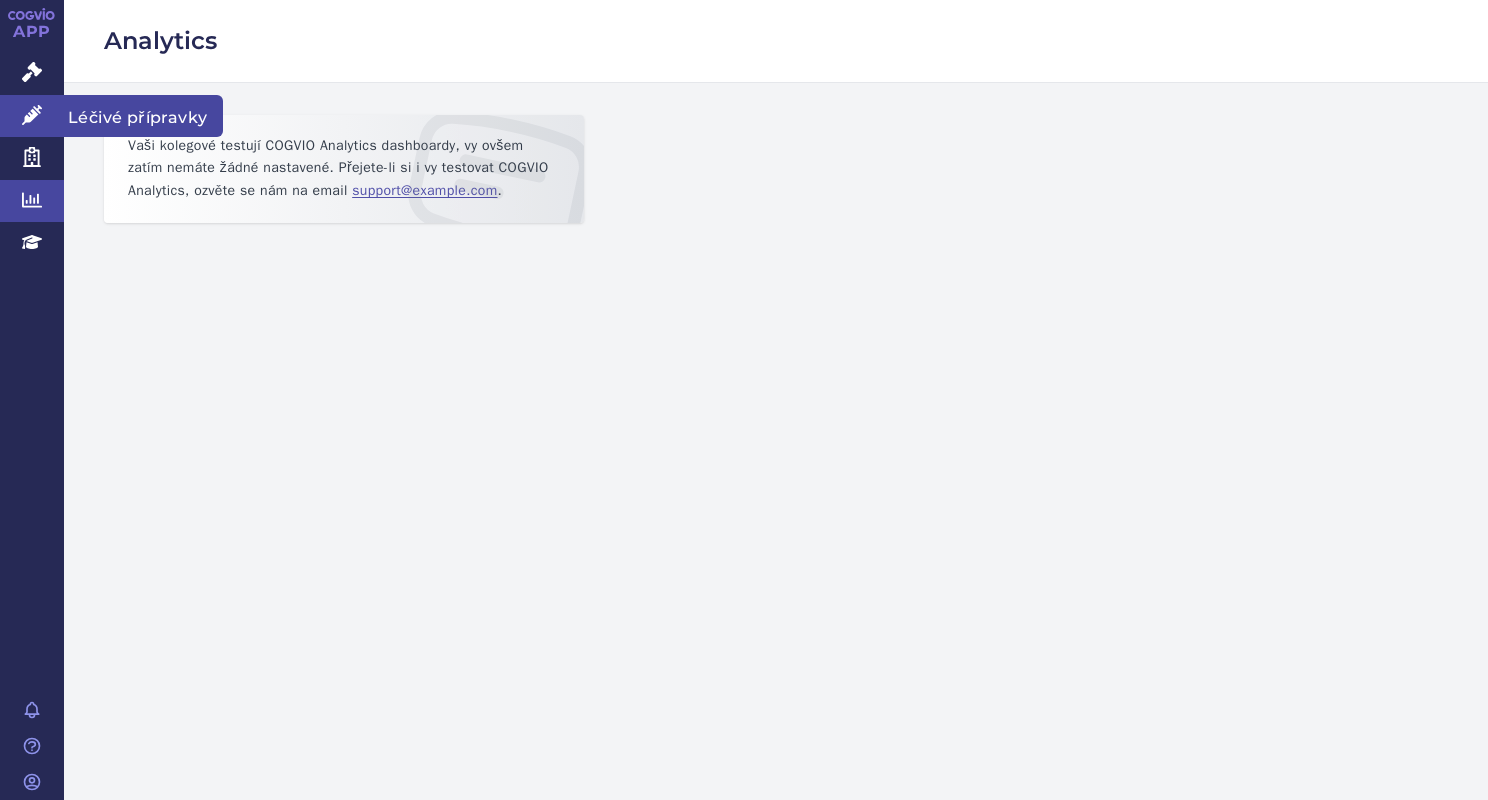 click on "Léčivé přípravky" at bounding box center [32, 116] 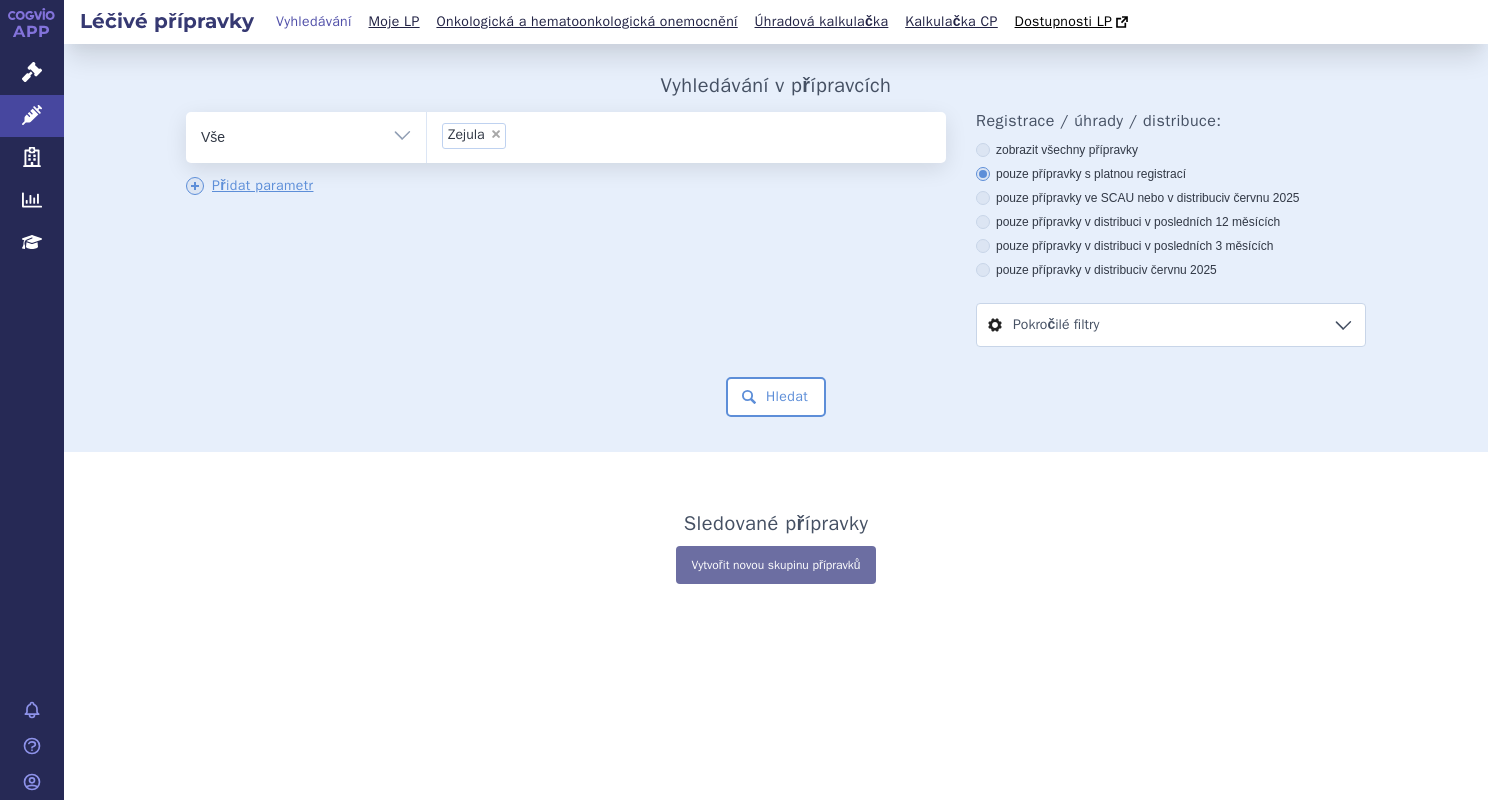 scroll, scrollTop: 0, scrollLeft: 0, axis: both 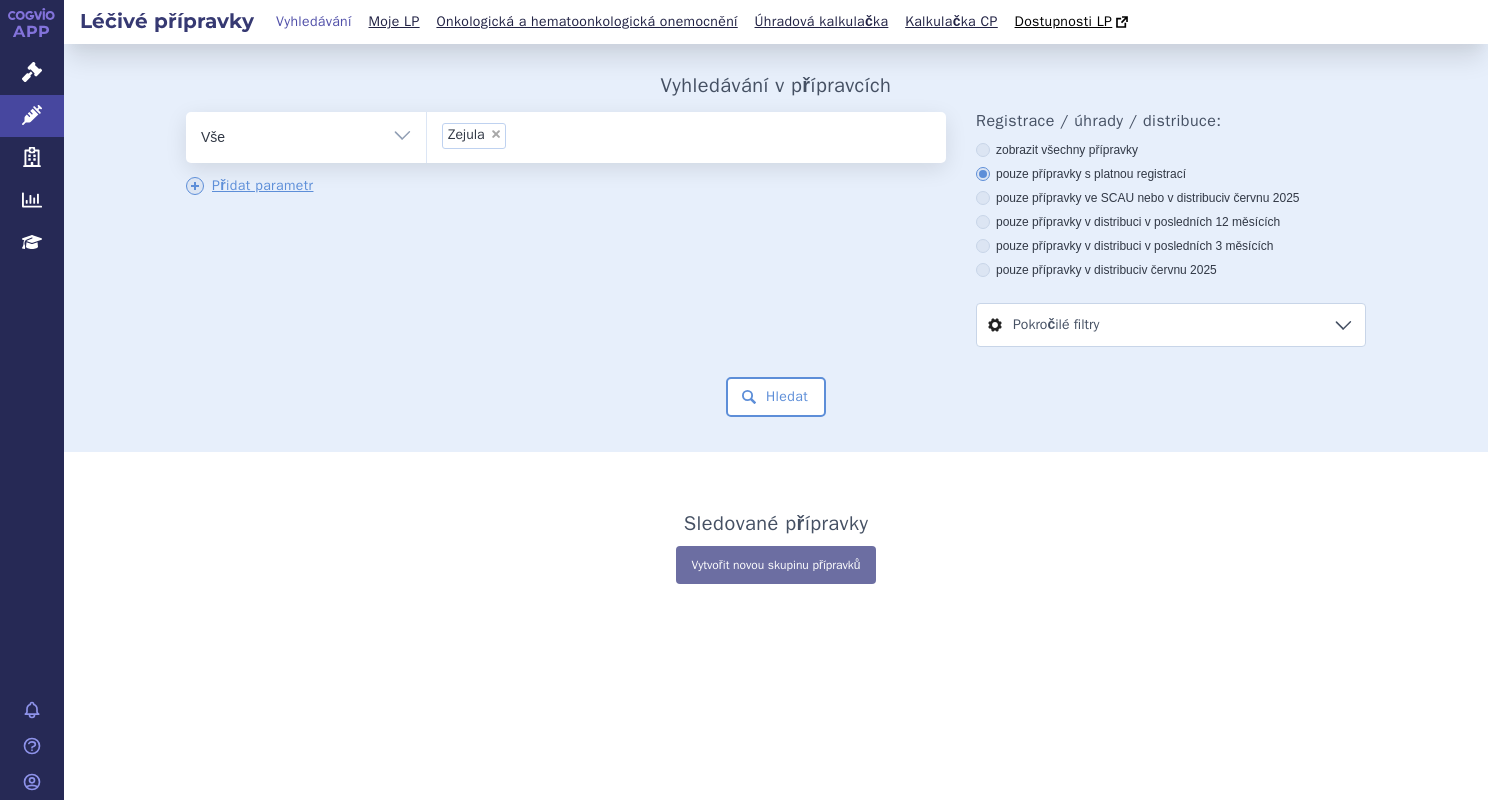 click on "× Zejula" at bounding box center (686, 134) 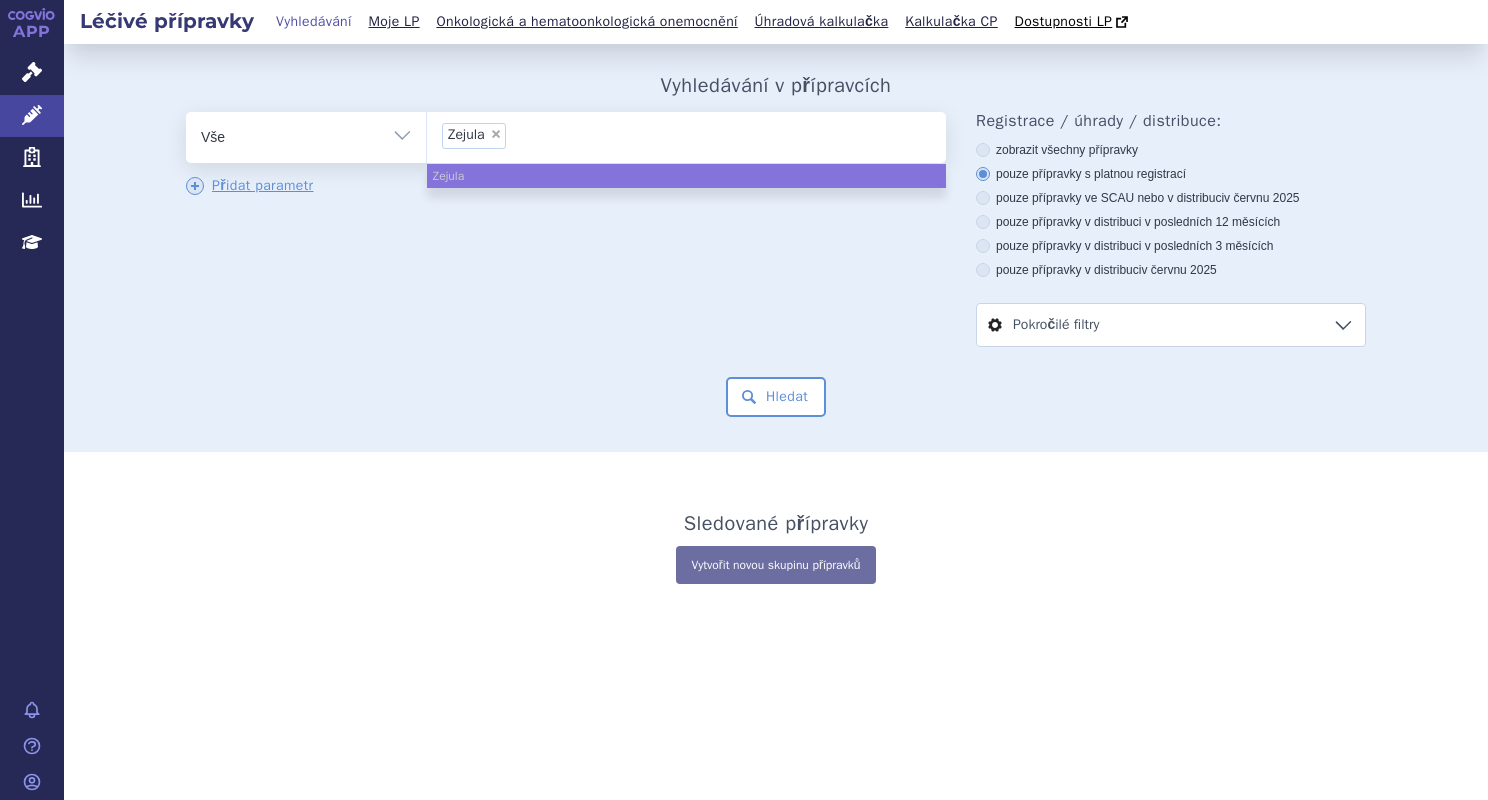 click on "Zejula" at bounding box center [686, 176] 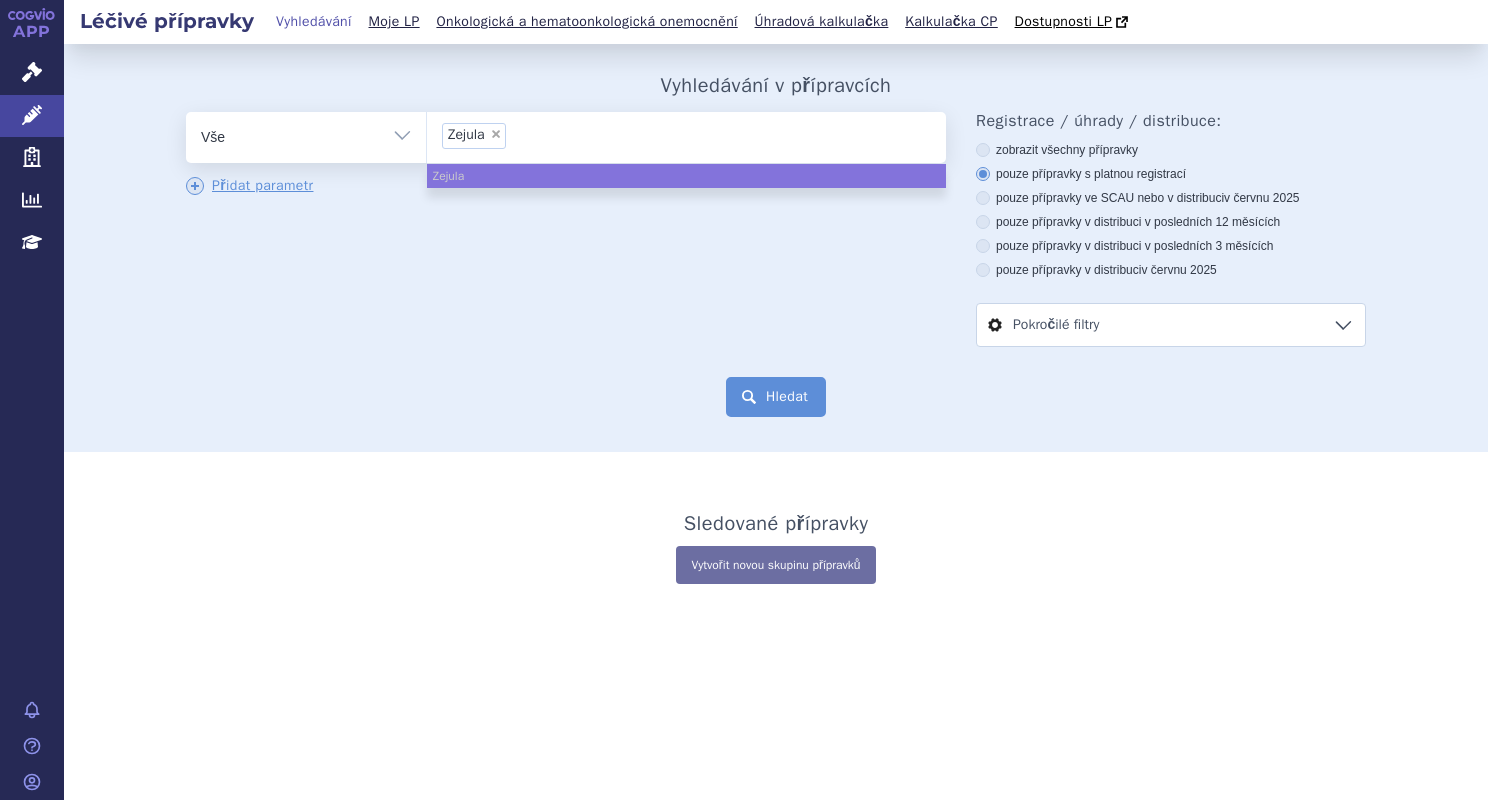 click on "Hledat" at bounding box center (776, 397) 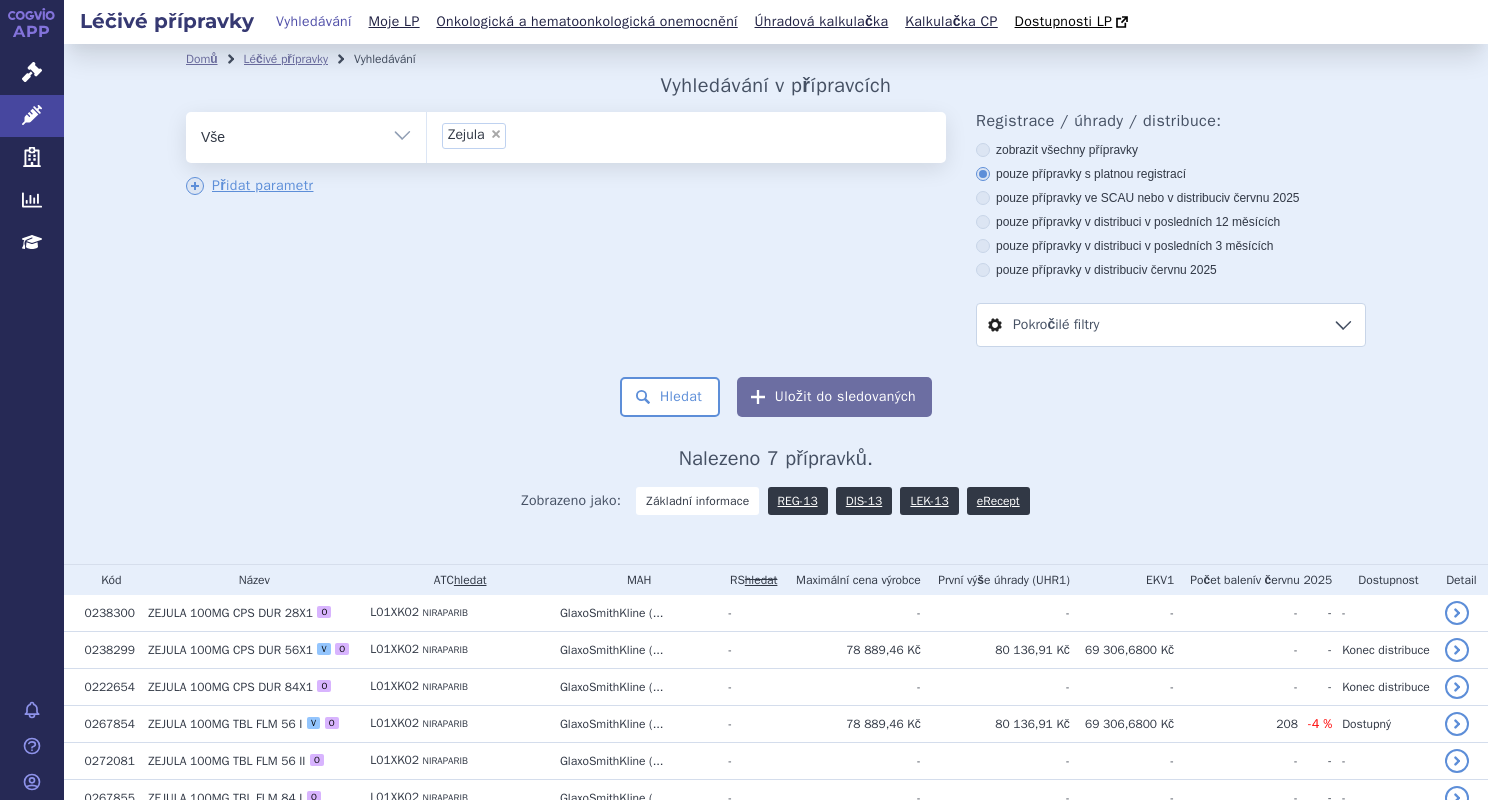 scroll, scrollTop: 0, scrollLeft: 0, axis: both 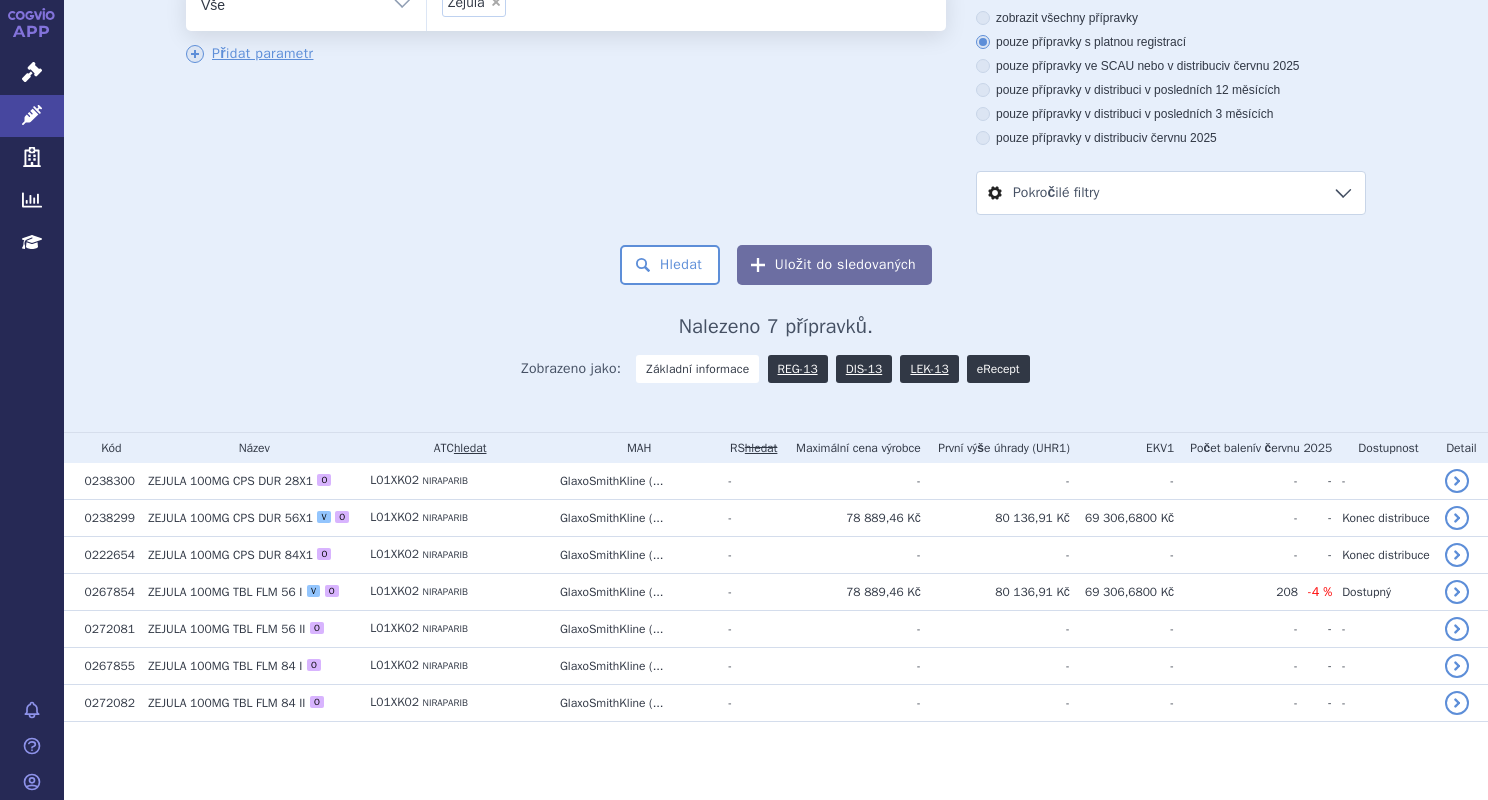 click on "eRecept" at bounding box center [998, 369] 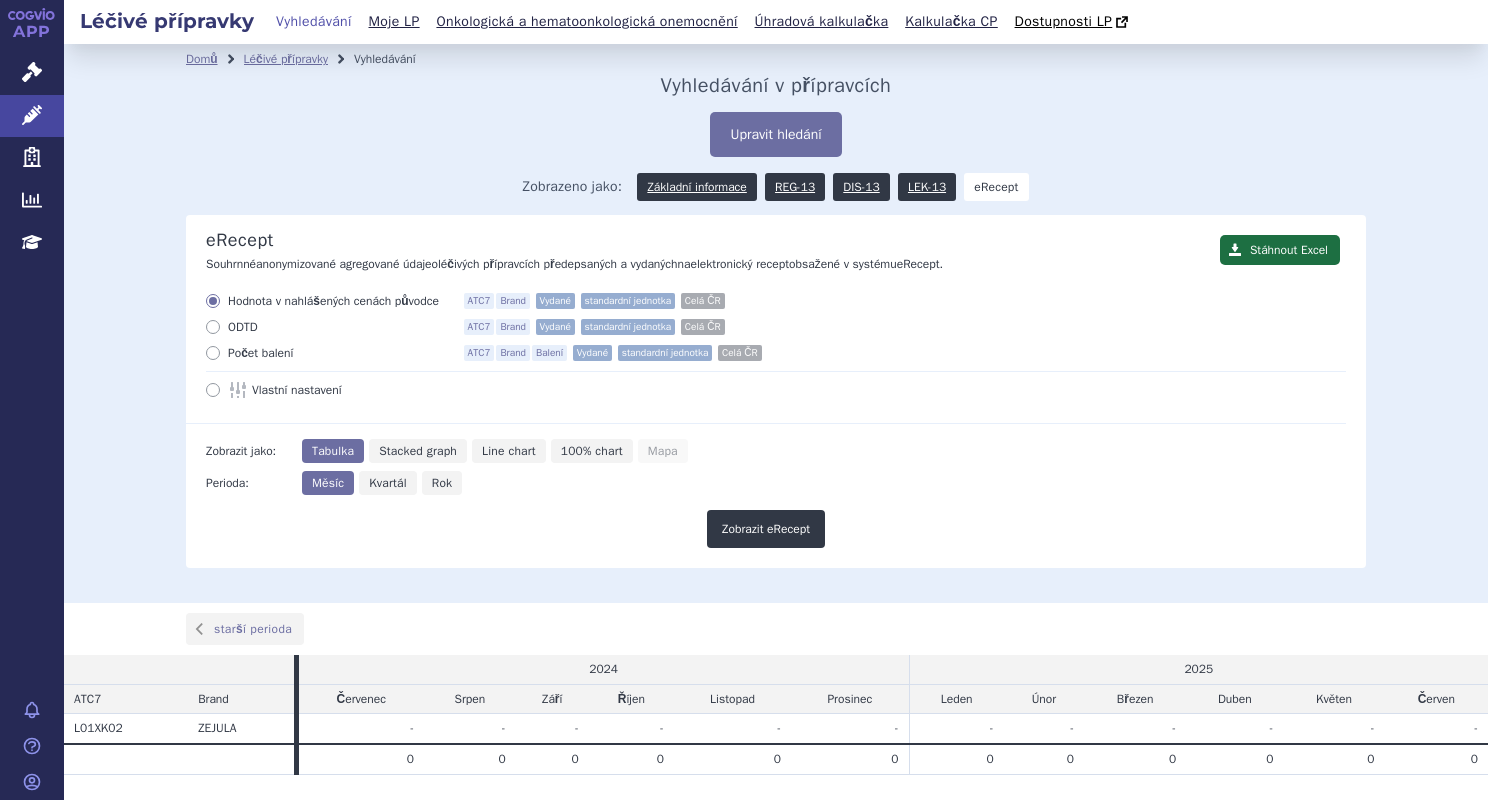 scroll, scrollTop: 0, scrollLeft: 0, axis: both 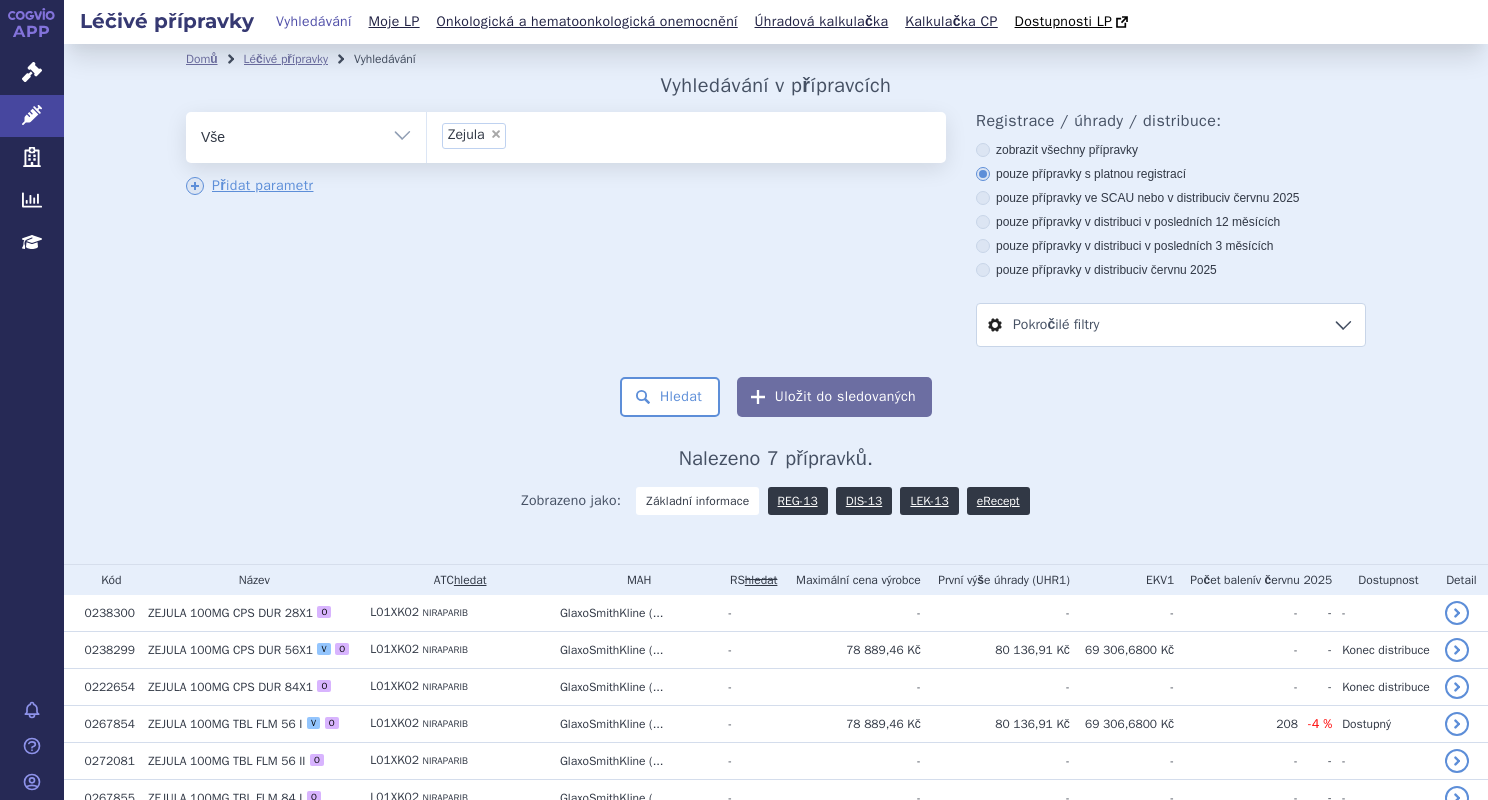 click on "Zobrazeno jako:
Základní informace
REG-13
DIS-13
LEK-13
eRecept" at bounding box center (775, 497) 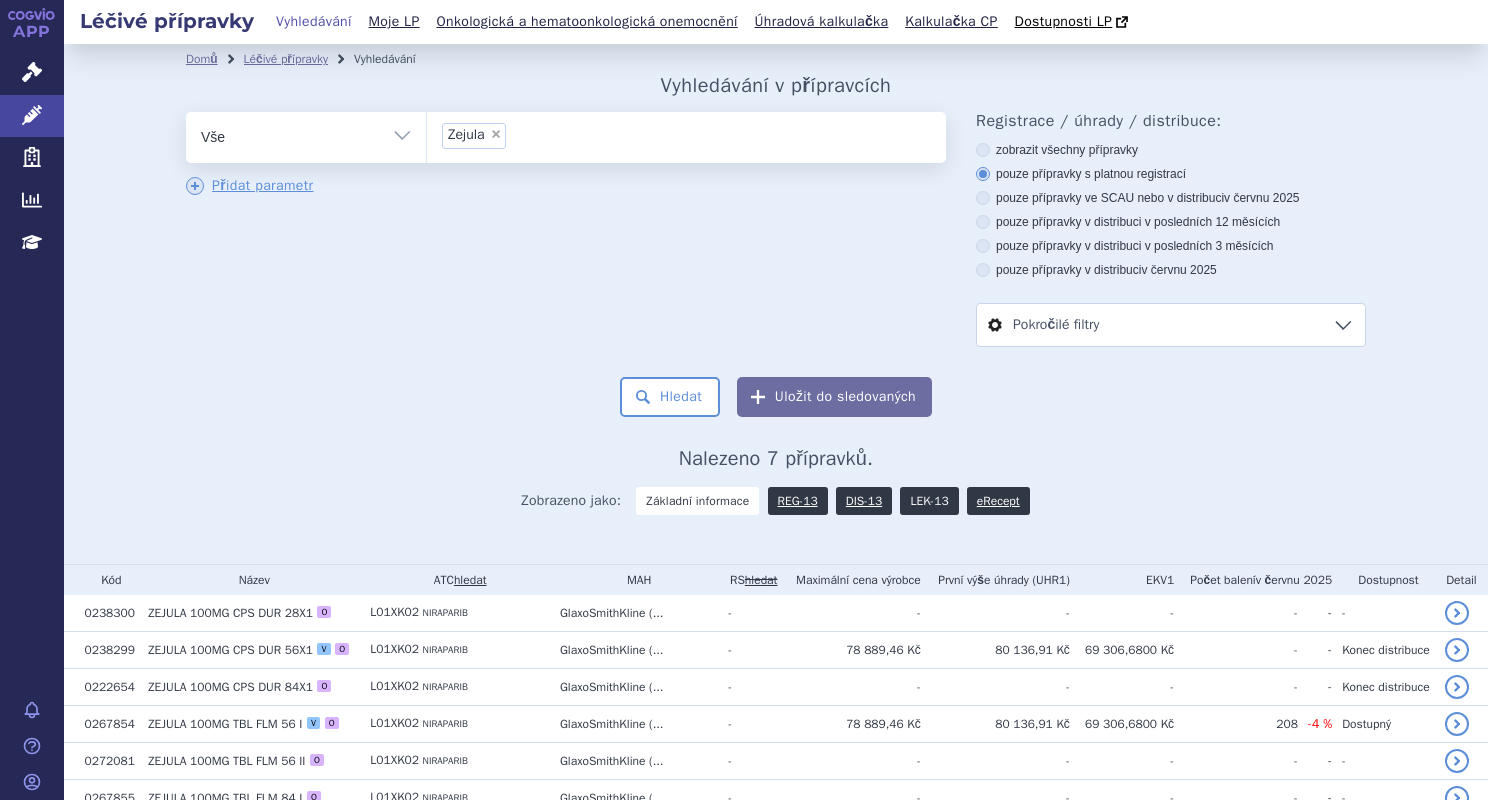 click on "LEK-13" at bounding box center [929, 501] 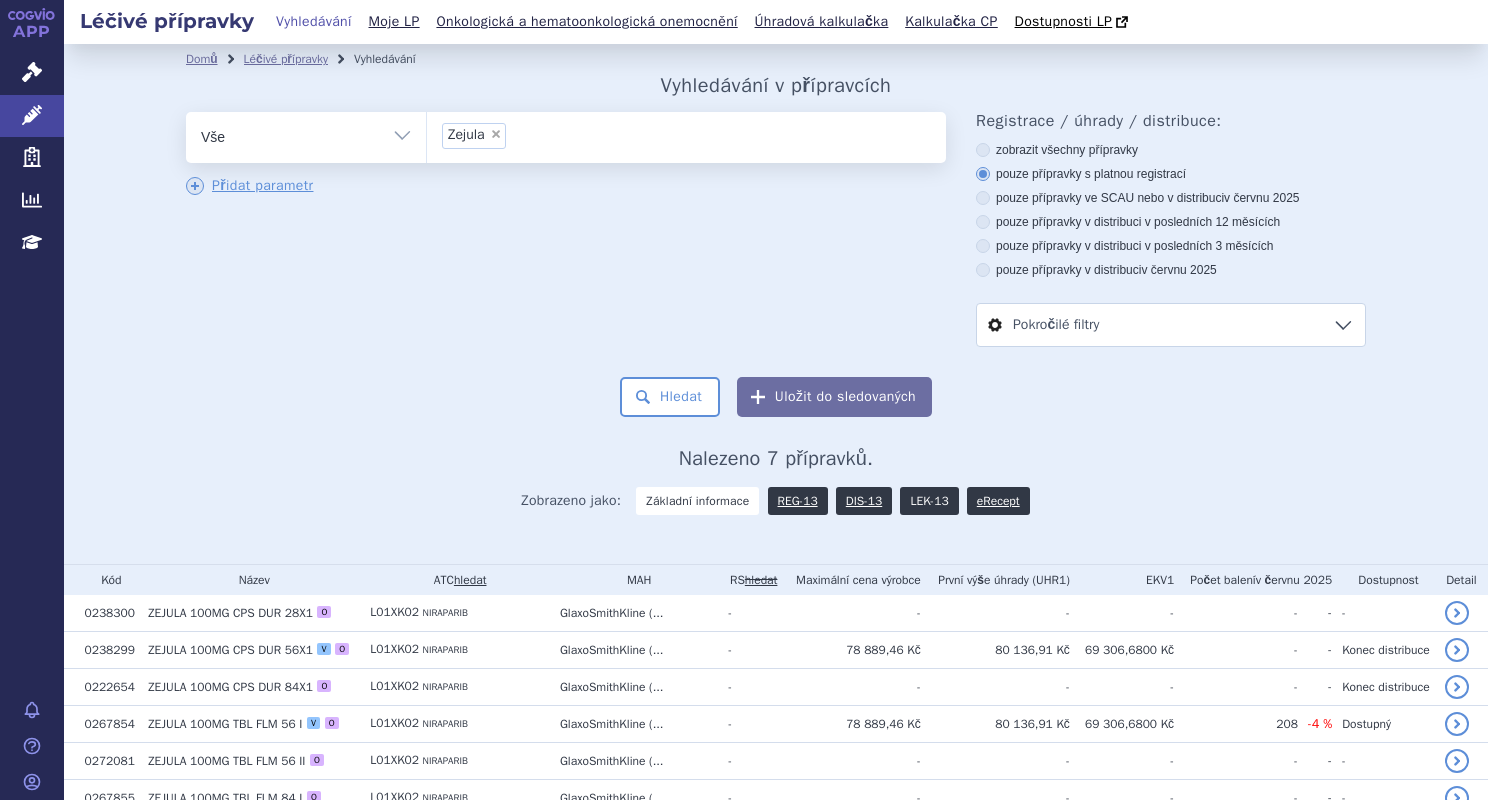 scroll, scrollTop: 132, scrollLeft: 0, axis: vertical 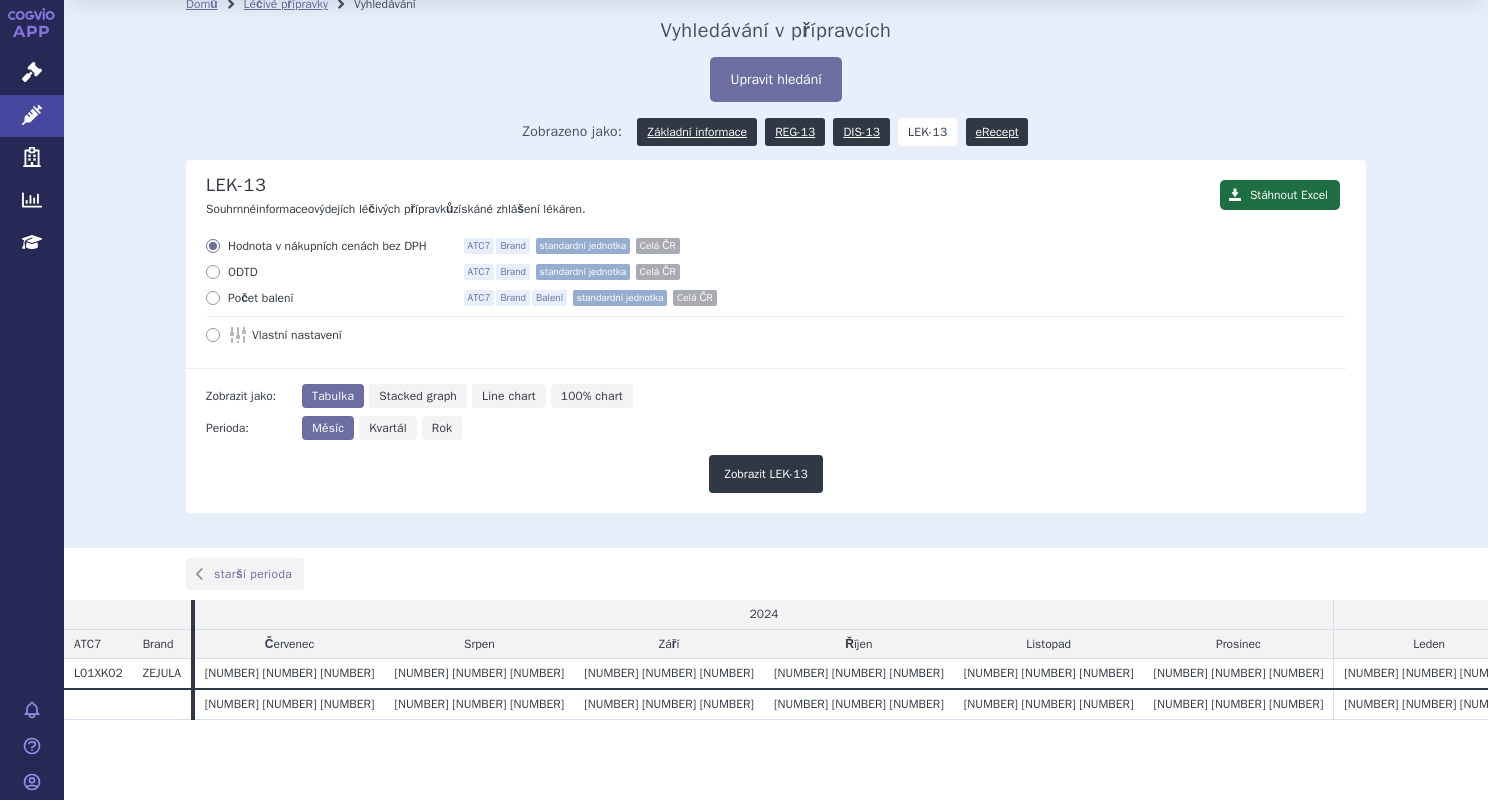 click on "Hodnota v nákupních cenách bez DPH
ATC7 Brand
standardní jednotka
[STATE]
ODTD
ATC7 Brand
standardní jednotka
[STATE]
Počet balení
ATC7 Brand Balení
standardní jednotka
[STATE]
Vlastní nastavení" at bounding box center (766, 303) 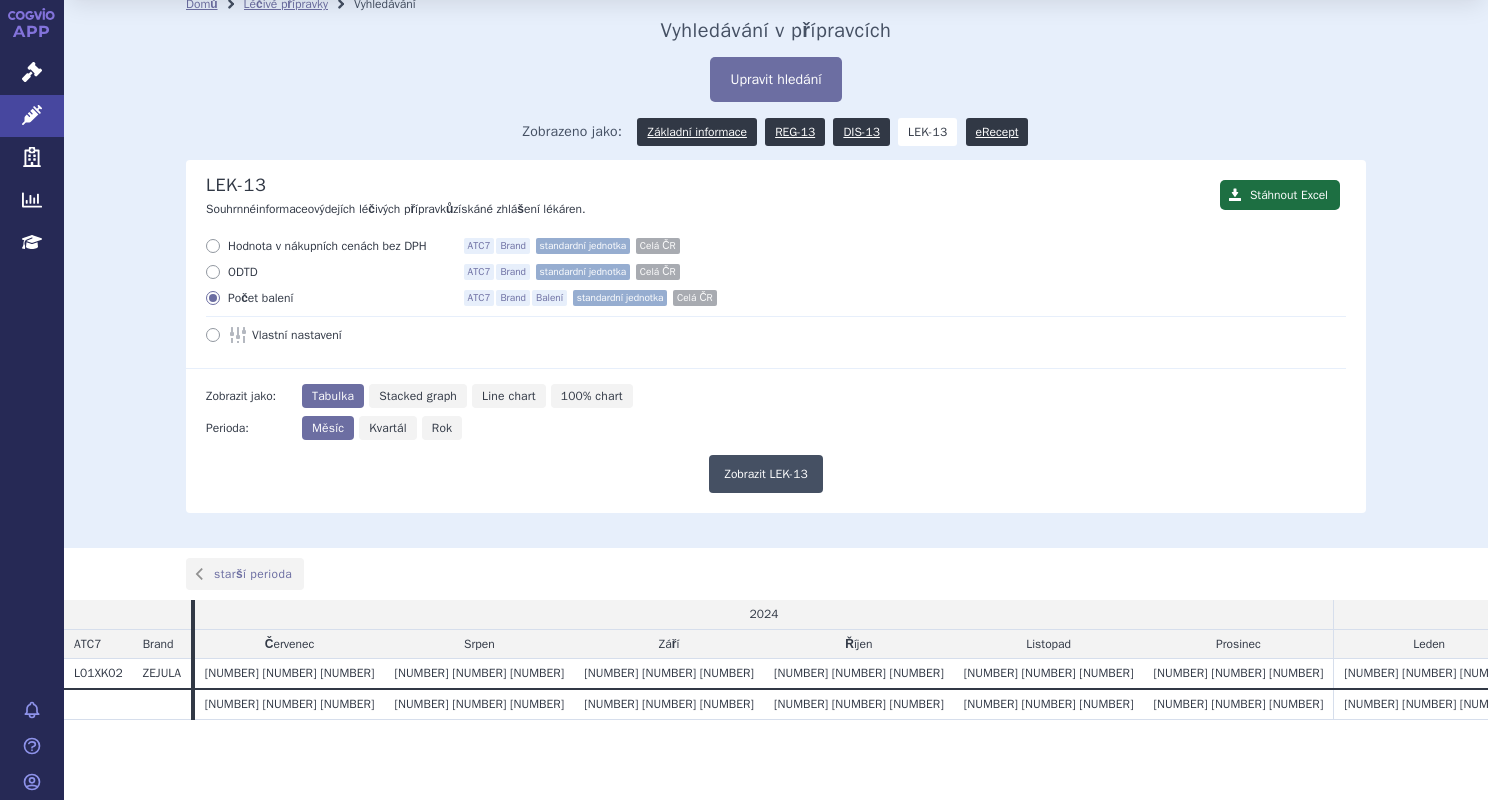 click on "Zobrazit LEK-13" at bounding box center [765, 474] 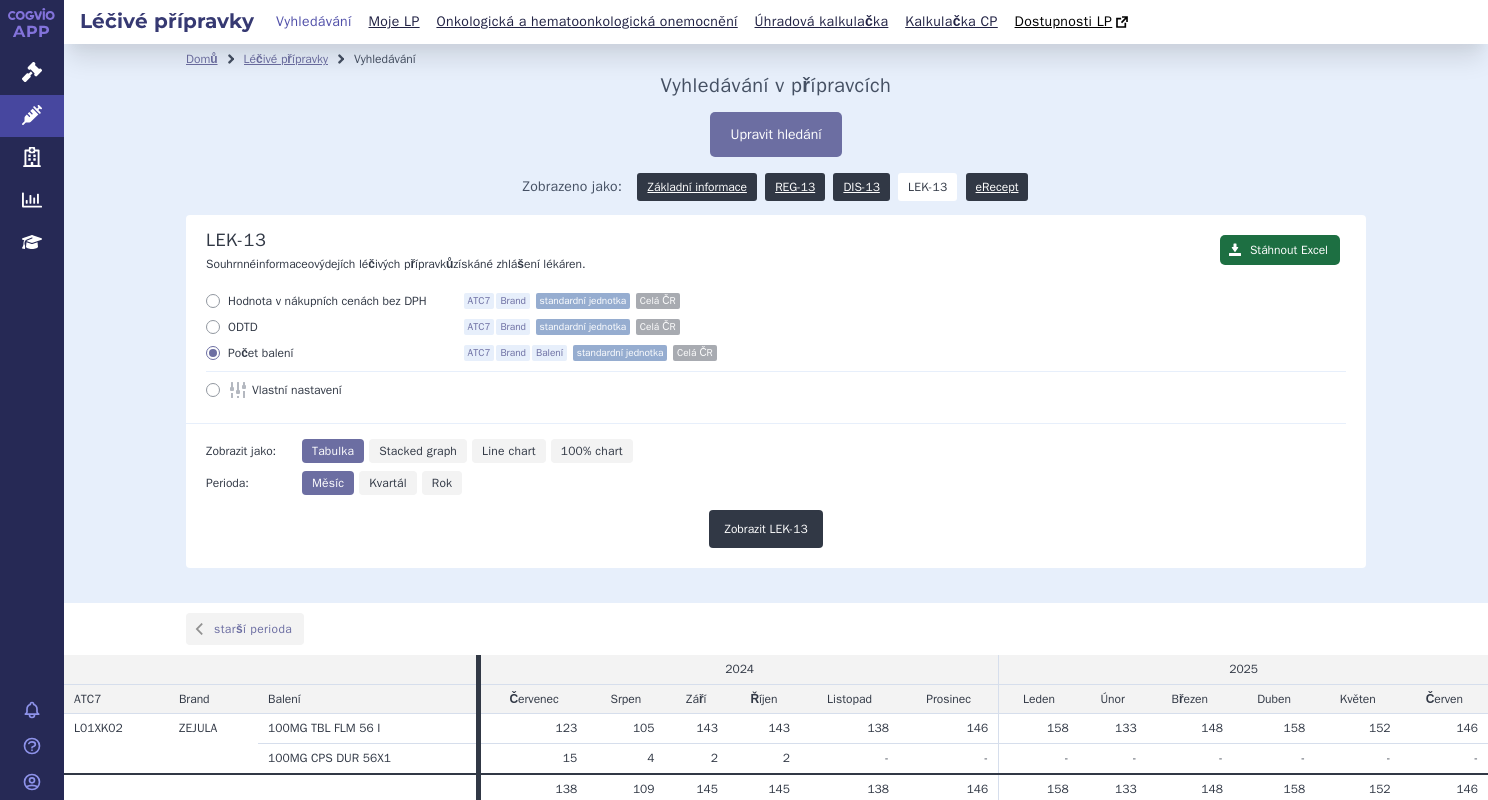 scroll, scrollTop: 0, scrollLeft: 0, axis: both 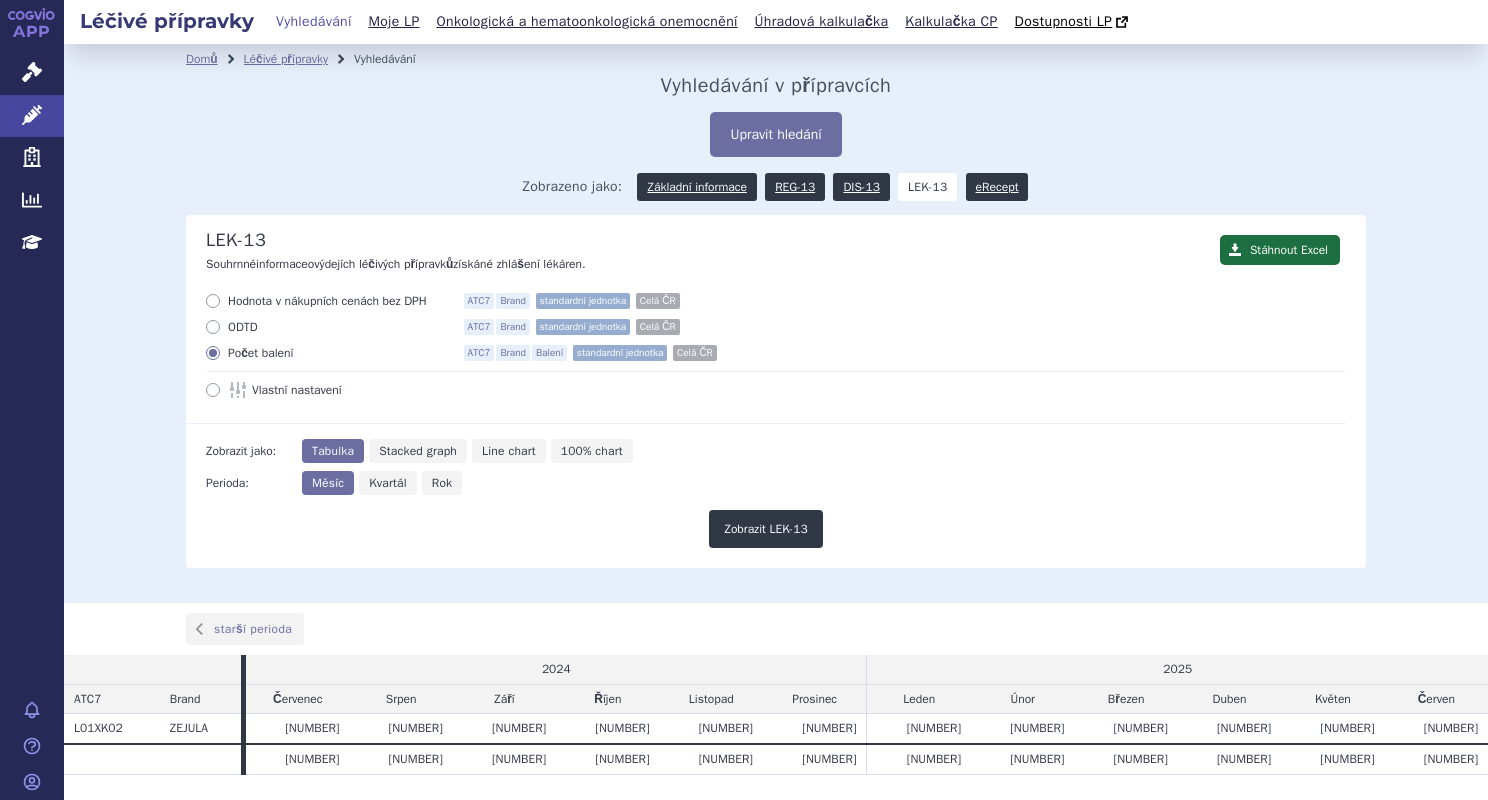 click on "Zobrazeno jako:
Základní informace
REG-13
DIS-13
LEK-13
eRecept" at bounding box center [776, 183] 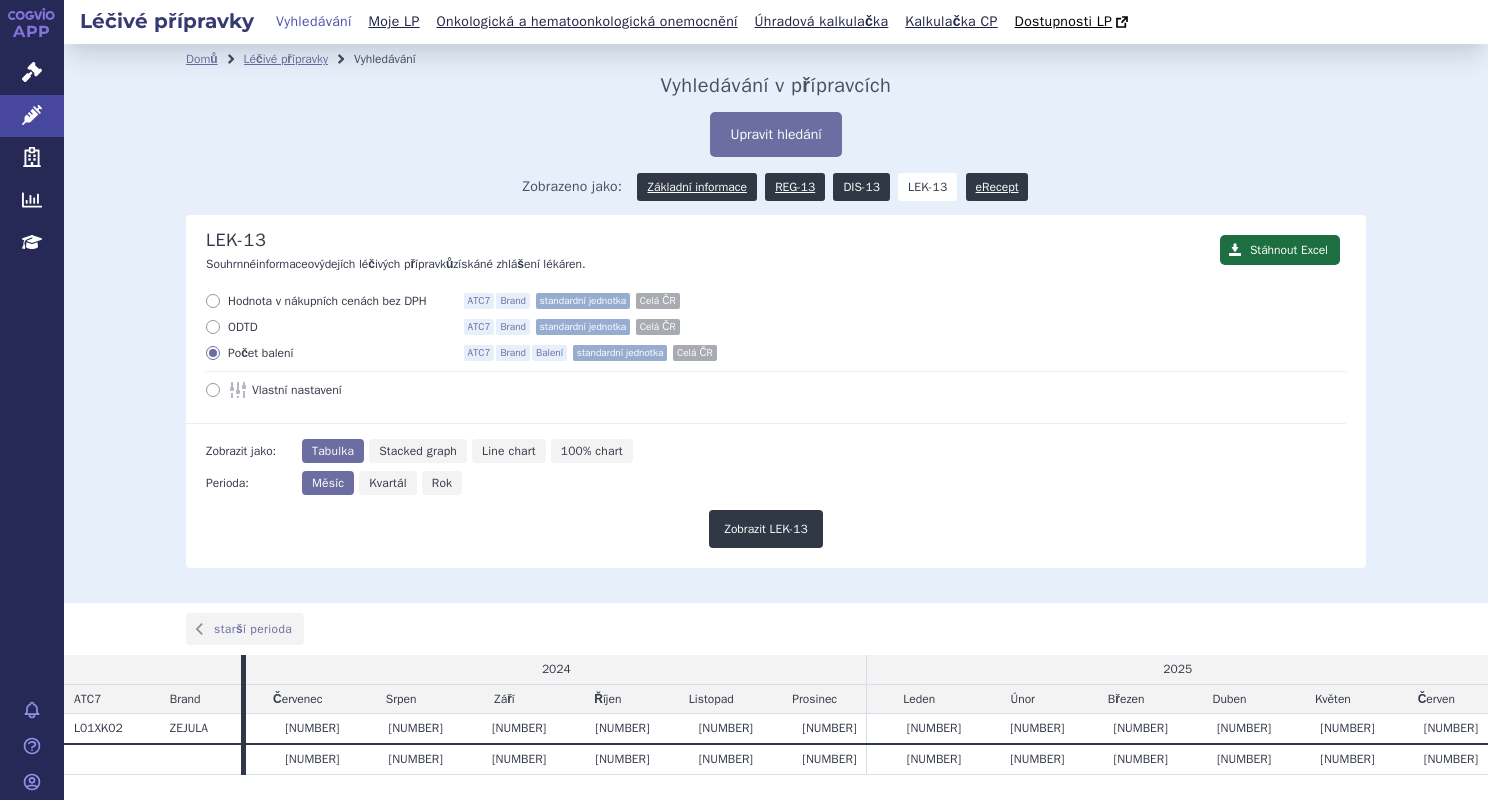 click on "DIS-13" at bounding box center (861, 187) 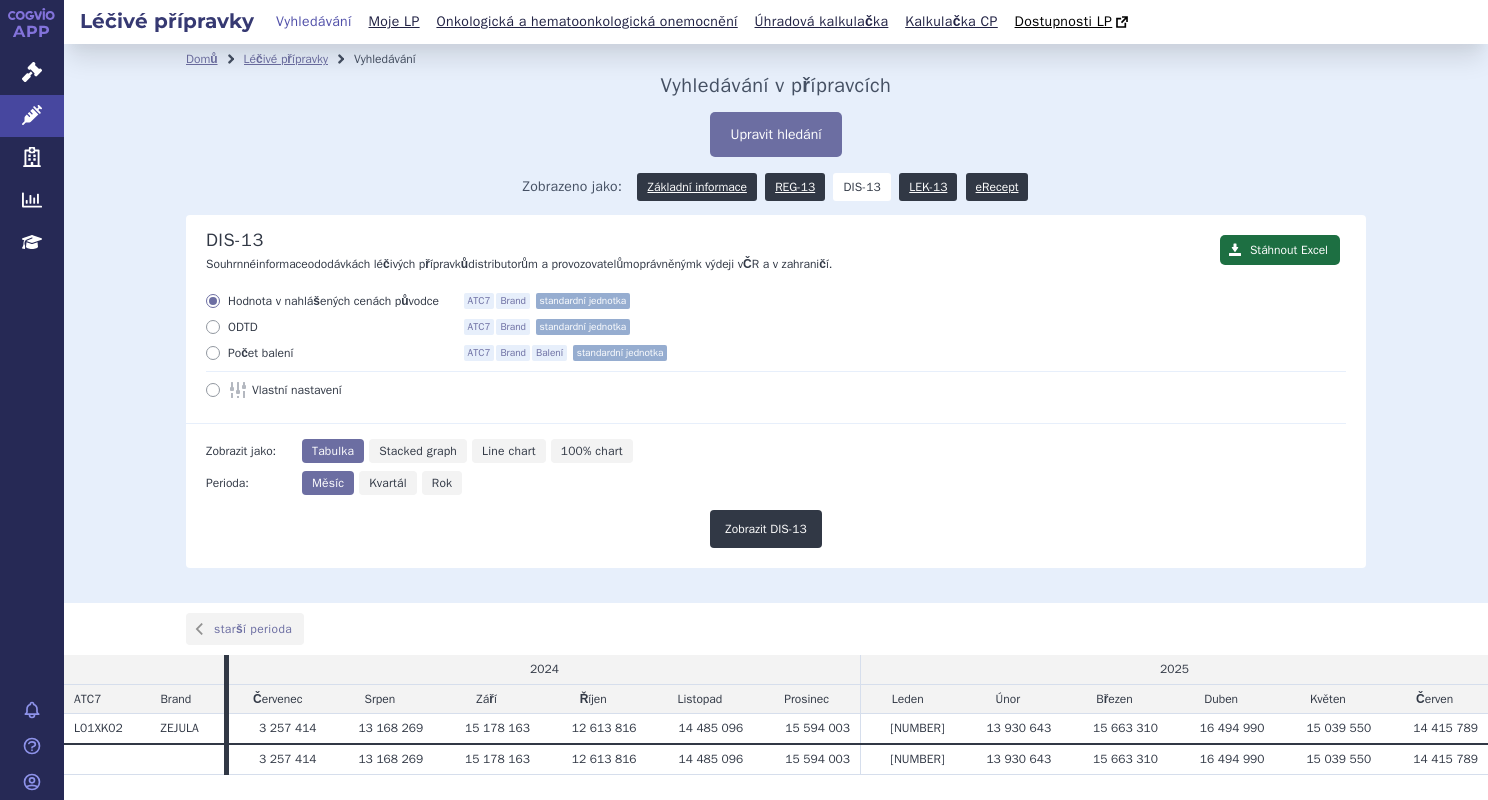 scroll, scrollTop: 0, scrollLeft: 0, axis: both 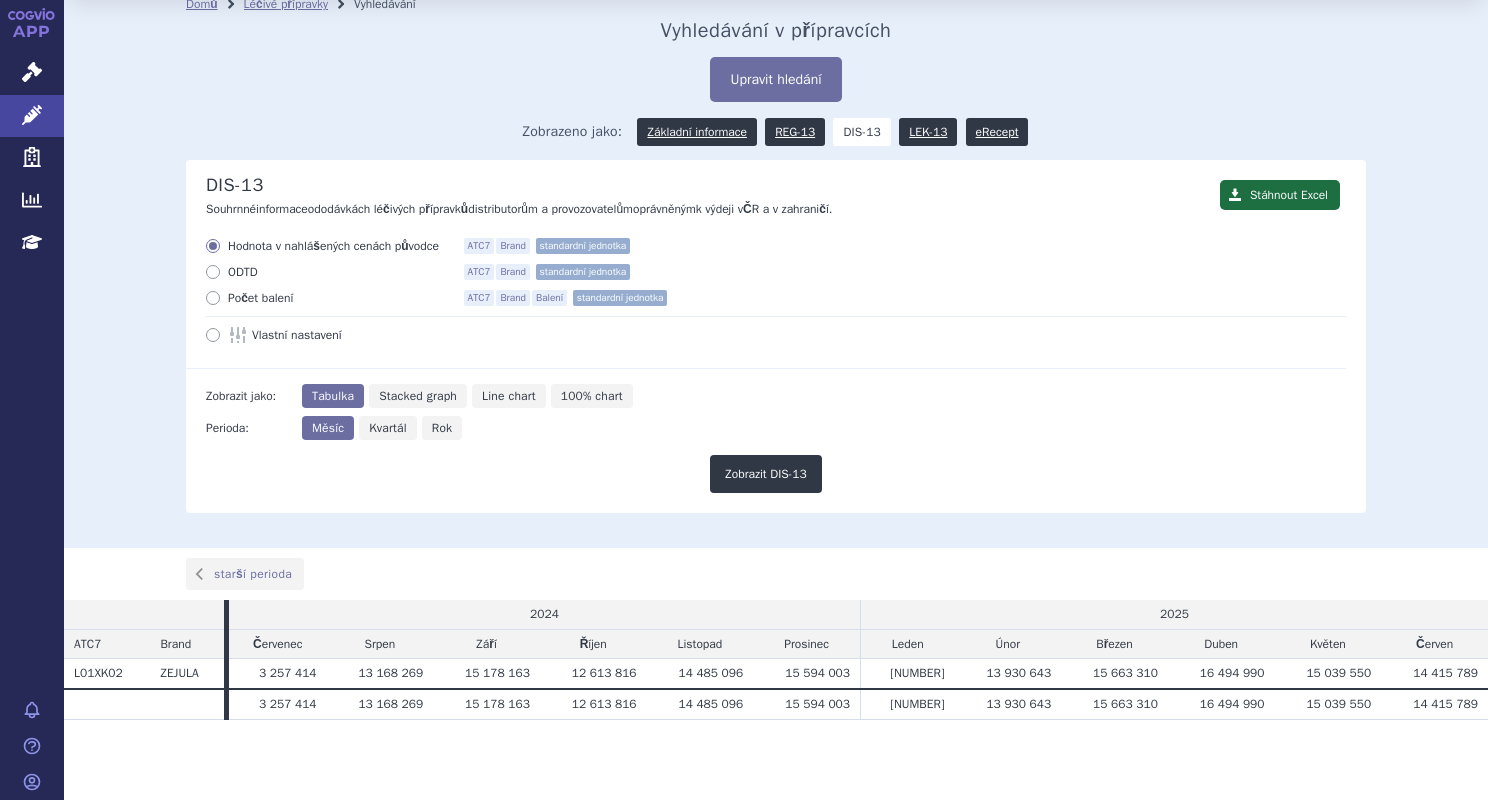 click on "Počet balení" at bounding box center [338, 298] 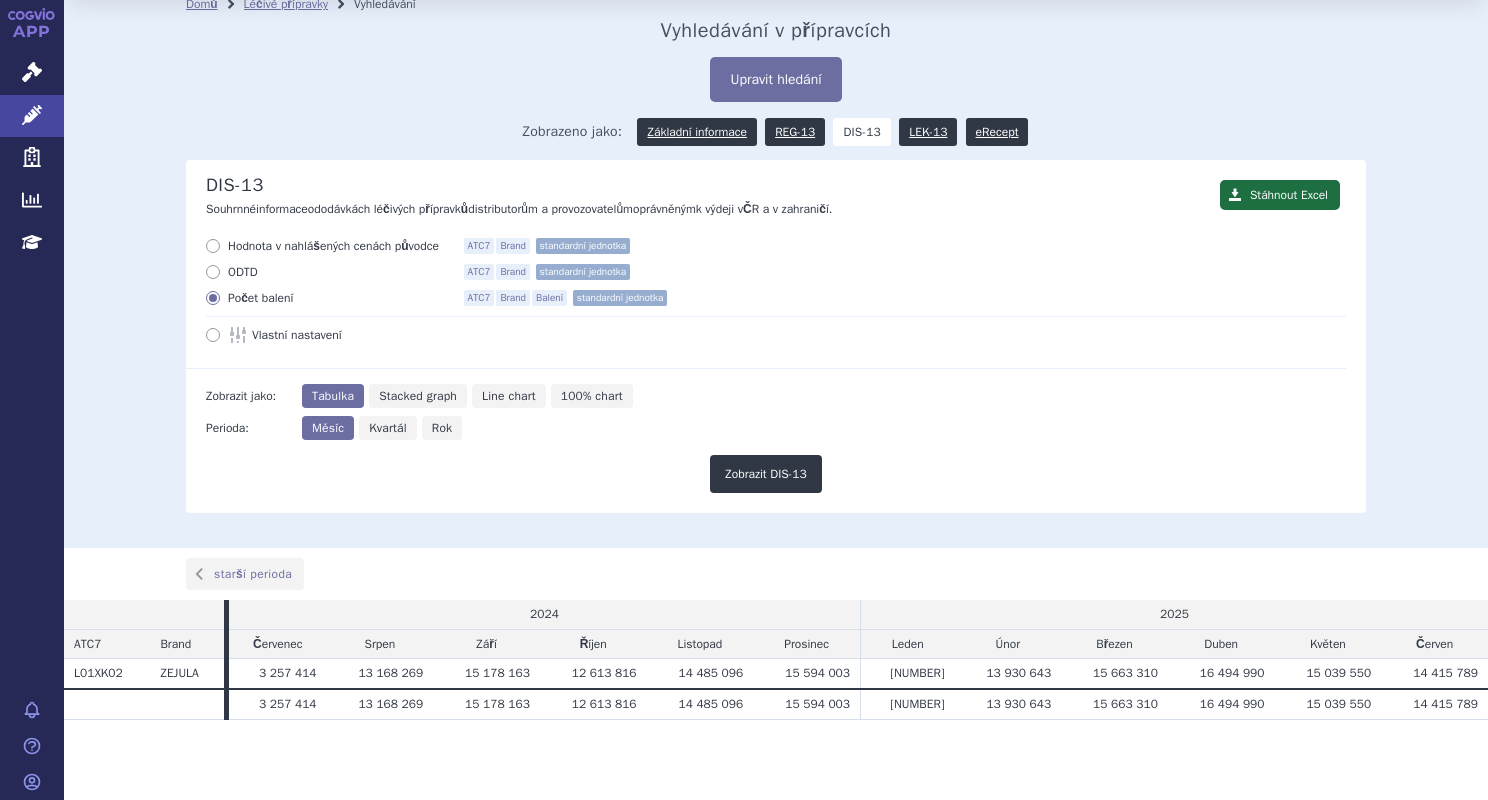 click on "Stáhnout Excel
DIS-13
Souhrnné  informace  o  dodávkách léčivých přípravků  distributorům a provozovatelům  oprávněným  k výdeji v  ČR a v zahraničí .
Hodnota v nahlášených cenách původce
ATC7 Brand
standardní jednotka
ODTD
ATC7 Brand
standardní jednotka
Počet balení
ATC7 Brand Balení
standardní jednotka
Vlastní nastavení
Seskupovat podle:" at bounding box center (776, 336) 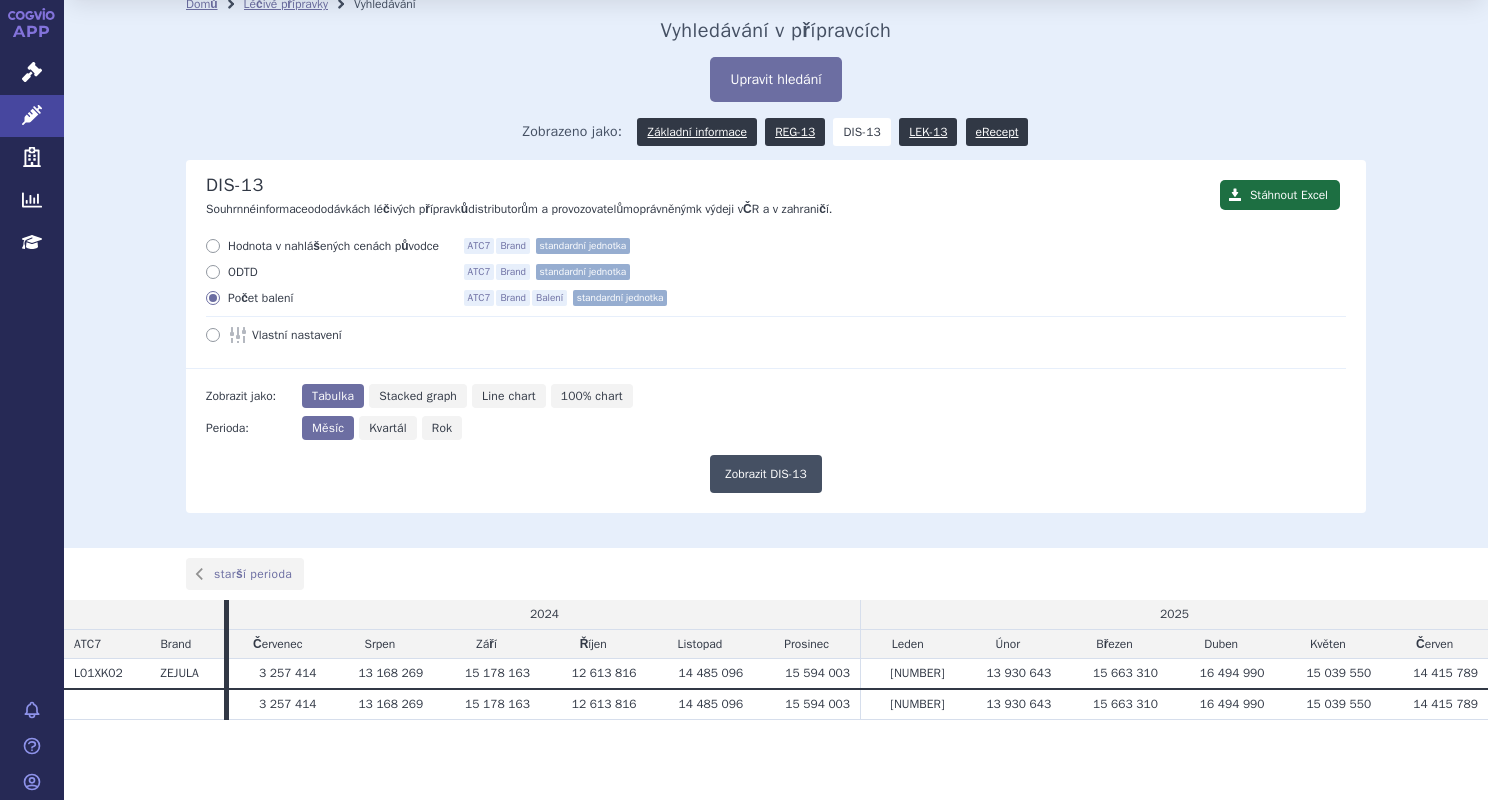 click on "Zobrazit DIS-13" at bounding box center [766, 474] 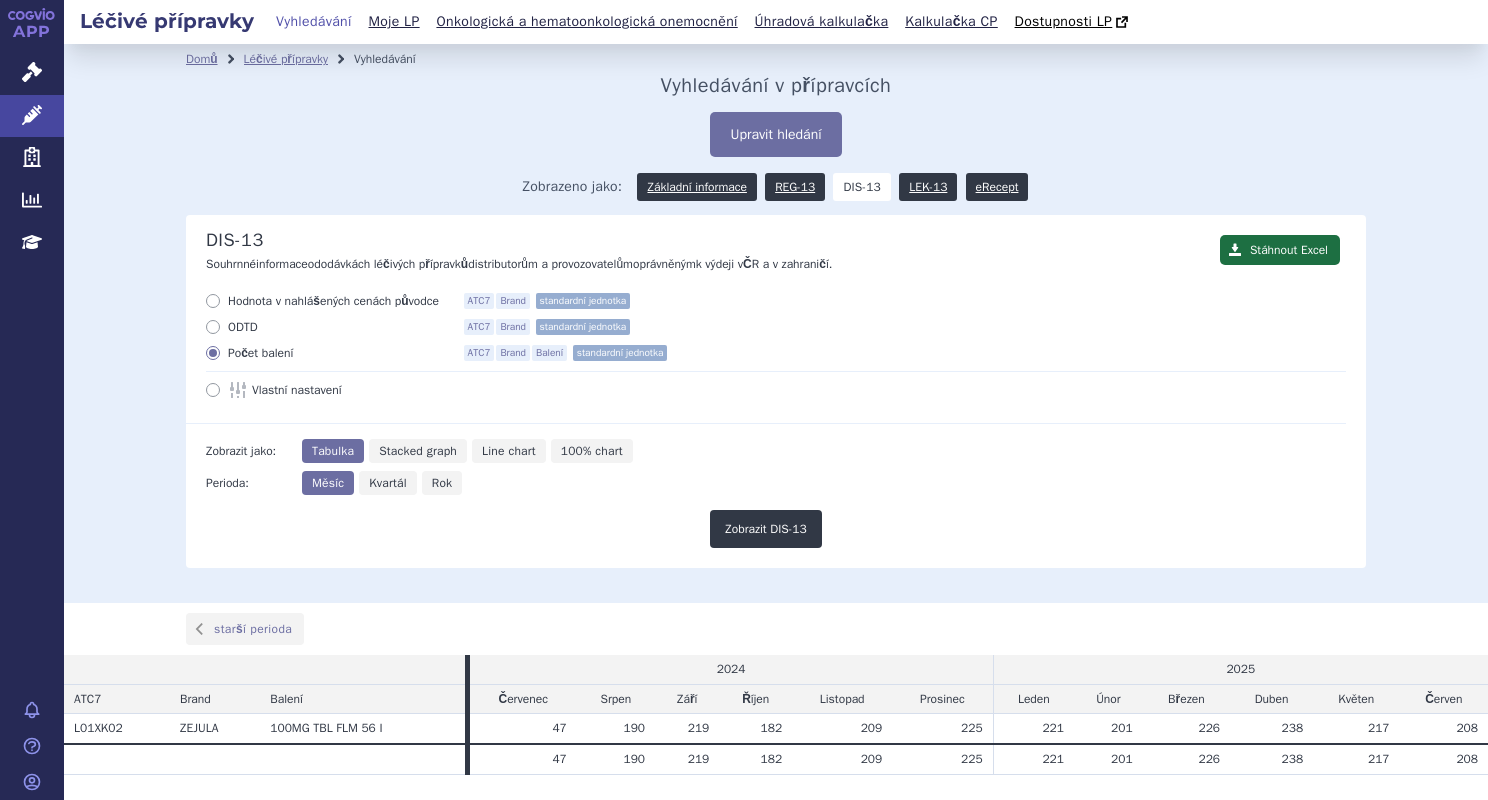 scroll, scrollTop: 0, scrollLeft: 0, axis: both 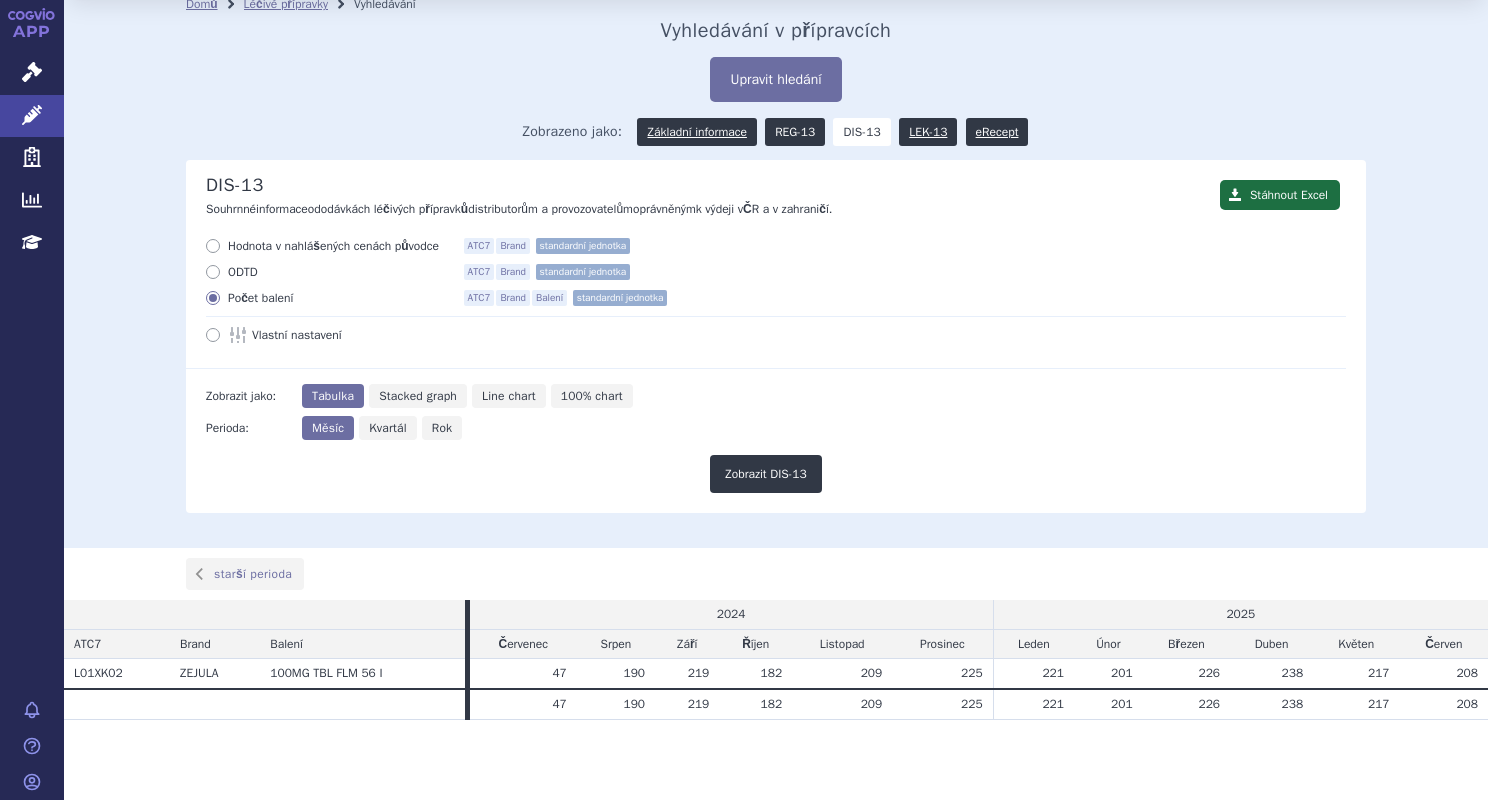 click on "REG-13" at bounding box center [795, 132] 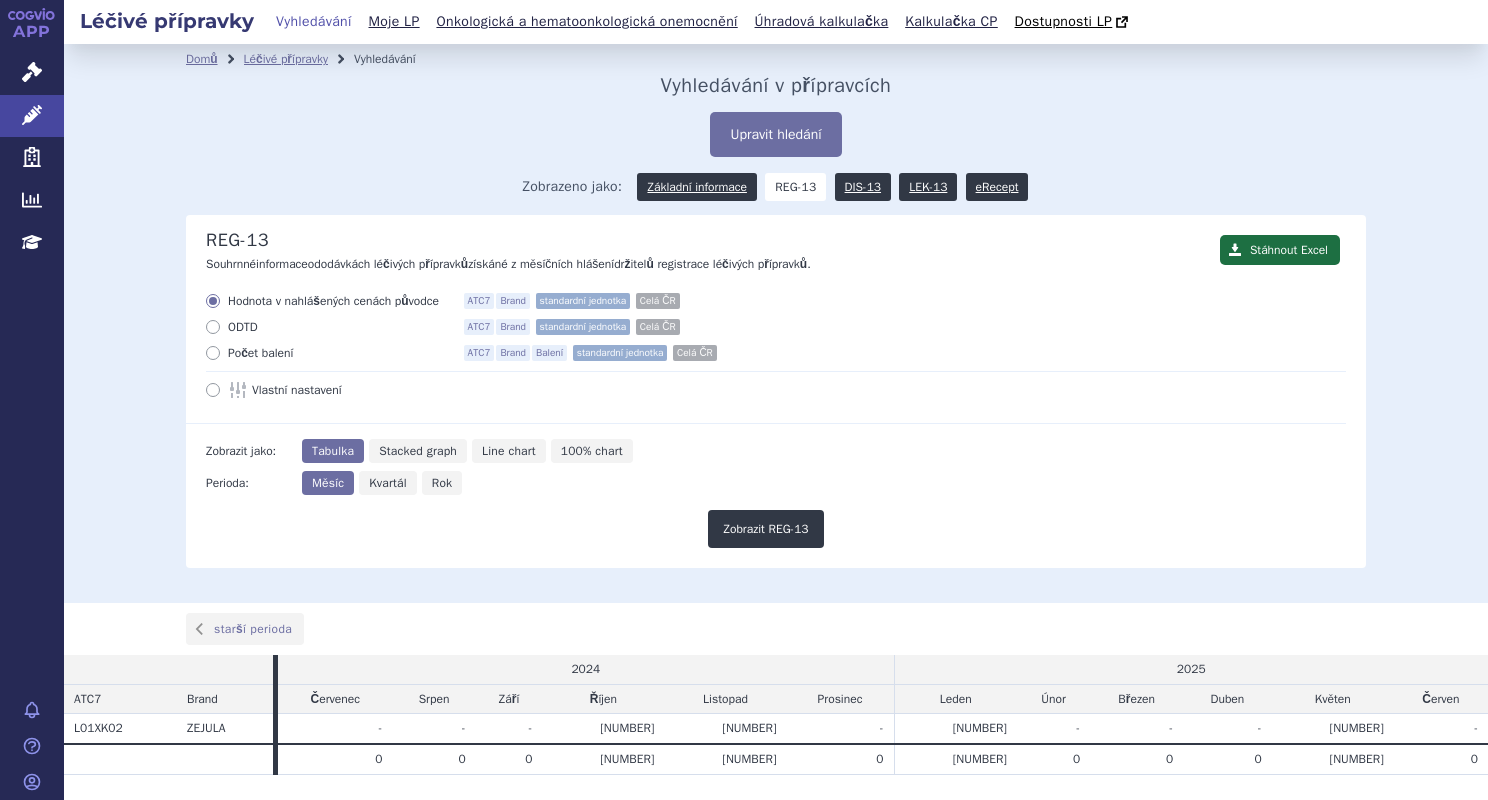 scroll, scrollTop: 0, scrollLeft: 0, axis: both 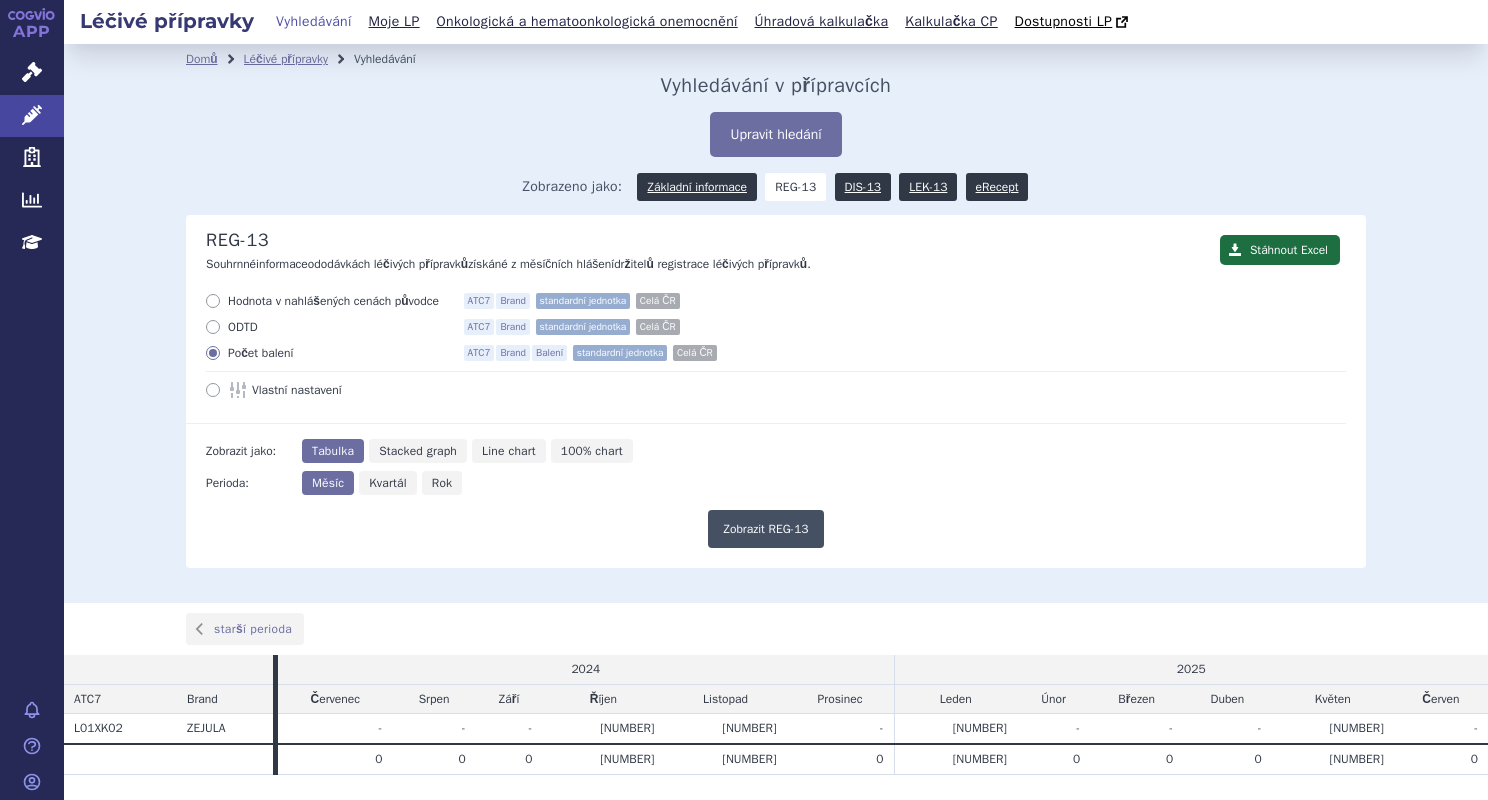 click on "Zobrazit REG-13" at bounding box center [765, 529] 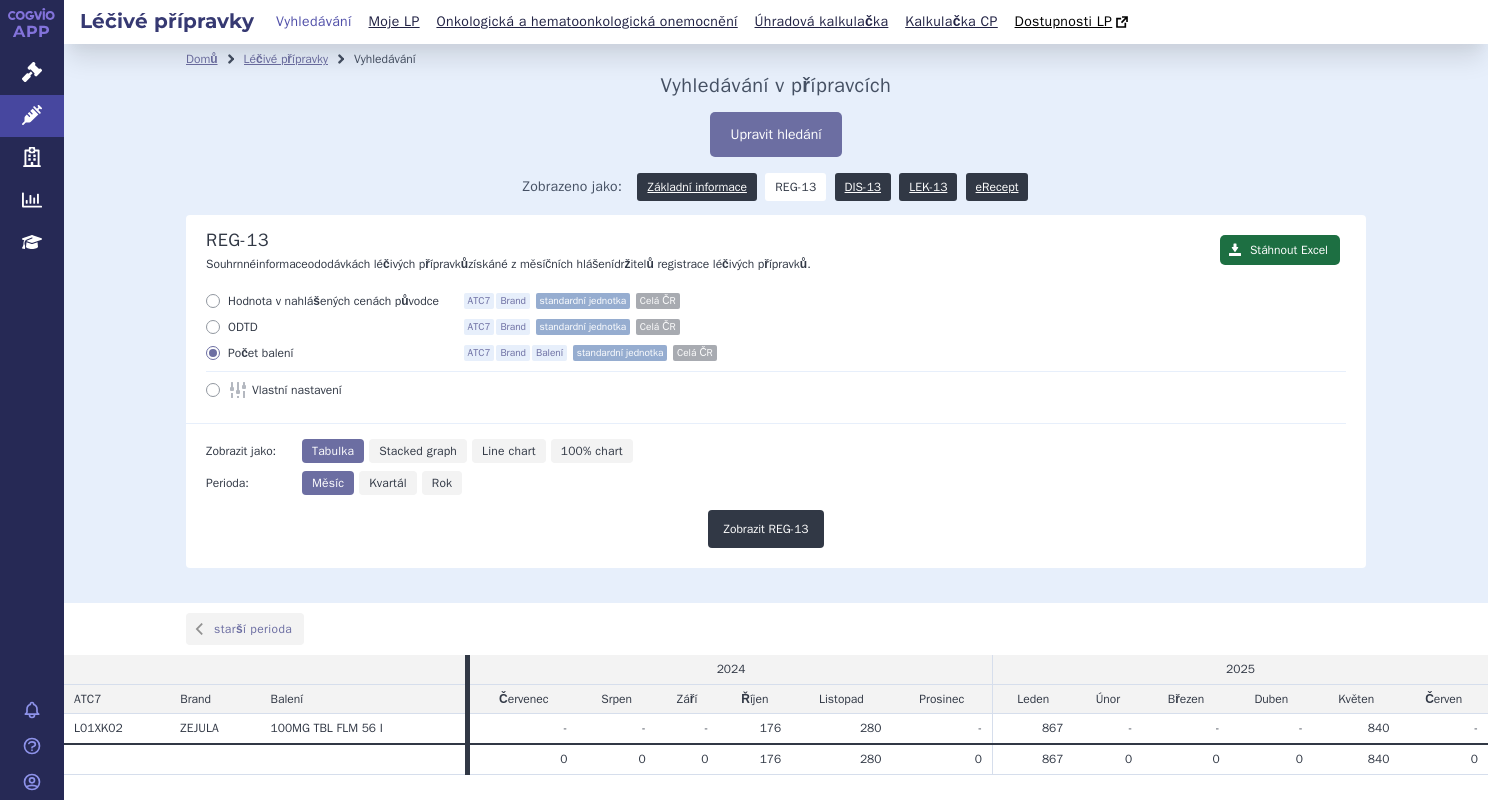scroll, scrollTop: 0, scrollLeft: 0, axis: both 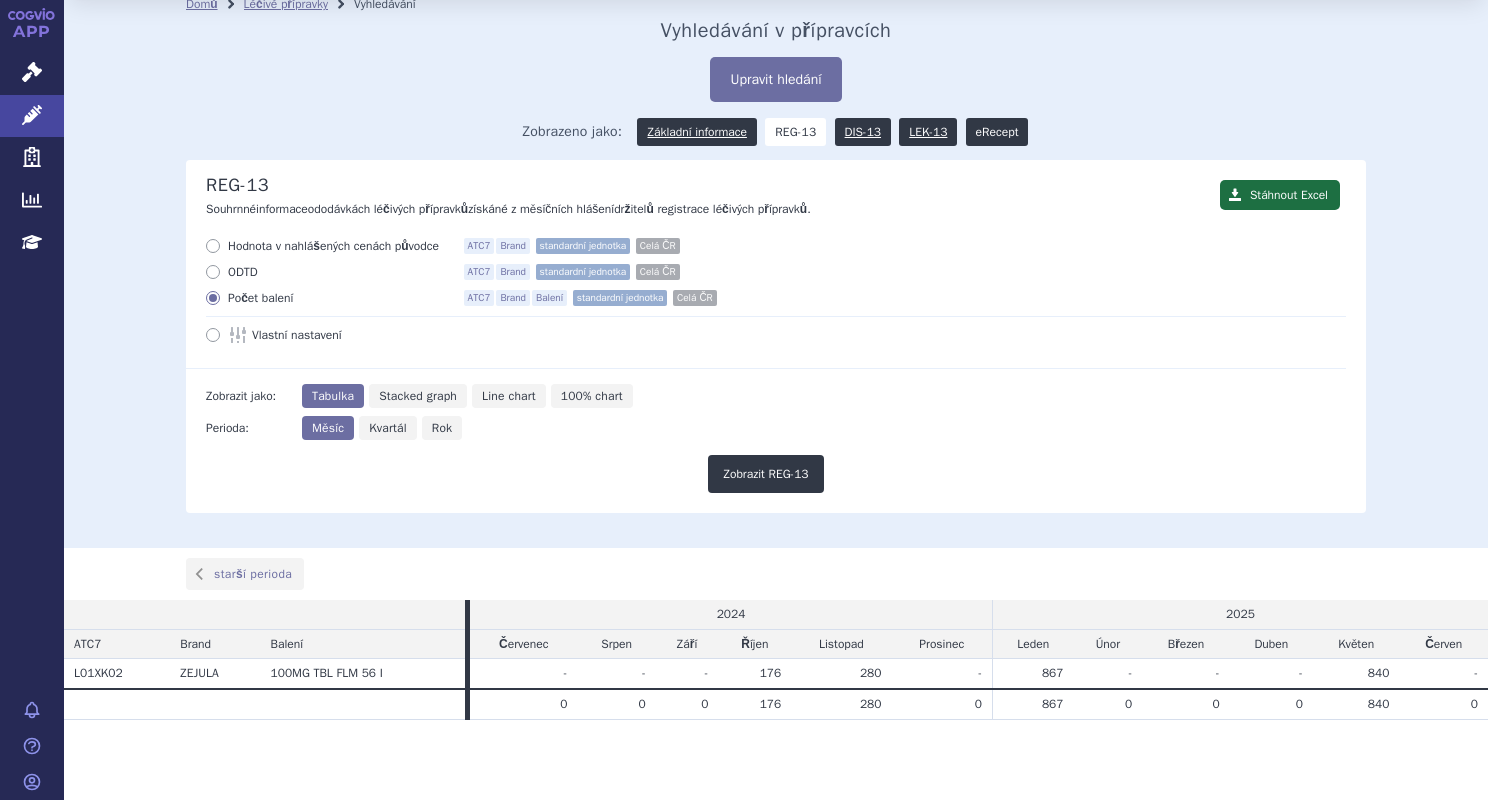 click on "eRecept" at bounding box center [997, 132] 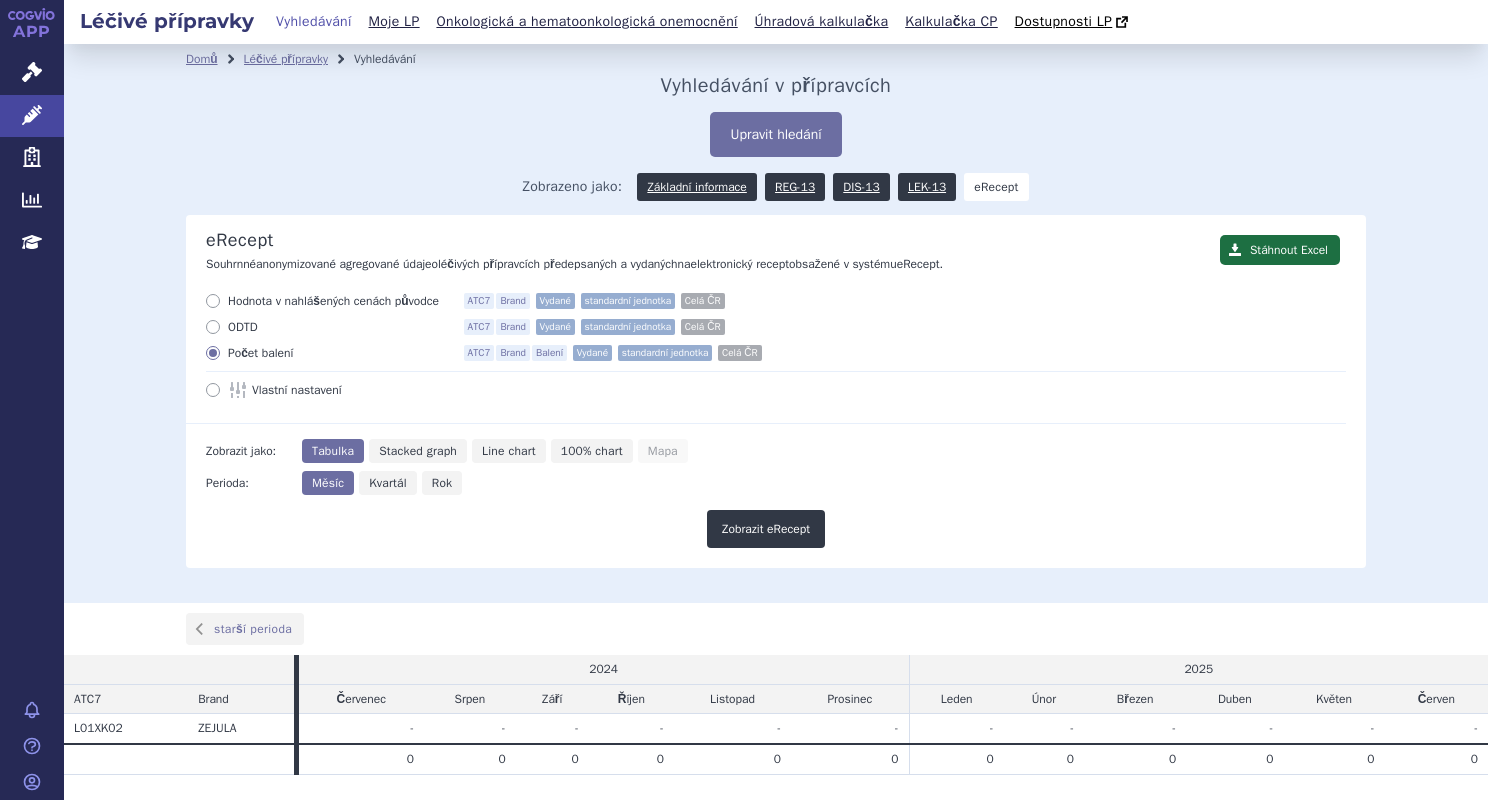 scroll, scrollTop: 0, scrollLeft: 0, axis: both 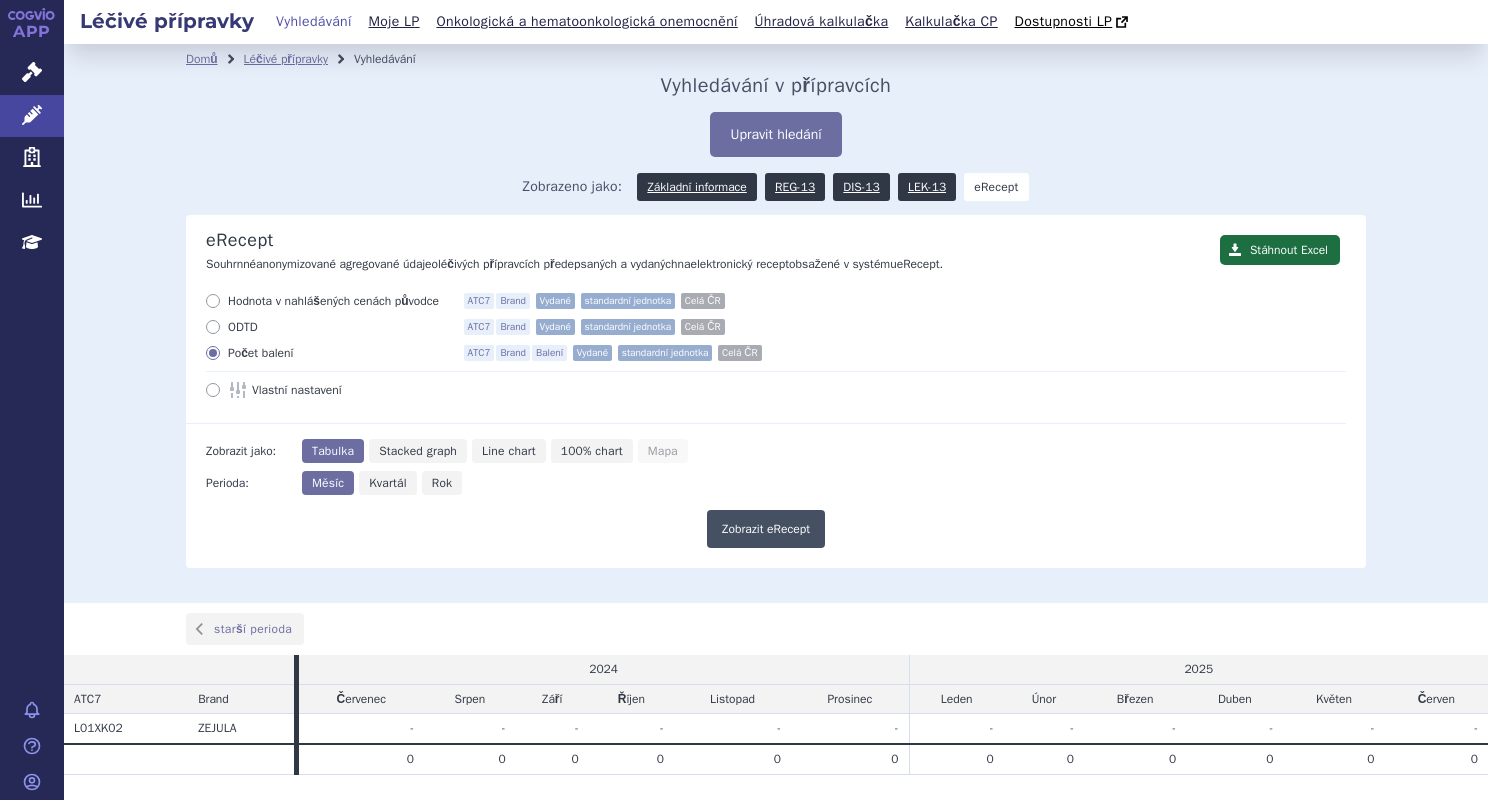 click on "Zobrazit eRecept" at bounding box center [766, 529] 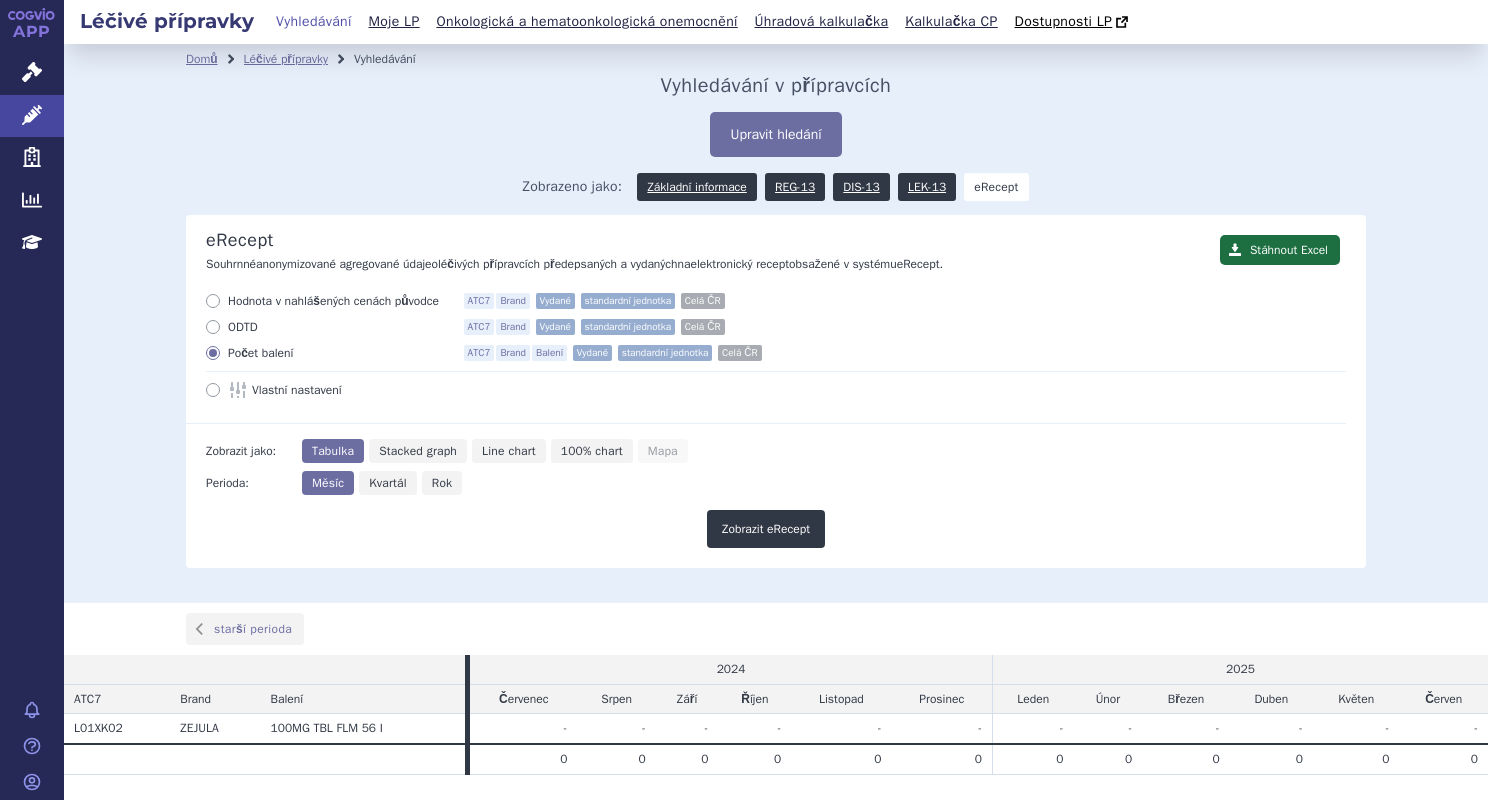scroll, scrollTop: 0, scrollLeft: 0, axis: both 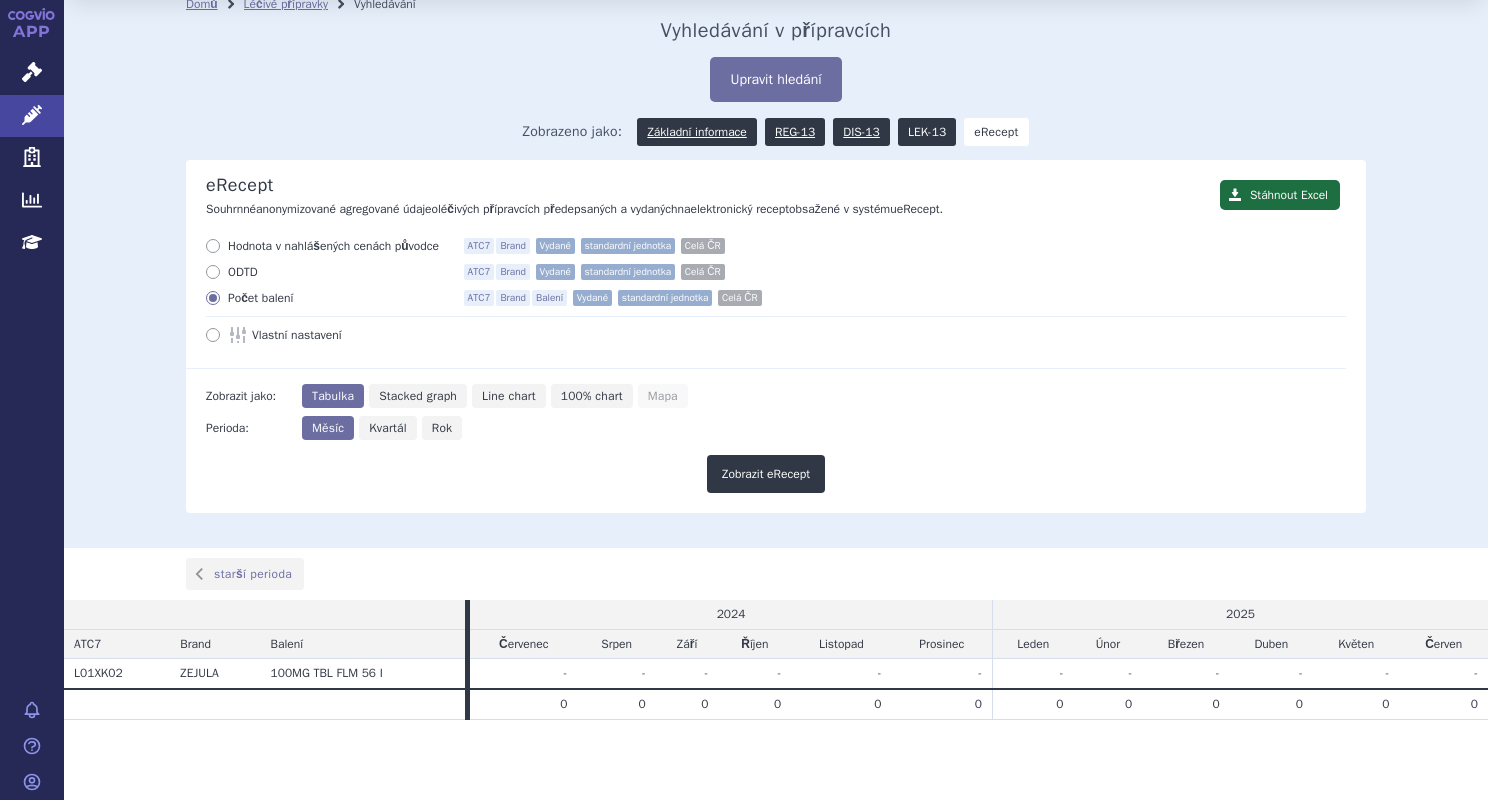 click on "LEK-13" at bounding box center (927, 132) 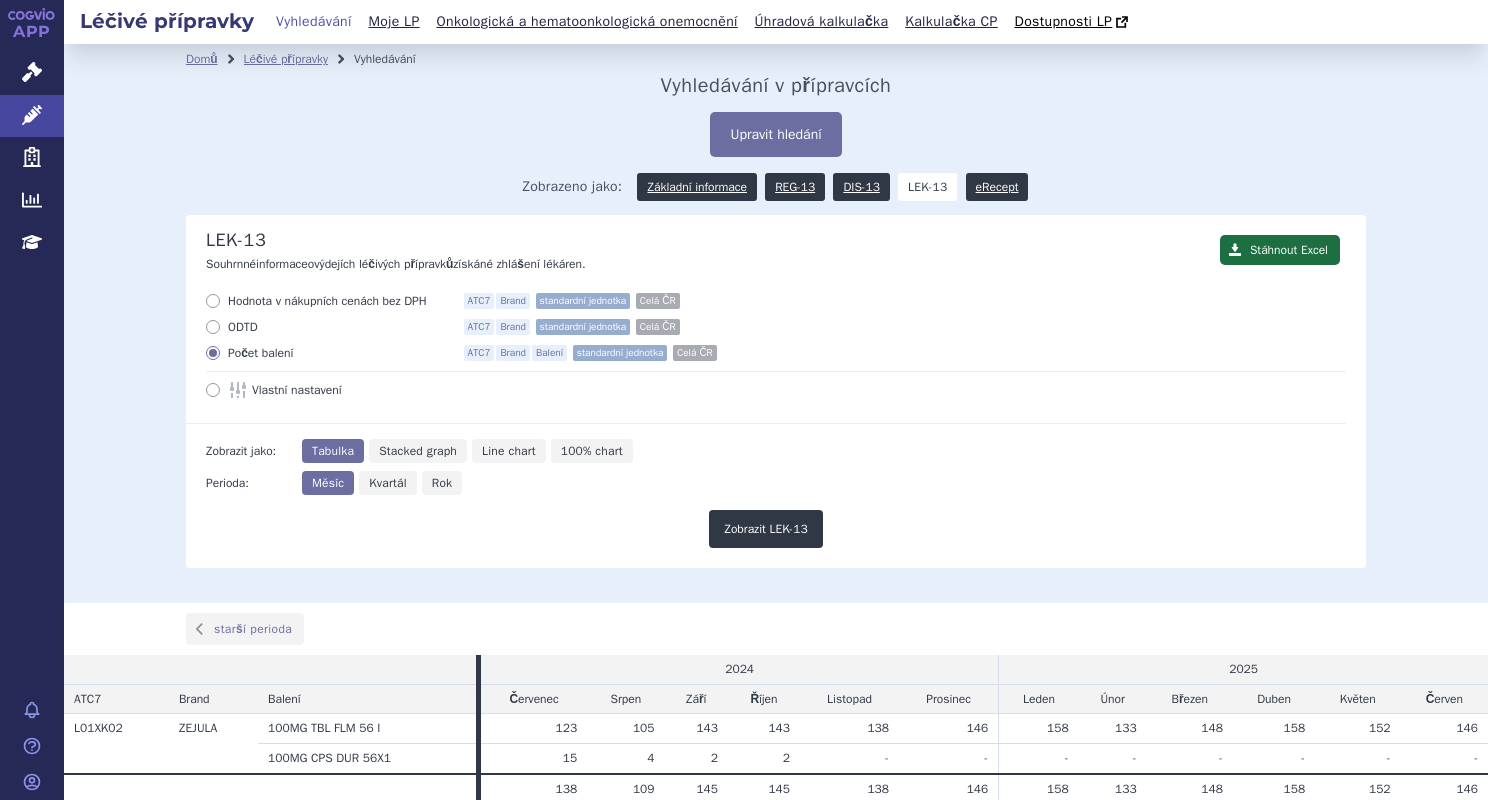 scroll, scrollTop: 0, scrollLeft: 0, axis: both 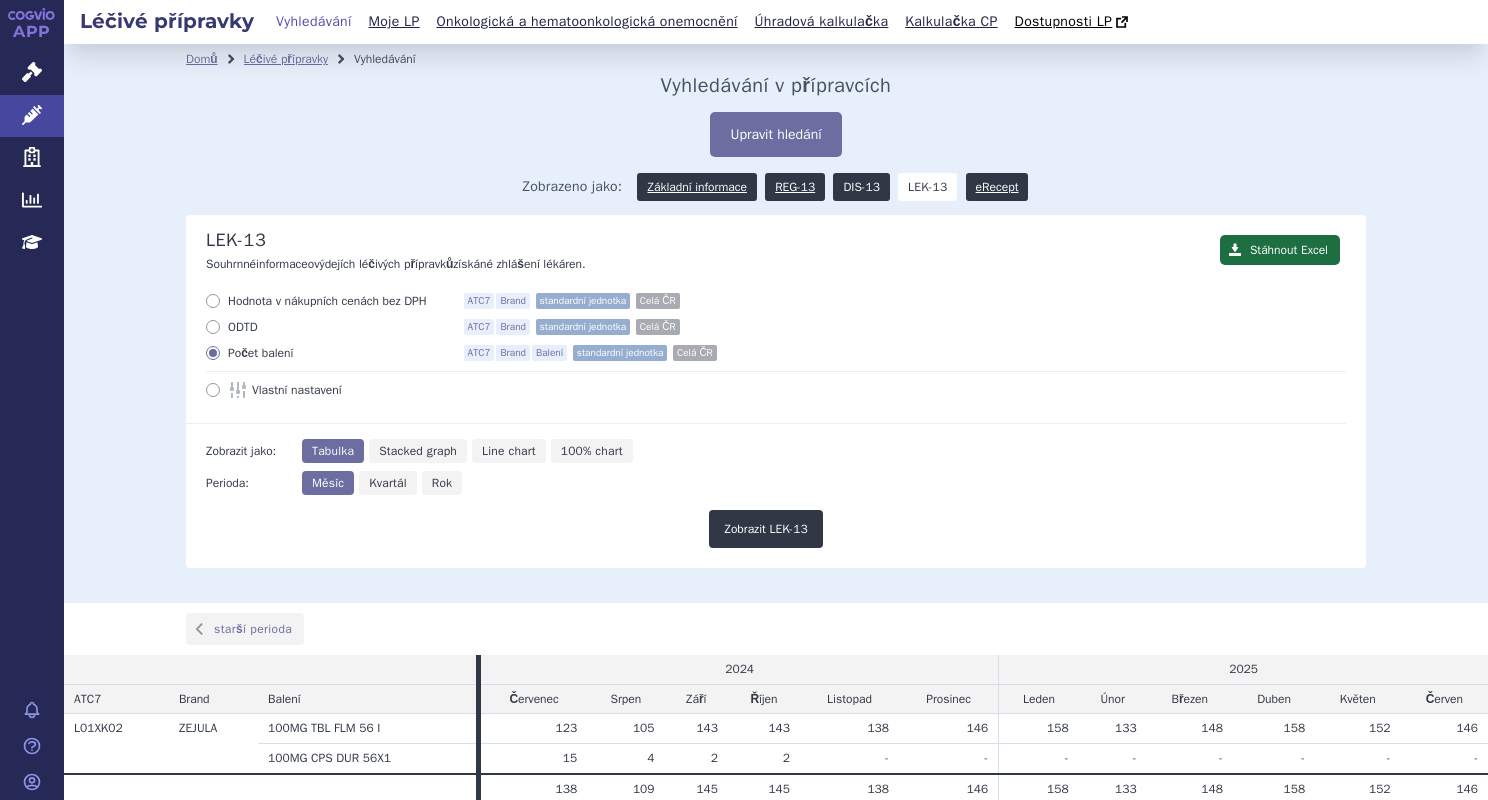 click on "DIS-13" at bounding box center (861, 187) 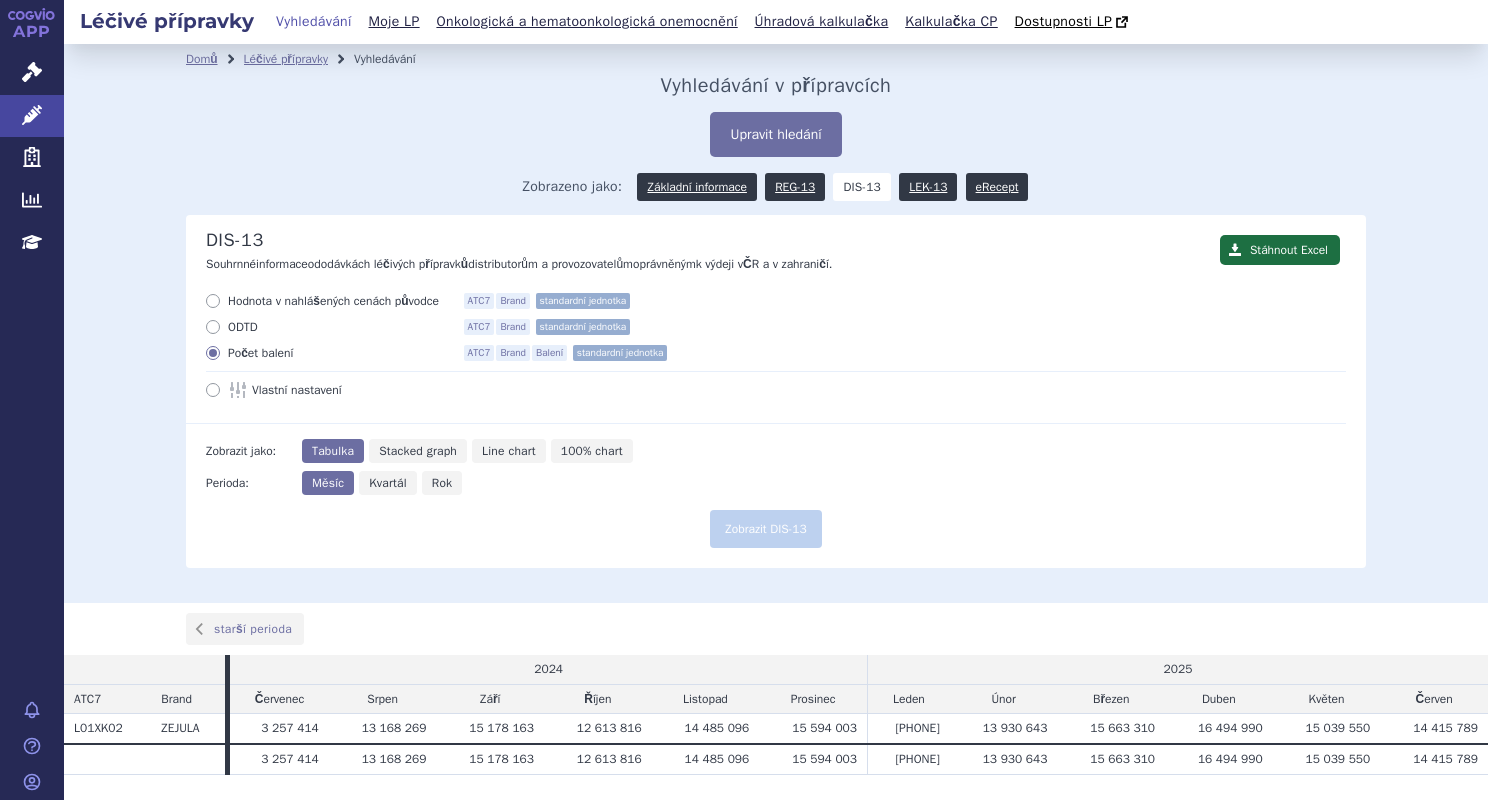 scroll, scrollTop: 0, scrollLeft: 0, axis: both 